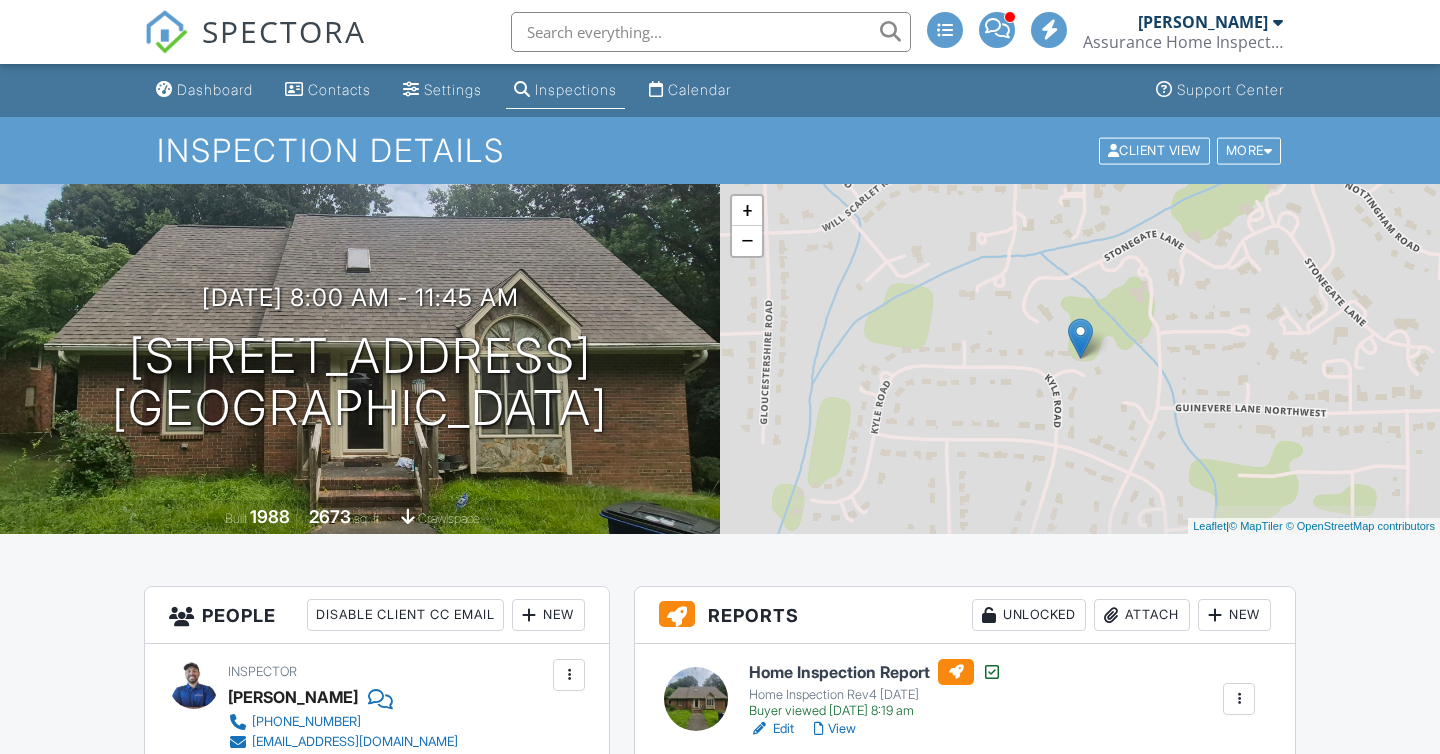 click on "View" at bounding box center [835, 729] 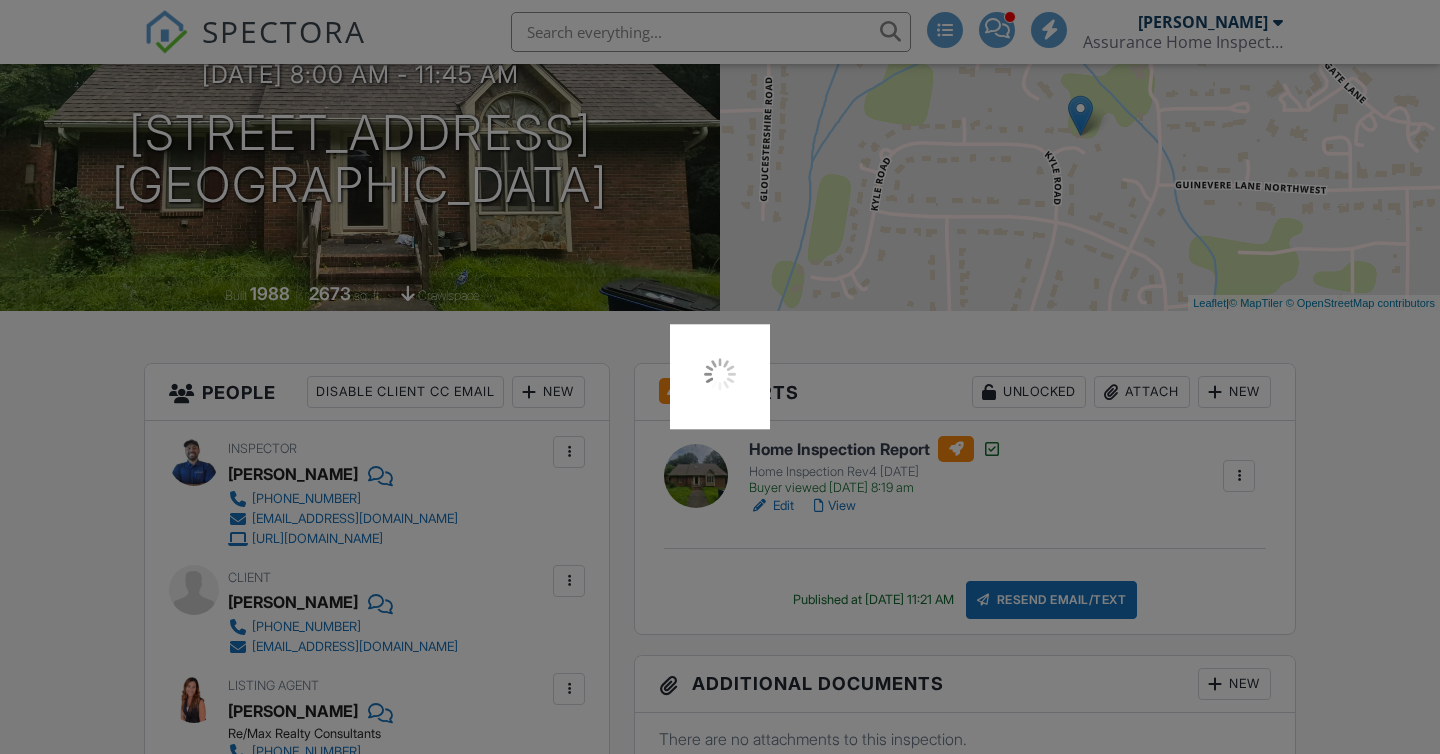 scroll, scrollTop: 223, scrollLeft: 0, axis: vertical 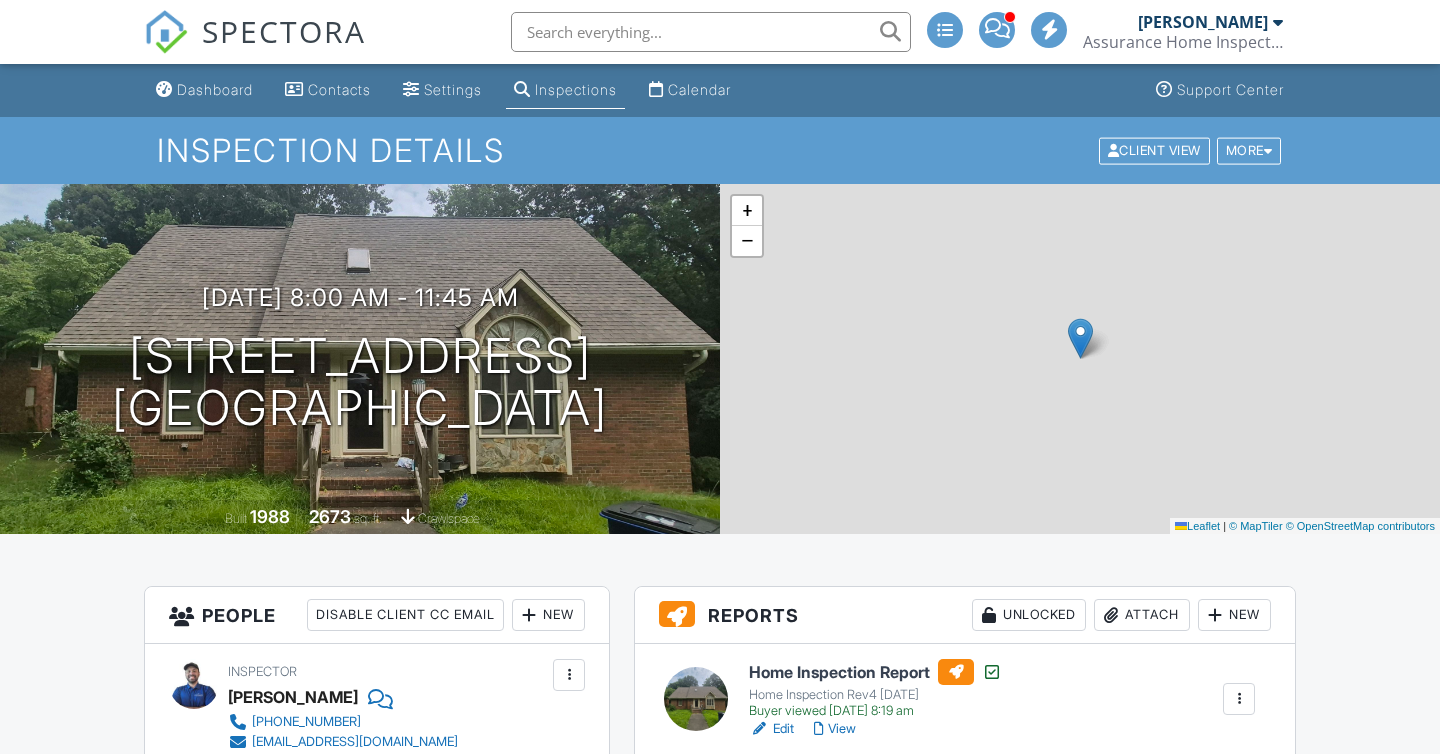 click on "SPECTORA" at bounding box center [255, 32] 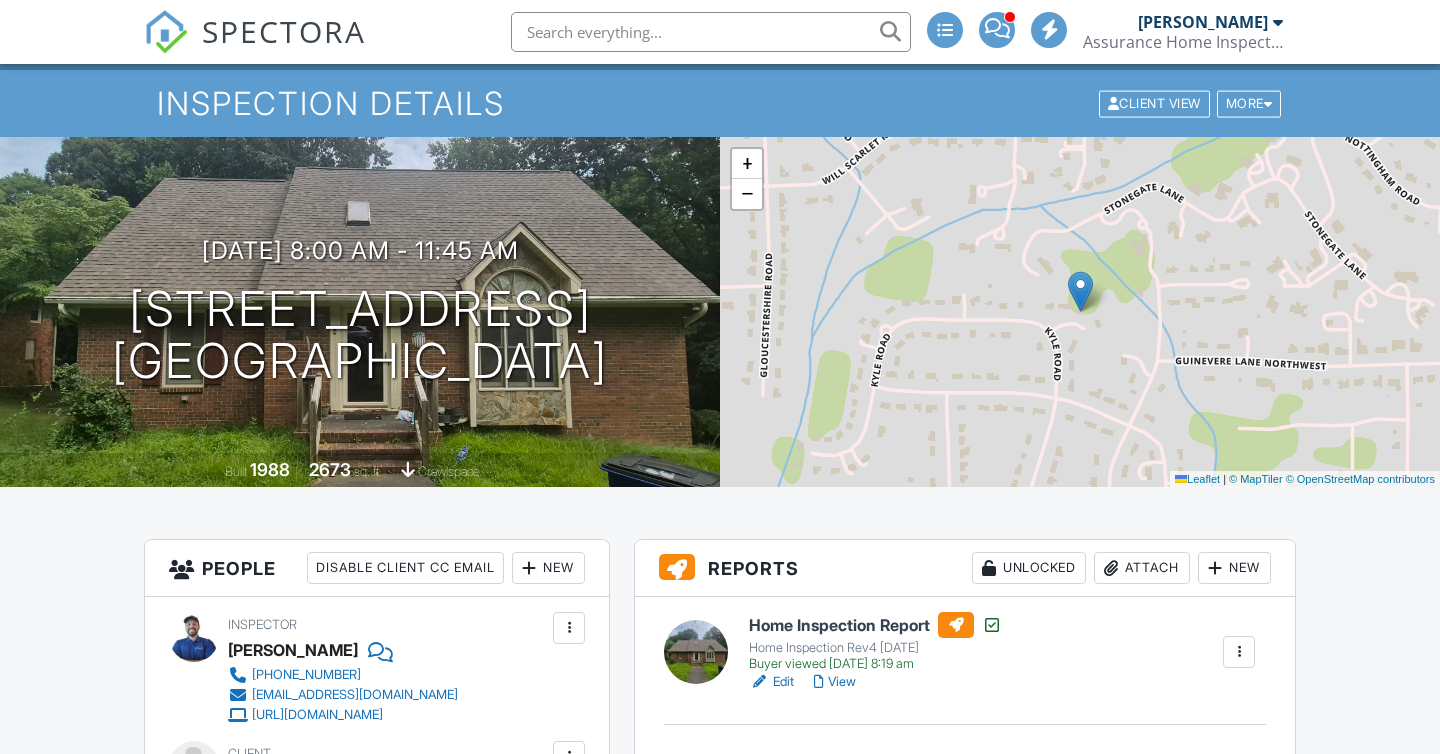 scroll, scrollTop: 47, scrollLeft: 0, axis: vertical 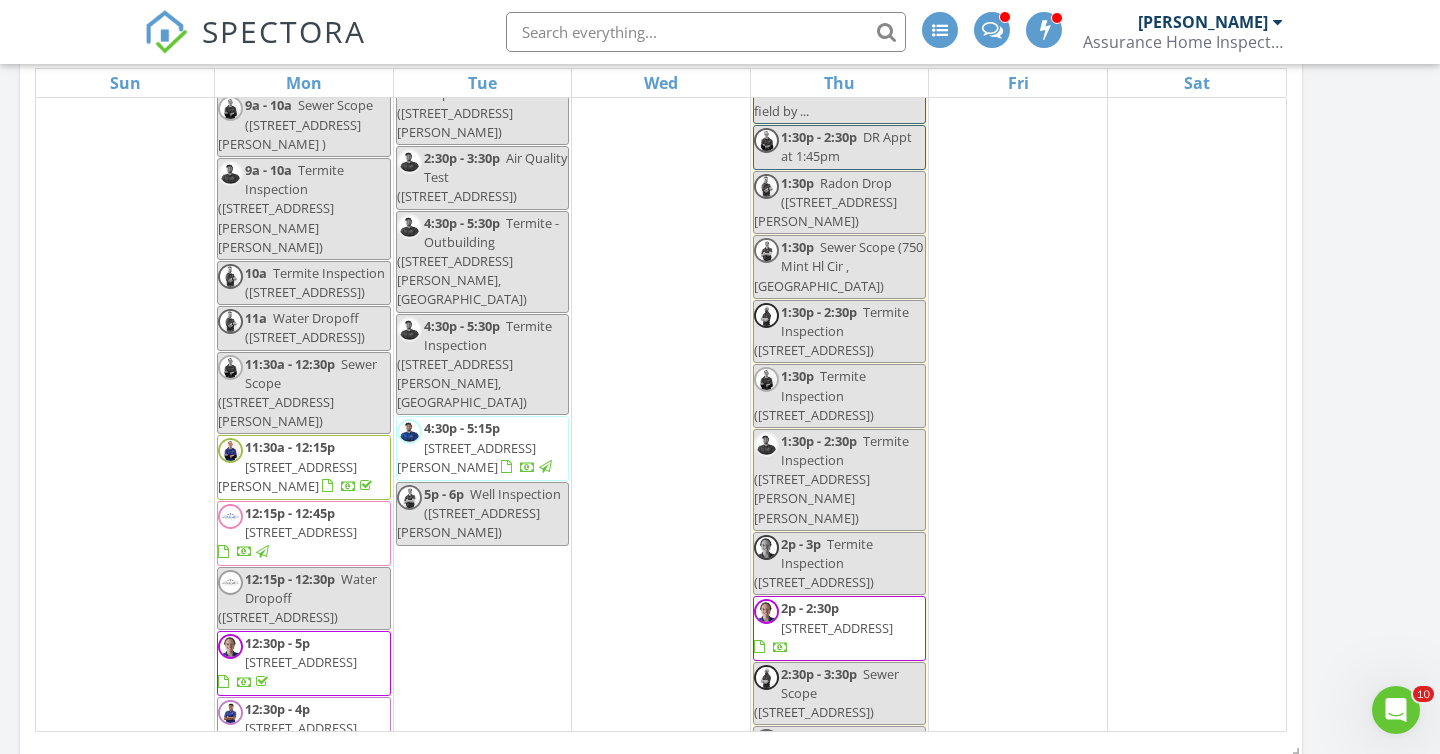 click on "Today
John Neiers
10:30 am
Quarterly Check In - Adam
John Neiers
11:30 am
David and John 1:!
John Neiers
New Inspection     New Quote         Map               1 2 3 4 5 6 1 2 3 1 2 3 4 5 6 1 1 2 3 4 5 1 1 2 3 4 5 6 7 1 2 3 4 5 1 2 3 4 1 2 3 4 5 6 1 2 + − North O'Henry Boulevard, West Friendly Avenue, I 40, I 40; I 85, Carol Leigh Drive, Carol Leigh Drive, Carol Leigh Drive, Carol Leigh Drive 60.1 km, 1 h 2 min Head south on Summit Landing Drive 70 m Turn left onto NC 150 2 km Take the ramp on the left 350 m Merge left onto Reidsville Highway (US 29) 5 km Continue onto North O'Henry Boulevard (US 29) 9 km Take the ramp towards Summit Avenue 450 m Continue slightly right onto Summit Avenue 3.5 km Go straight onto North Davie Street 150 m Turn right onto East Friendly Avenue 2 km Keep right onto West Friendly Avenue 3 km Turn left onto Hobbs Road 0 m" at bounding box center (720, 42) 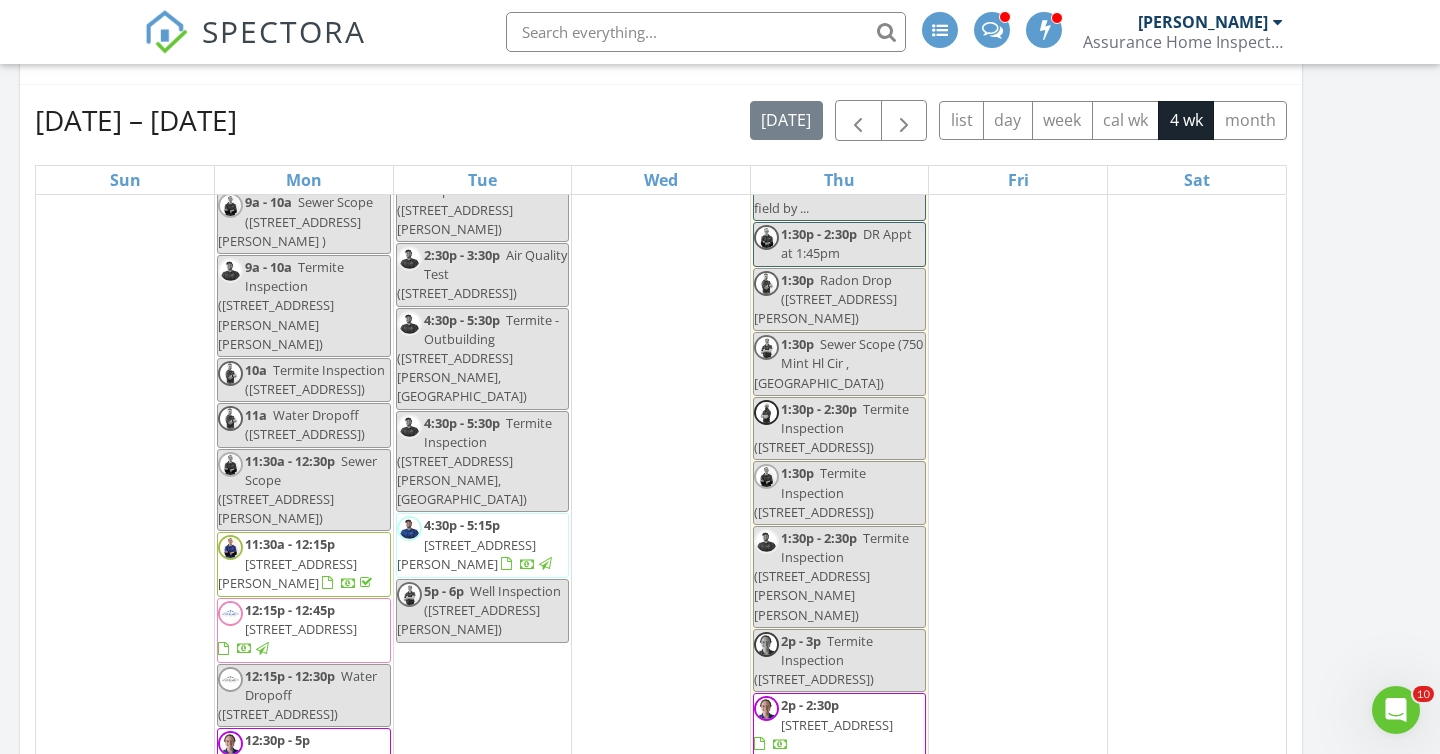 scroll, scrollTop: 901, scrollLeft: 0, axis: vertical 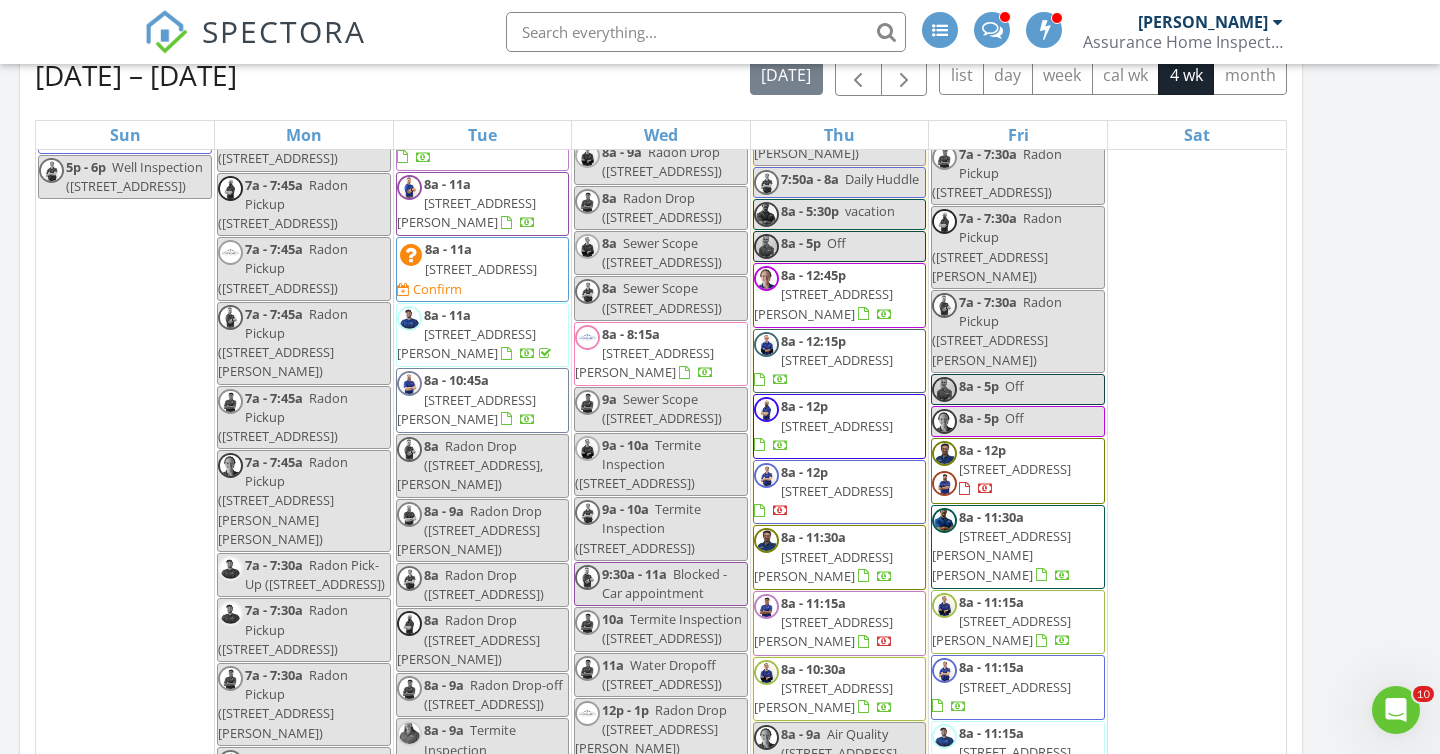 click on "Today
John Neiers
10:30 am
Quarterly Check In - Adam
John Neiers
11:30 am
David and John 1:!
John Neiers
New Inspection     New Quote         Map               1 2 3 4 5 6 1 2 3 1 2 3 4 5 6 1 1 2 3 4 5 1 1 2 3 4 5 6 7 1 2 3 4 5 1 2 3 4 1 2 3 4 5 6 1 2 + − North O'Henry Boulevard, West Friendly Avenue, I 40, I 40; I 85, Carol Leigh Drive, Carol Leigh Drive, Carol Leigh Drive, Carol Leigh Drive 60.1 km, 1 h 2 min Head south on Summit Landing Drive 70 m Turn left onto NC 150 2 km Take the ramp on the left 350 m Merge left onto Reidsville Highway (US 29) 5 km Continue onto North O'Henry Boulevard (US 29) 9 km Take the ramp towards Summit Avenue 450 m Continue slightly right onto Summit Avenue 3.5 km Go straight onto North Davie Street 150 m Turn right onto East Friendly Avenue 2 km Keep right onto West Friendly Avenue 3 km Turn left onto Hobbs Road 0 m" at bounding box center (720, 94) 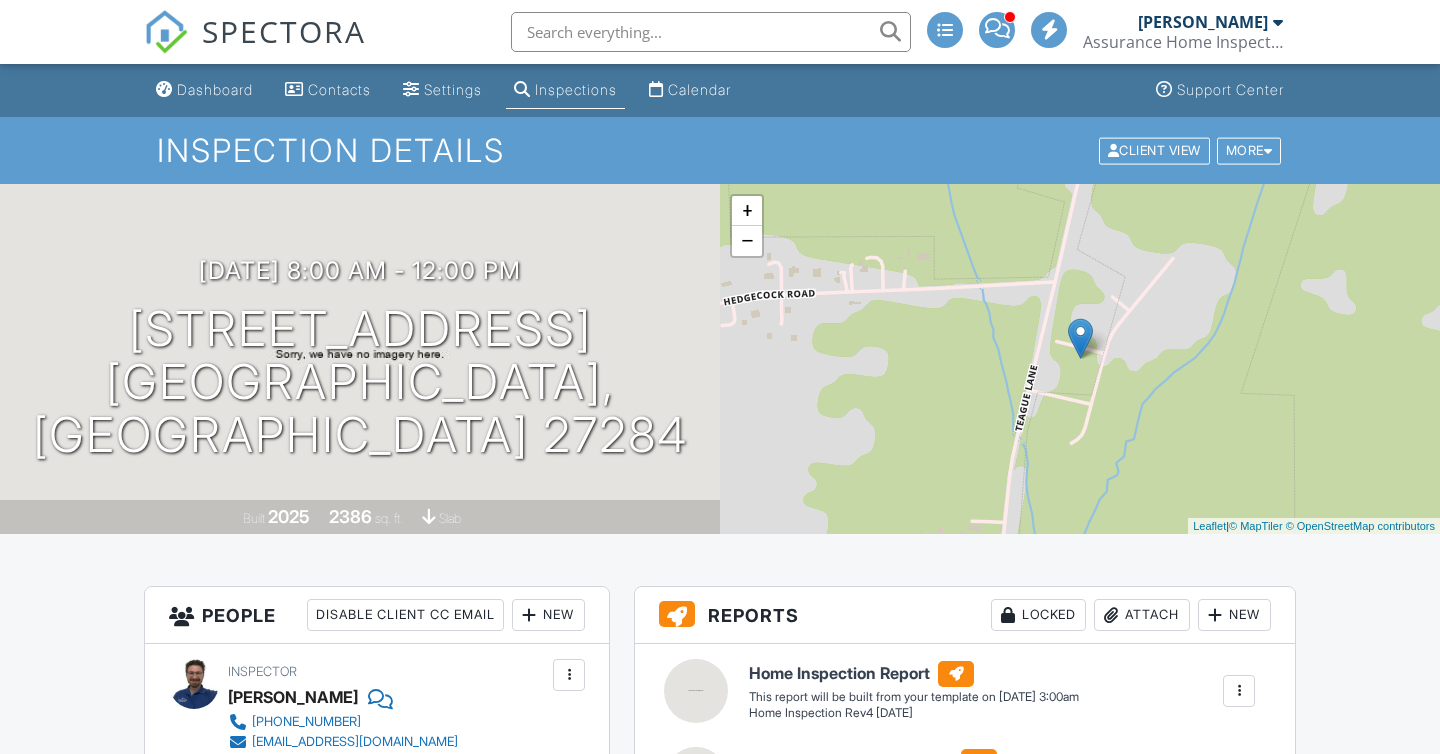 scroll, scrollTop: 696, scrollLeft: 0, axis: vertical 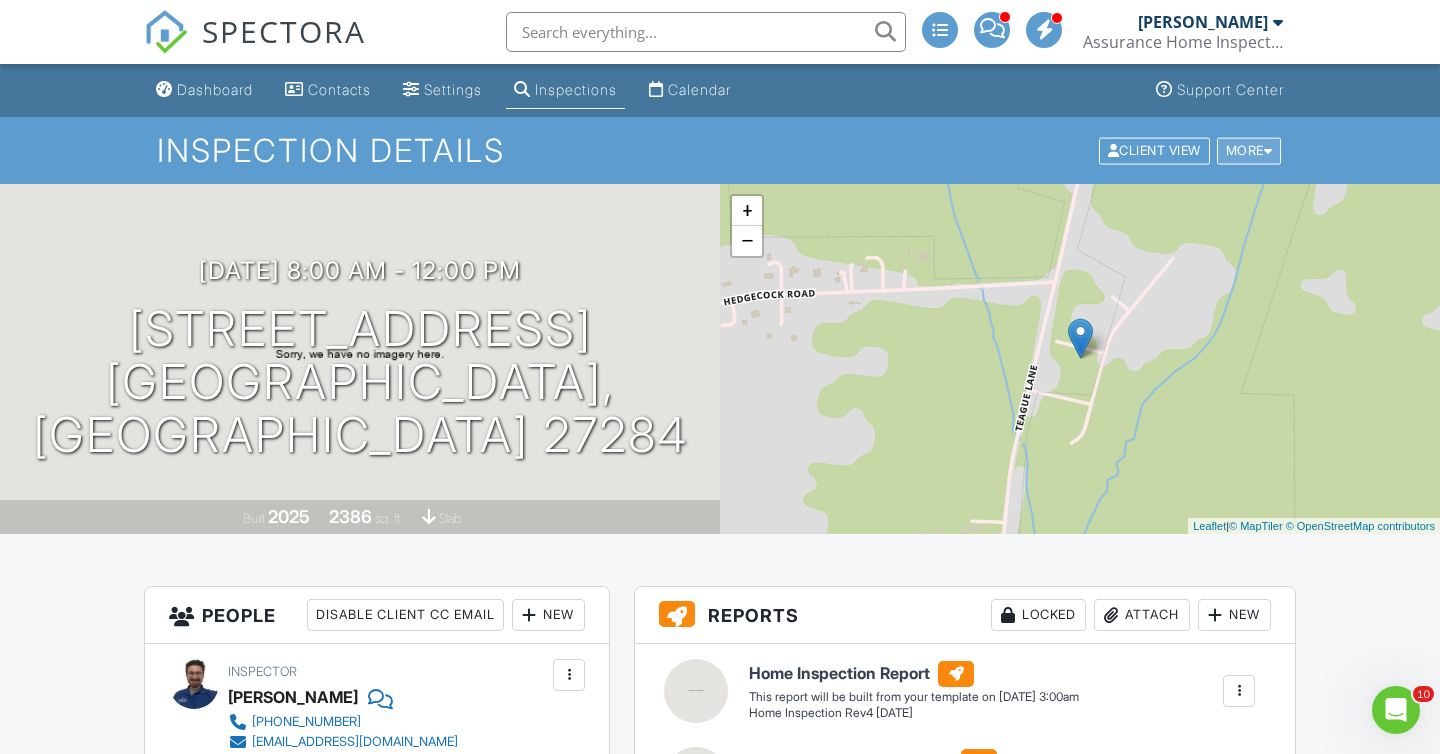 click on "More" at bounding box center (1249, 150) 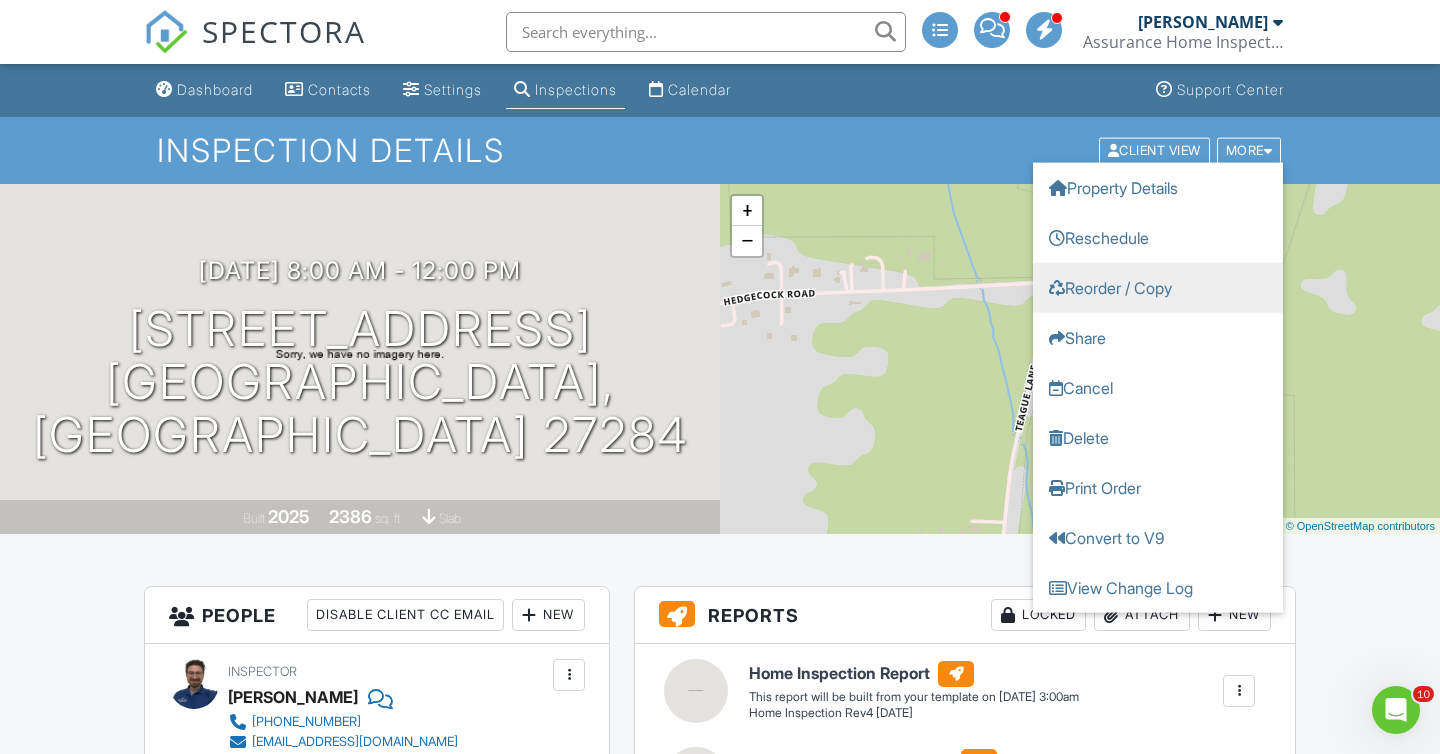 click on "Reorder / Copy" at bounding box center (1158, 287) 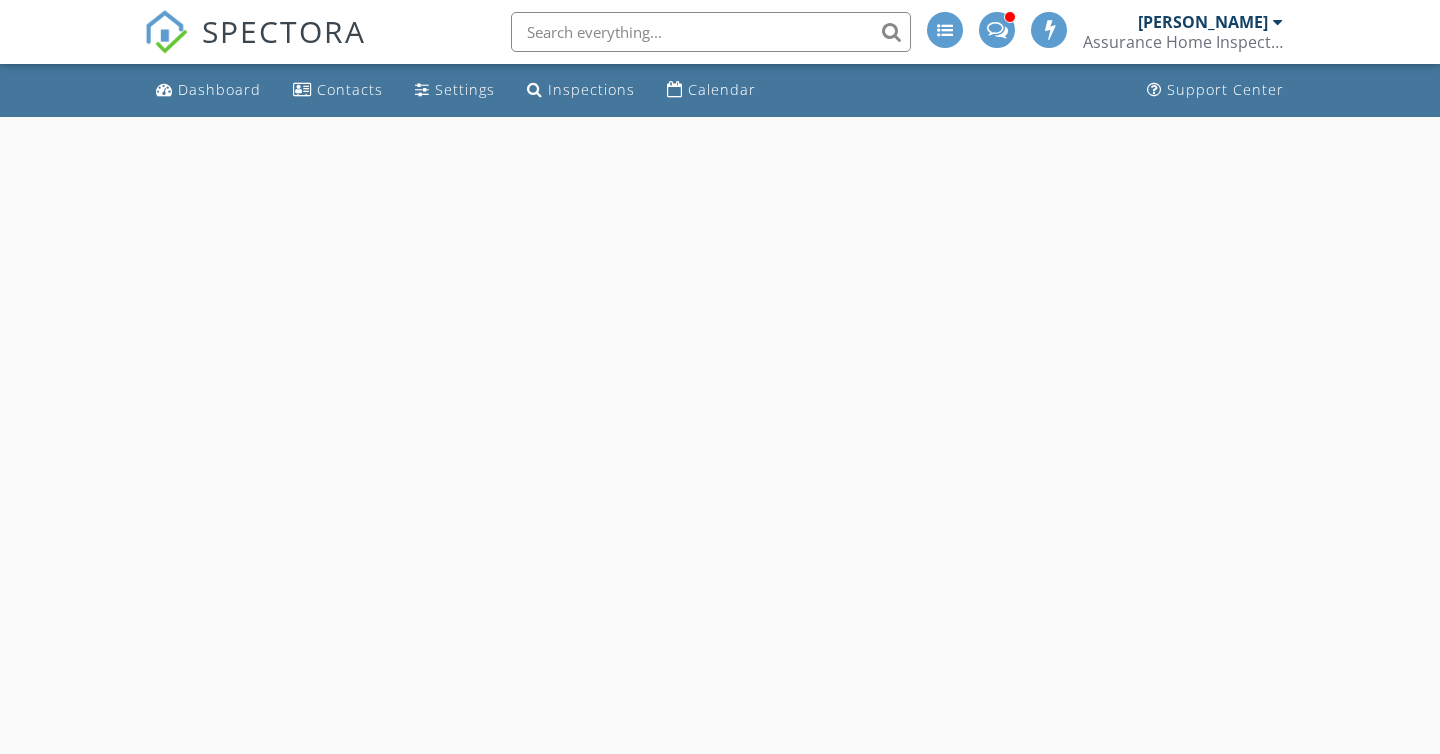 scroll, scrollTop: 0, scrollLeft: 0, axis: both 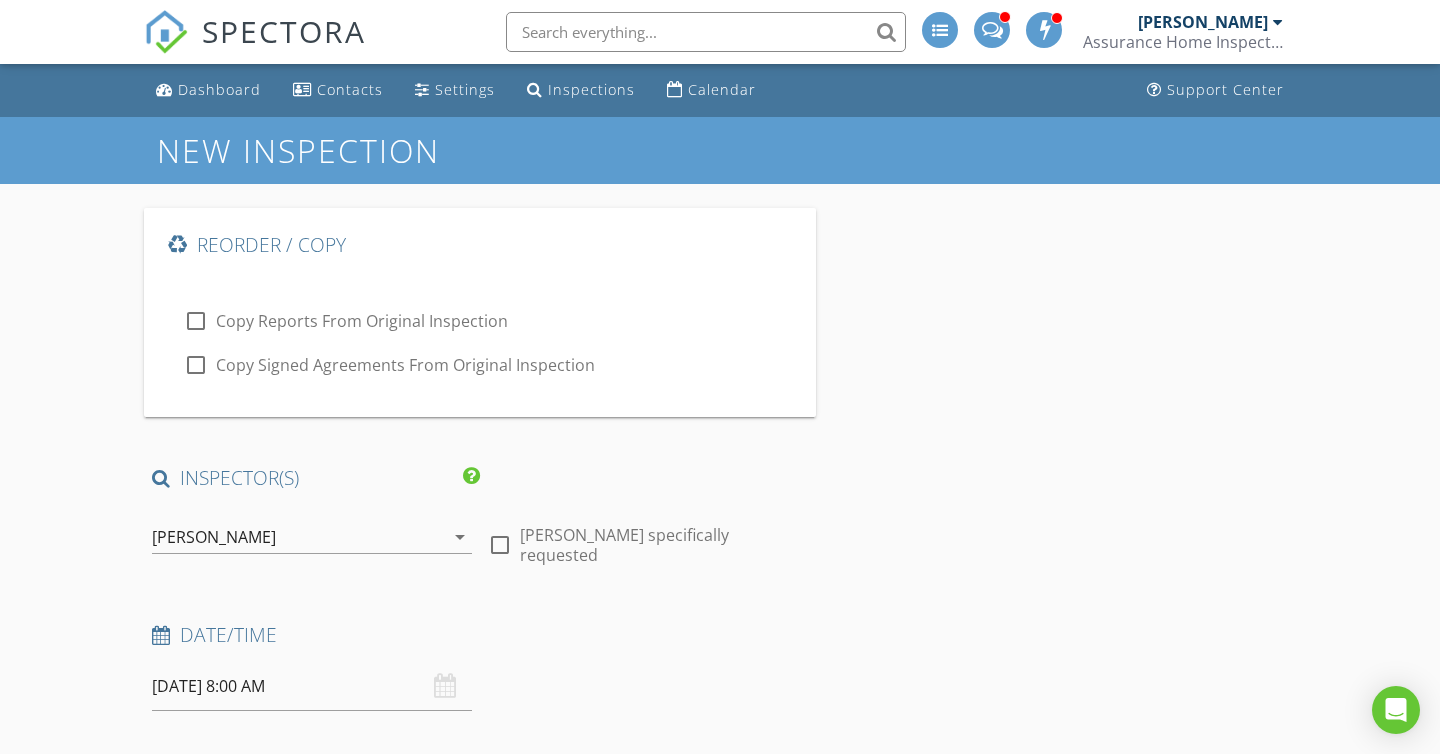 type on "[PERSON_NAME]" 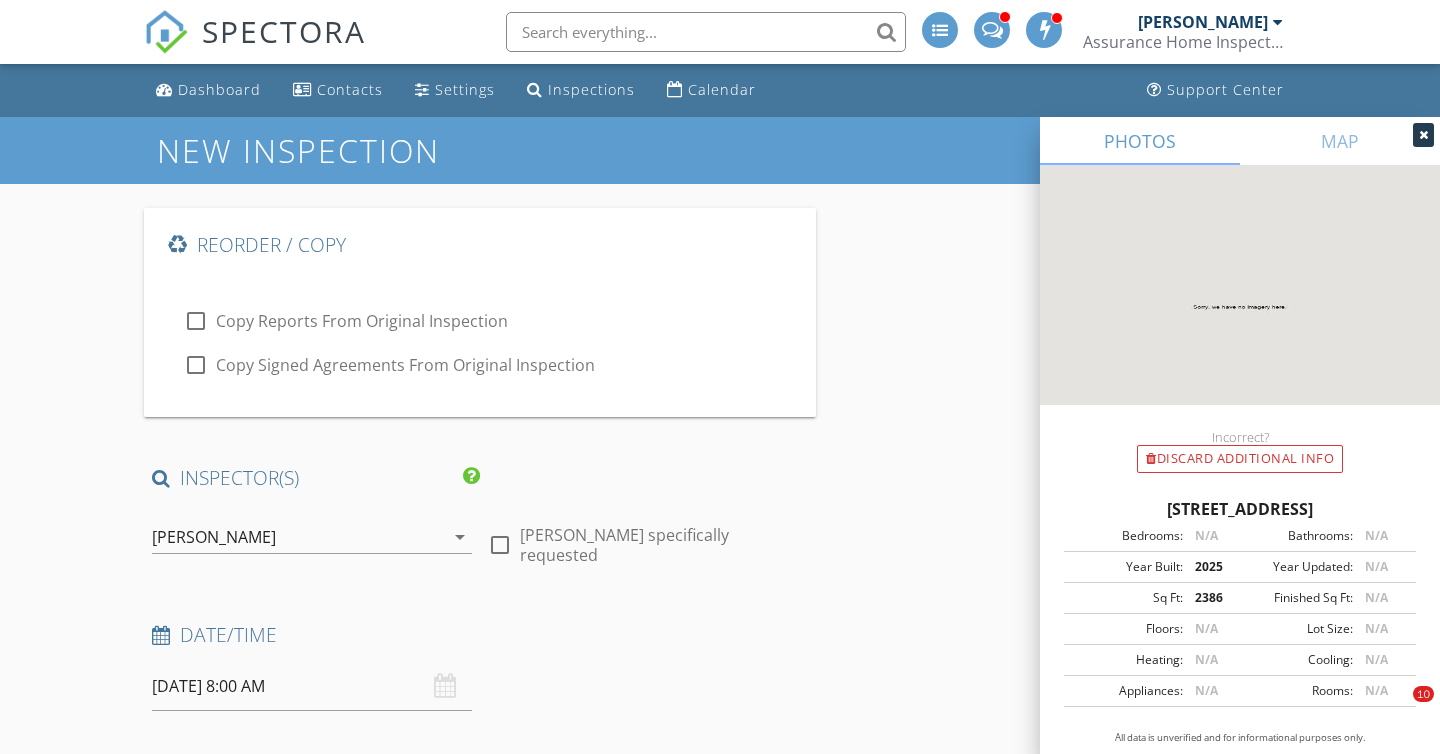 type on "[DATE]" 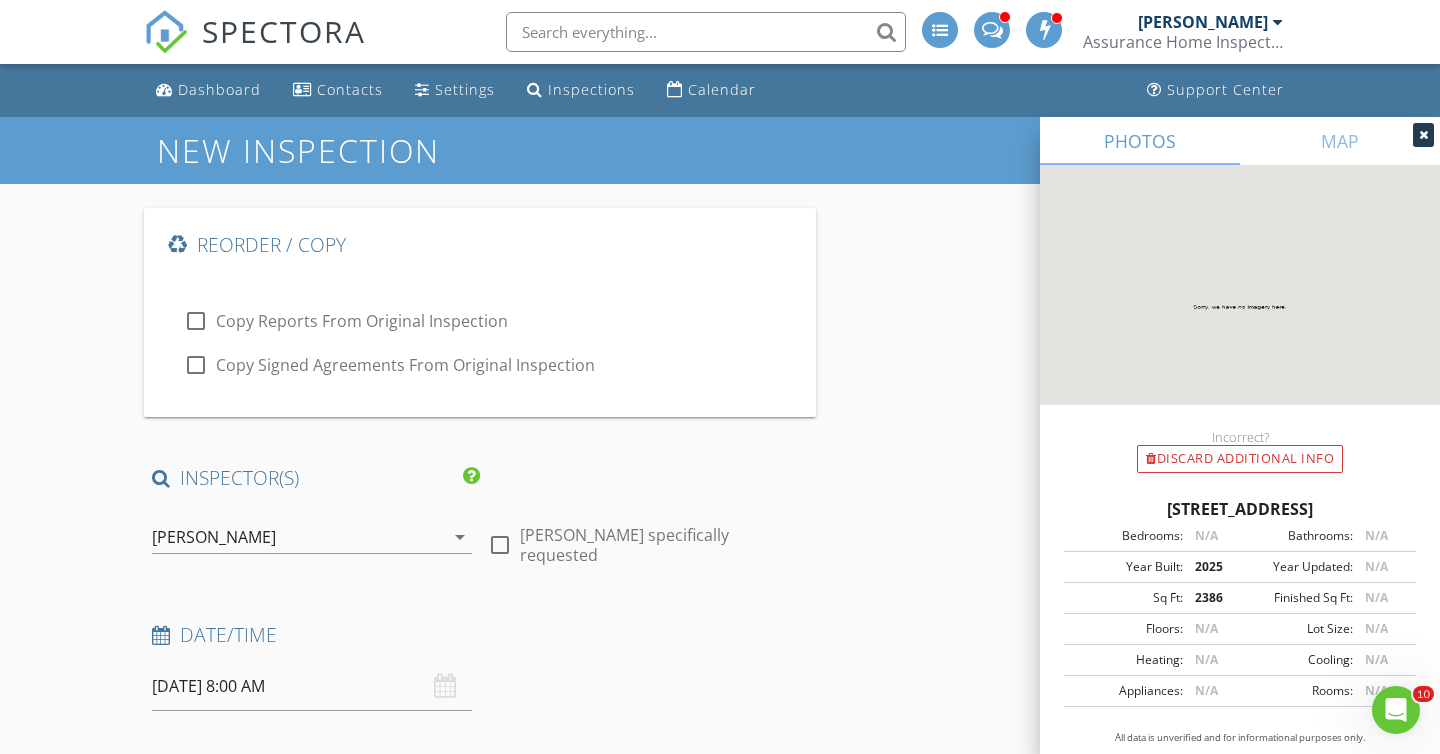 scroll, scrollTop: 0, scrollLeft: 0, axis: both 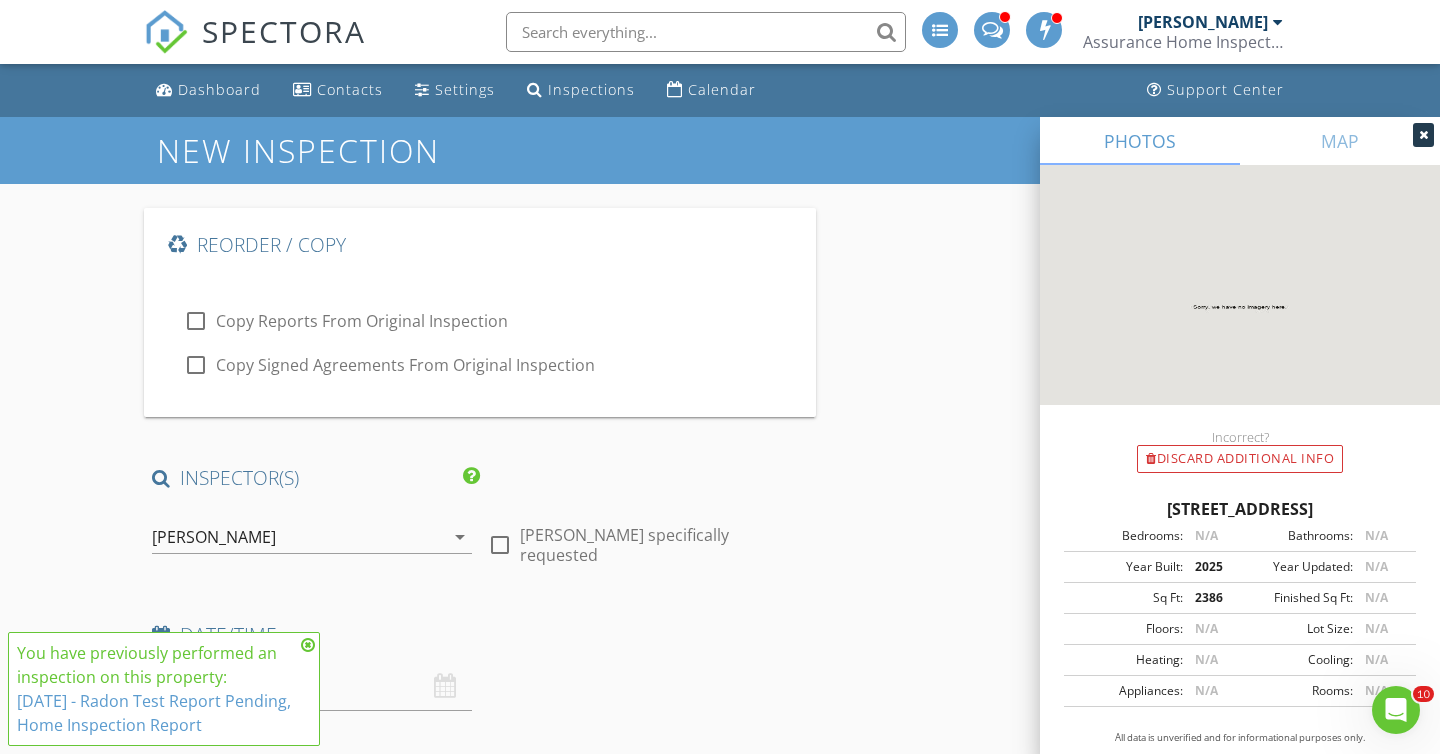 click on "[PERSON_NAME]" at bounding box center (298, 537) 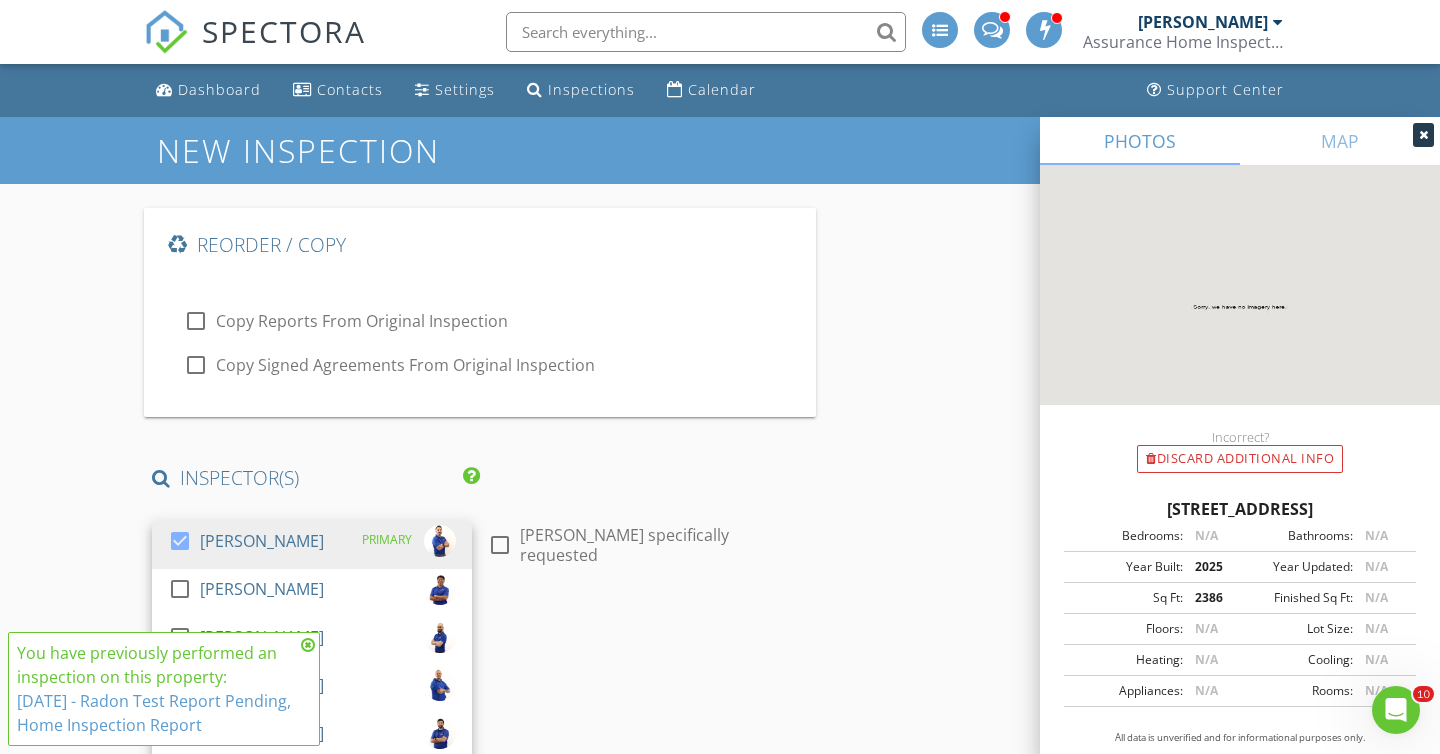 click at bounding box center (308, 645) 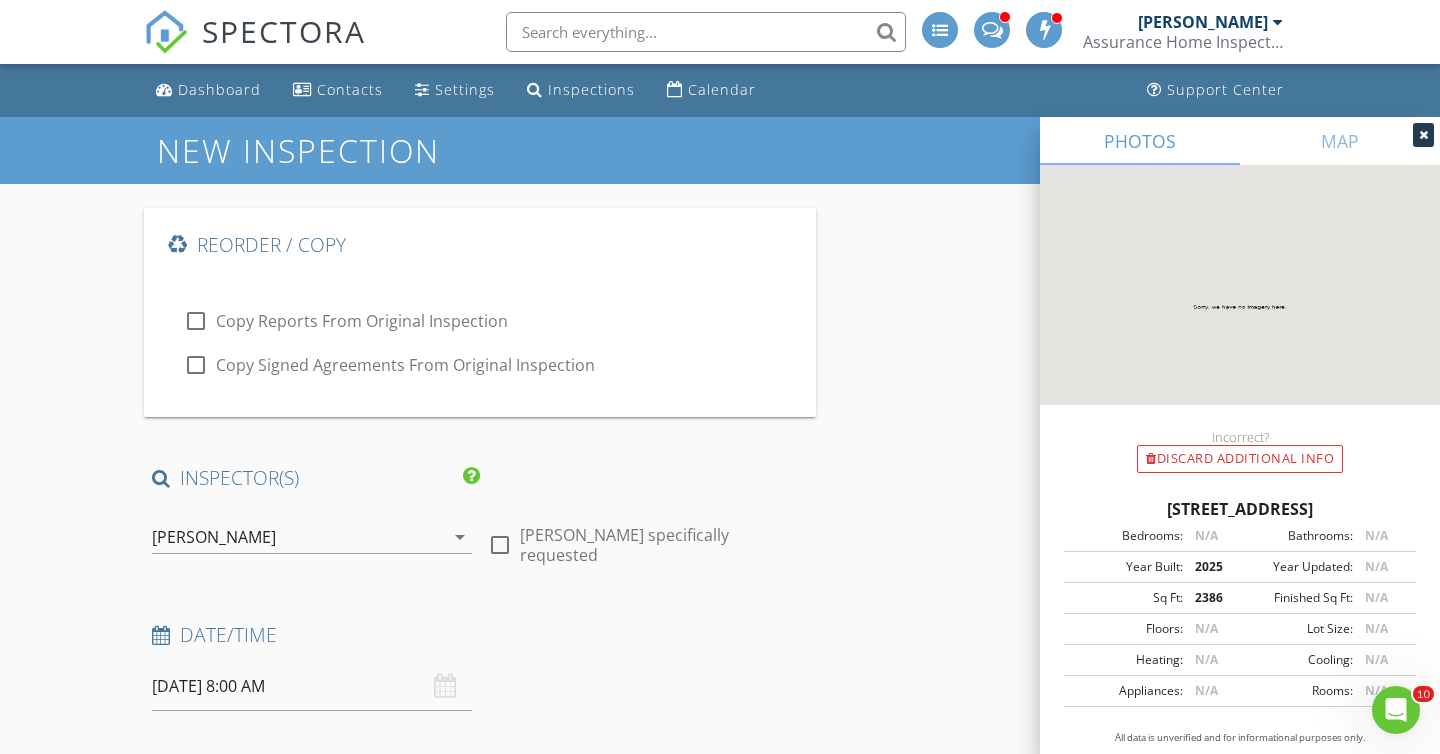 click on "Adam Santiago arrow_drop_down" at bounding box center [312, 547] 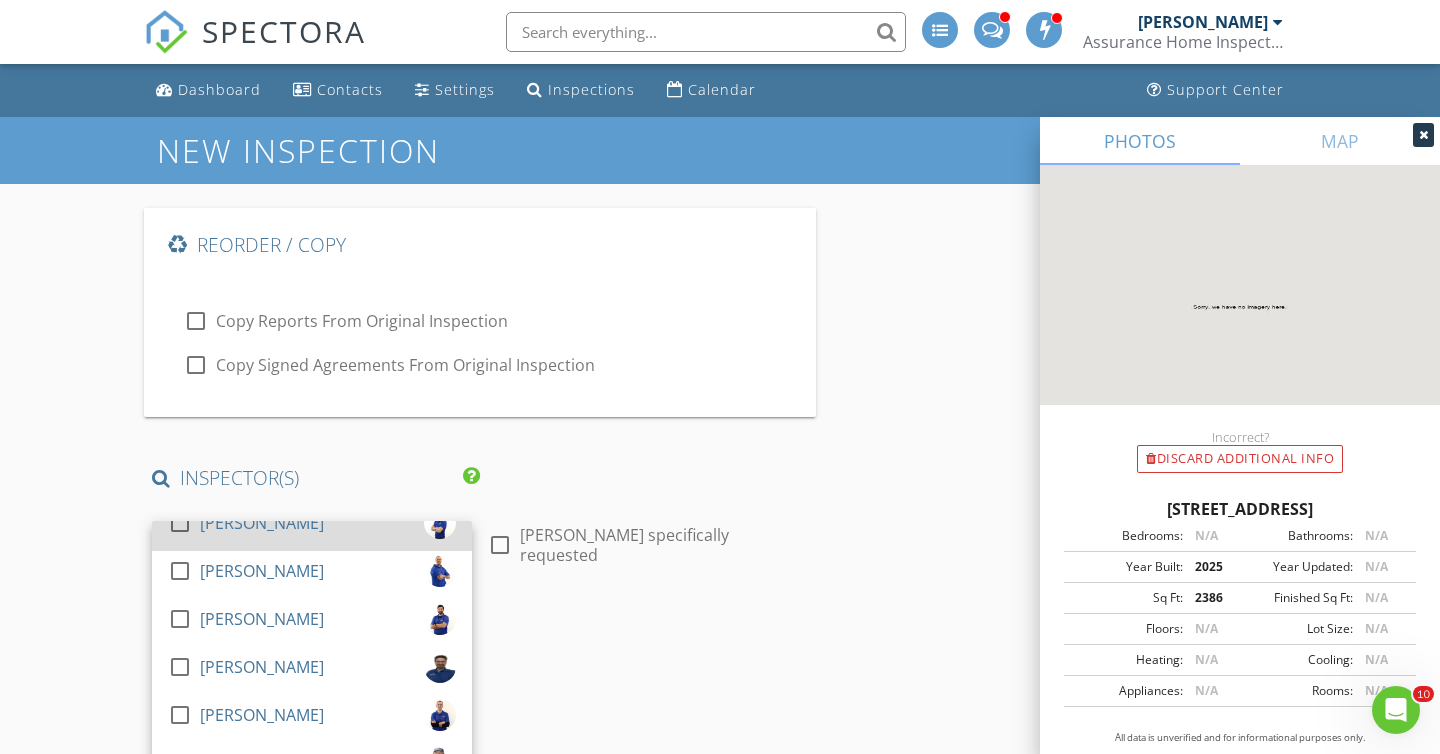scroll, scrollTop: 246, scrollLeft: 0, axis: vertical 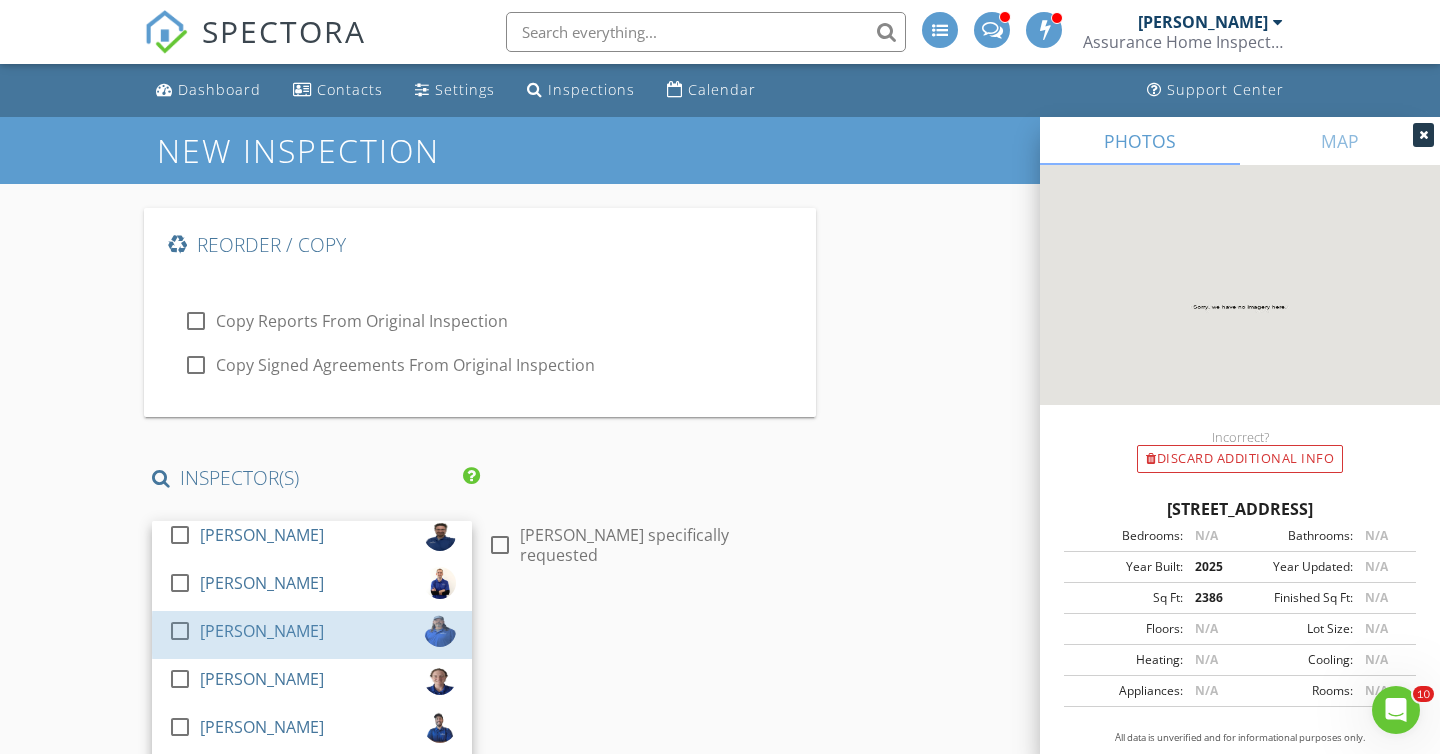 click on "[PERSON_NAME]" at bounding box center (262, 631) 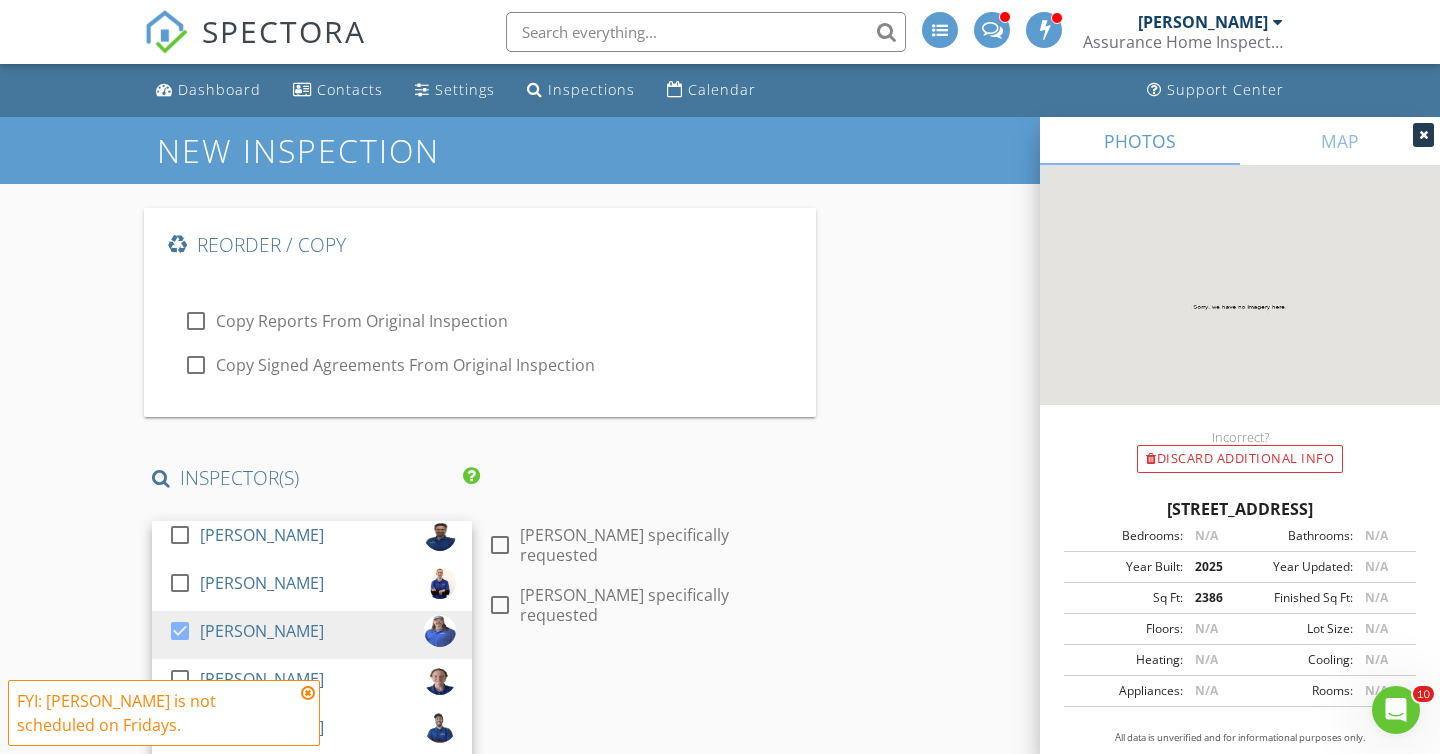 click on "New Inspection
Reorder / Copy
check_box_outline_blank Copy Reports From Original Inspection   check_box_outline_blank Copy Signed Agreements From Original Inspection
INSPECTOR(S)
check_box   Adam Santiago   PRIMARY   check_box_outline_blank   Amador Francisco     check_box_outline_blank   Bo Reeves     check_box_outline_blank   Hunter McBride     check_box_outline_blank   John Neiers     check_box_outline_blank   Justin Cain     check_box_outline_blank   Kyle Mckeel     check_box   Matthew Childers     check_box_outline_blank   Matt Kearney     check_box_outline_blank   Michael Mangum     check_box_outline_blank   Randy Parrish     check_box_outline_blank   Ryan Moore     check_box_outline_blank   Scott Johnson     check_box_outline_blank   Trey Waters     check_box_outline_blank   Wade Falls     check_box_outline_blank   Radon Tech     check_box_outline_blank   David Corbett     Adam Santiago,  Matthew Childers arrow_drop_down" at bounding box center (720, 2998) 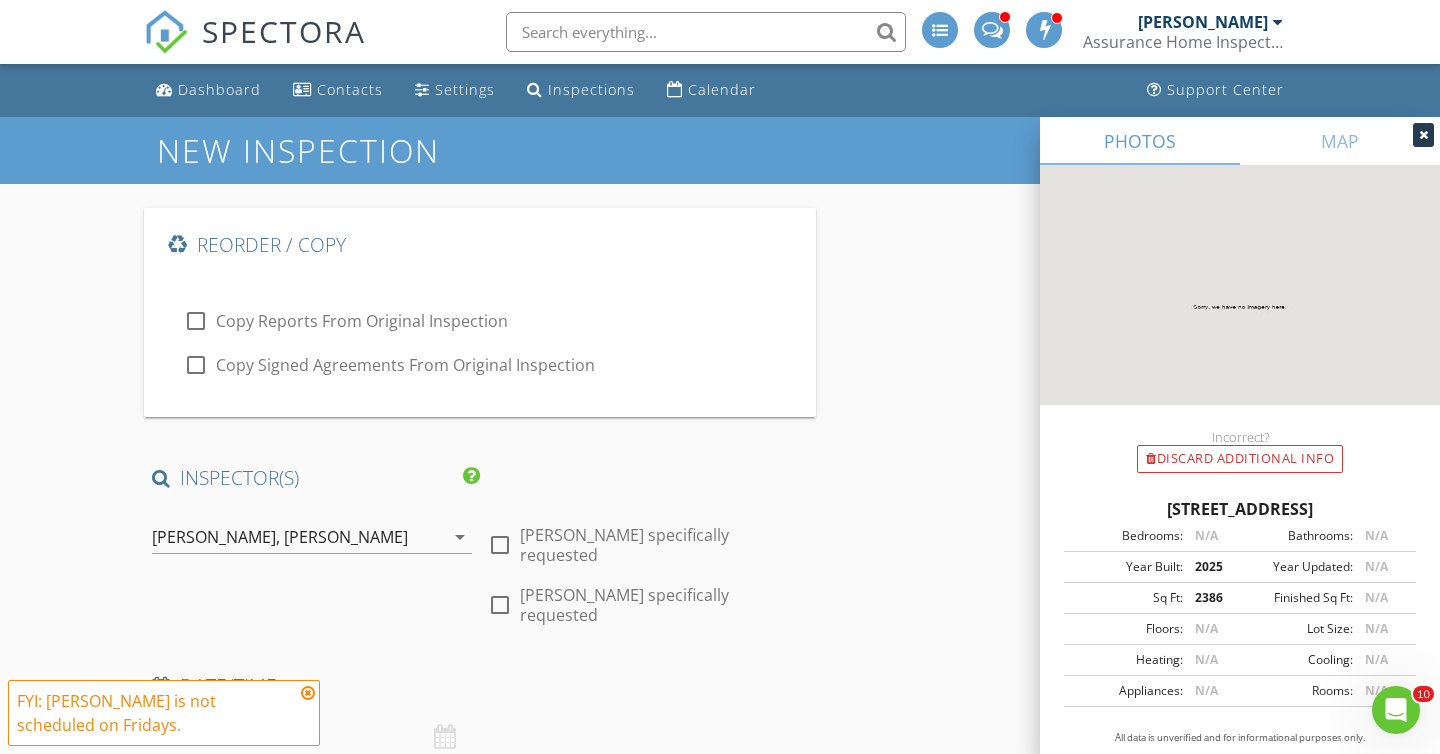 click on "Adam Santiago," at bounding box center (216, 537) 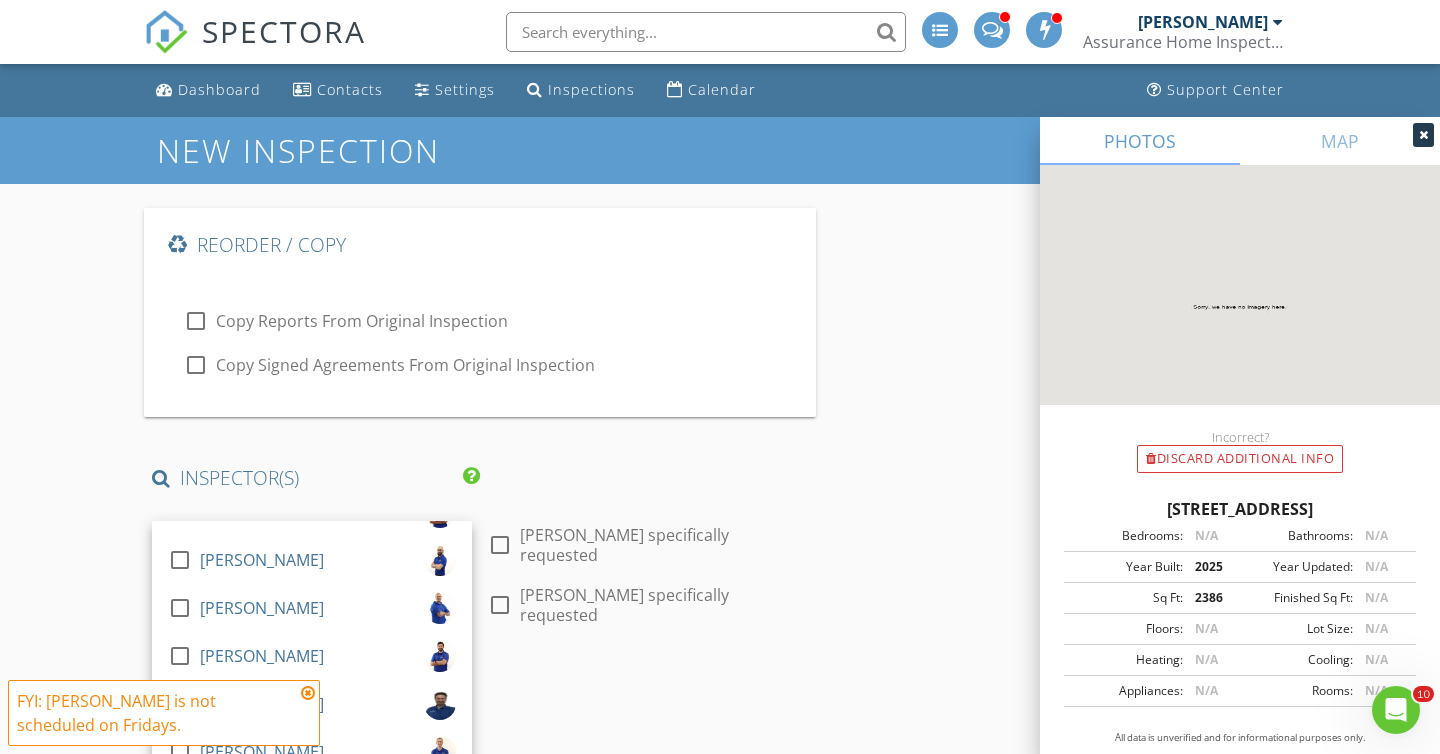 scroll, scrollTop: 0, scrollLeft: 0, axis: both 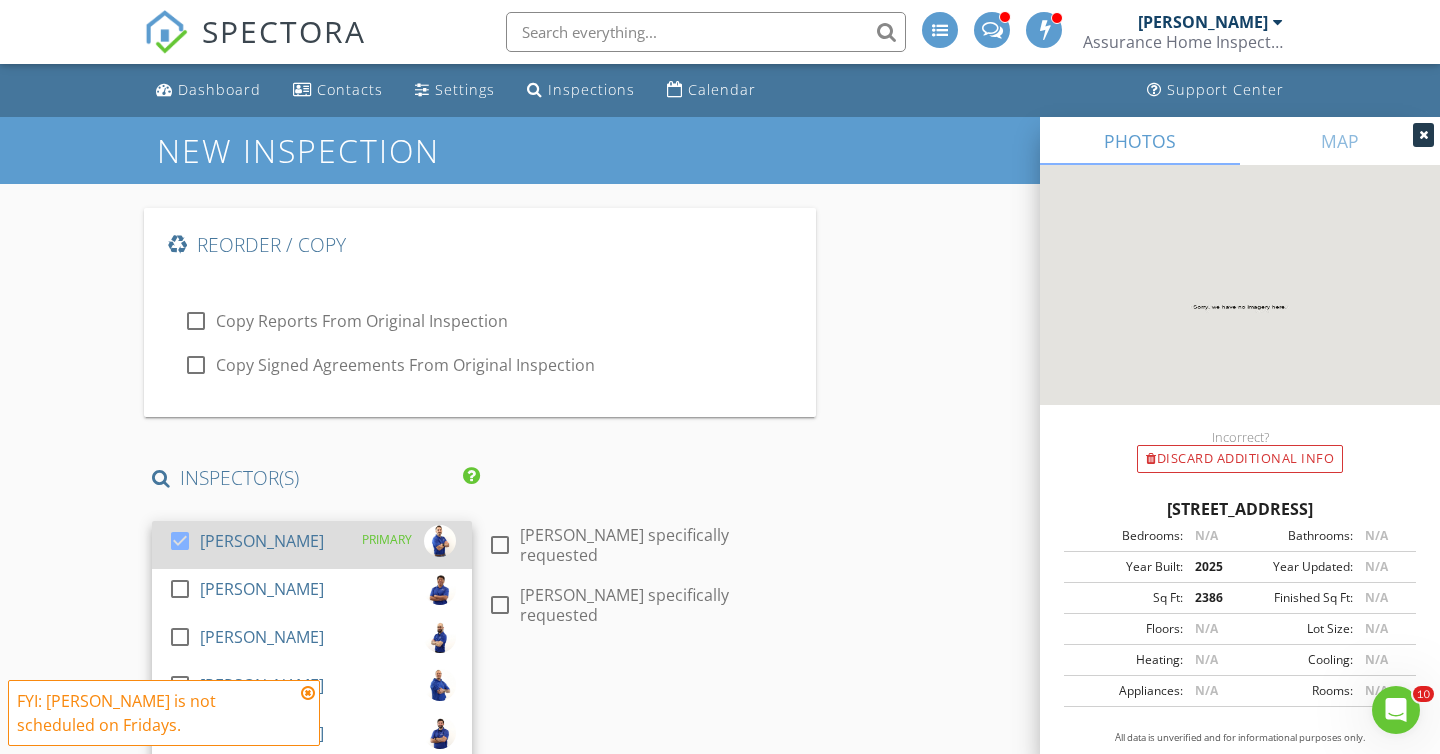 click at bounding box center (180, 541) 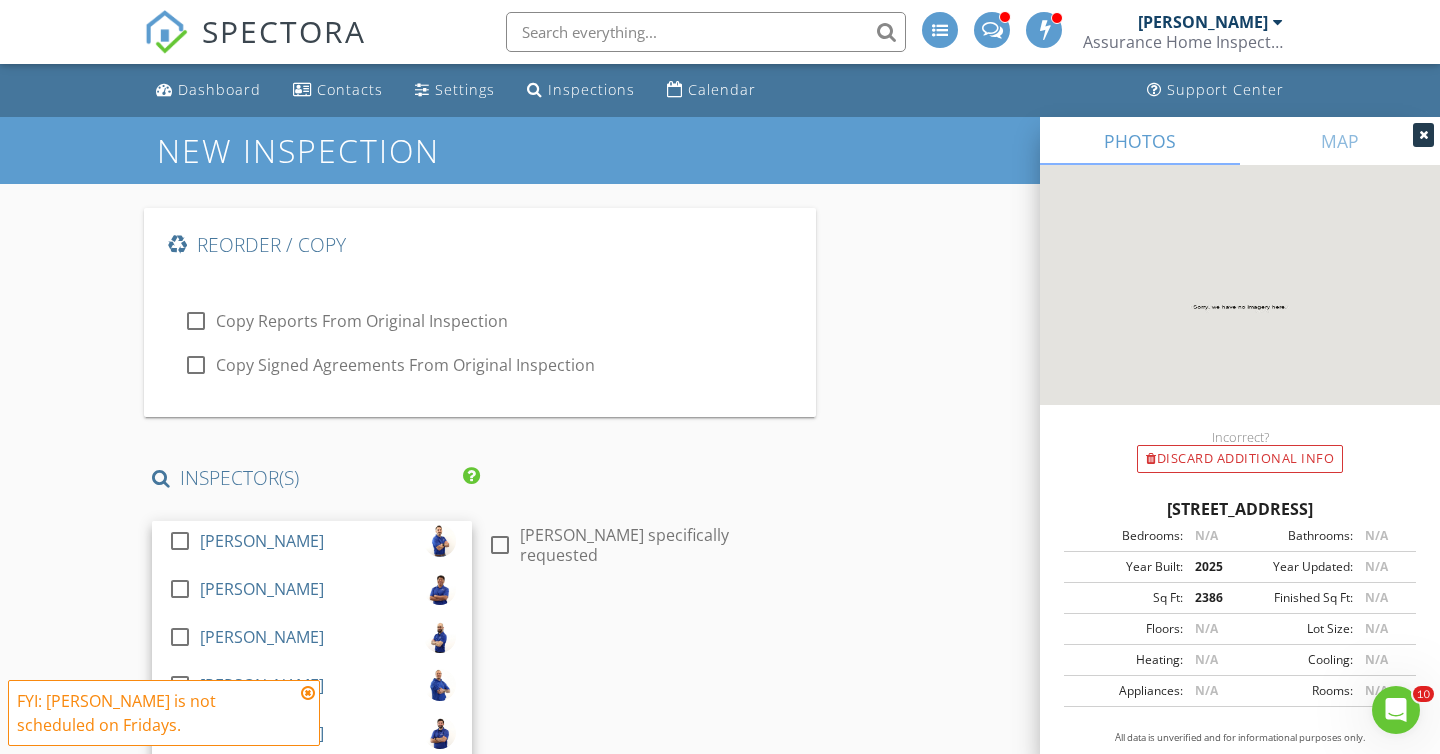 click on "New Inspection
Reorder / Copy
check_box_outline_blank Copy Reports From Original Inspection   check_box_outline_blank Copy Signed Agreements From Original Inspection
INSPECTOR(S)
check_box_outline_blank   Adam Santiago     check_box_outline_blank   Amador Francisco     check_box_outline_blank   Bo Reeves     check_box_outline_blank   Hunter McBride     check_box_outline_blank   John Neiers     check_box_outline_blank   Justin Cain     check_box_outline_blank   Kyle Mckeel     check_box   Matthew Childers   PRIMARY   check_box_outline_blank   Matt Kearney     check_box_outline_blank   Michael Mangum     check_box_outline_blank   Randy Parrish     check_box_outline_blank   Ryan Moore     check_box_outline_blank   Scott Johnson     check_box_outline_blank   Trey Waters     check_box_outline_blank   Wade Falls     check_box_outline_blank   Radon Tech     check_box_outline_blank   David Corbett     Matthew Childers arrow_drop_down" at bounding box center (720, 2973) 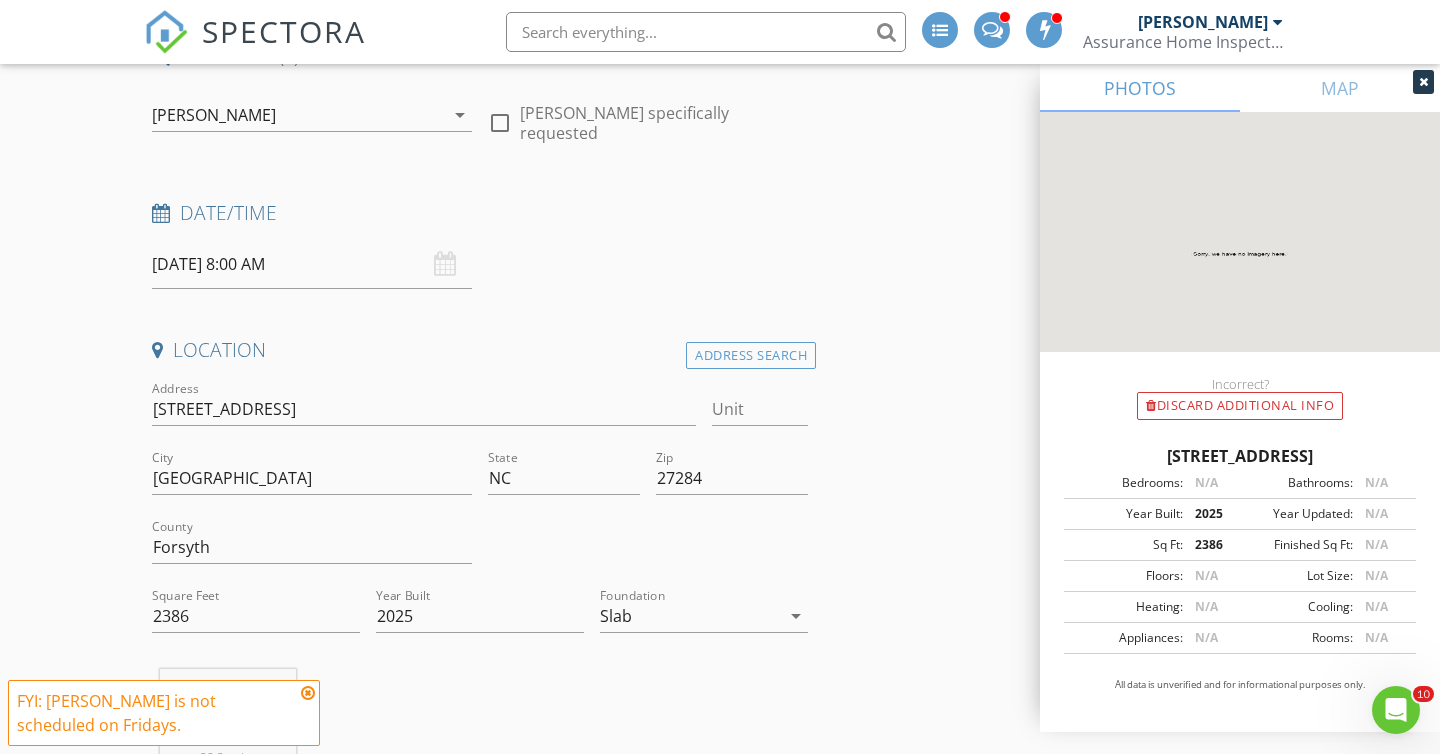 scroll, scrollTop: 515, scrollLeft: 0, axis: vertical 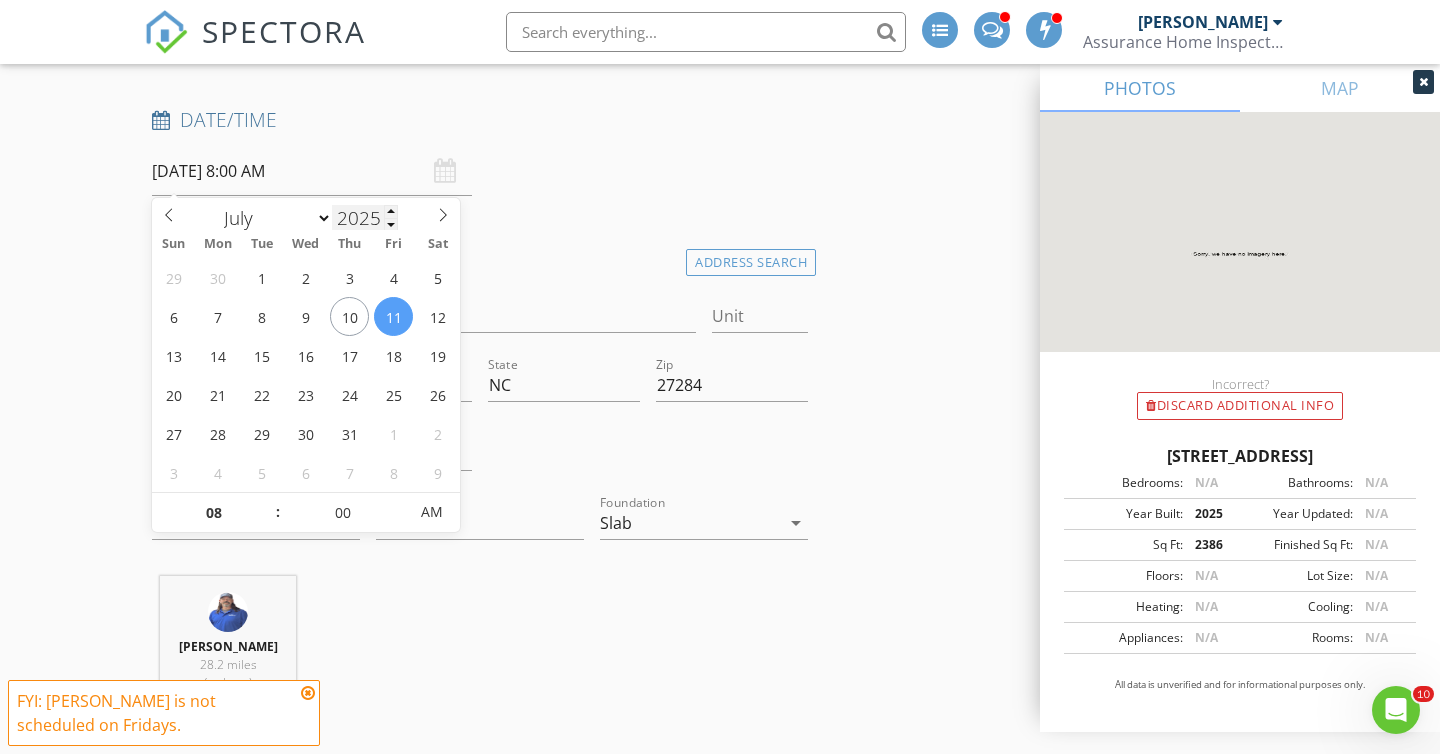click on "07/11/2025 8:00 AM" at bounding box center [312, 171] 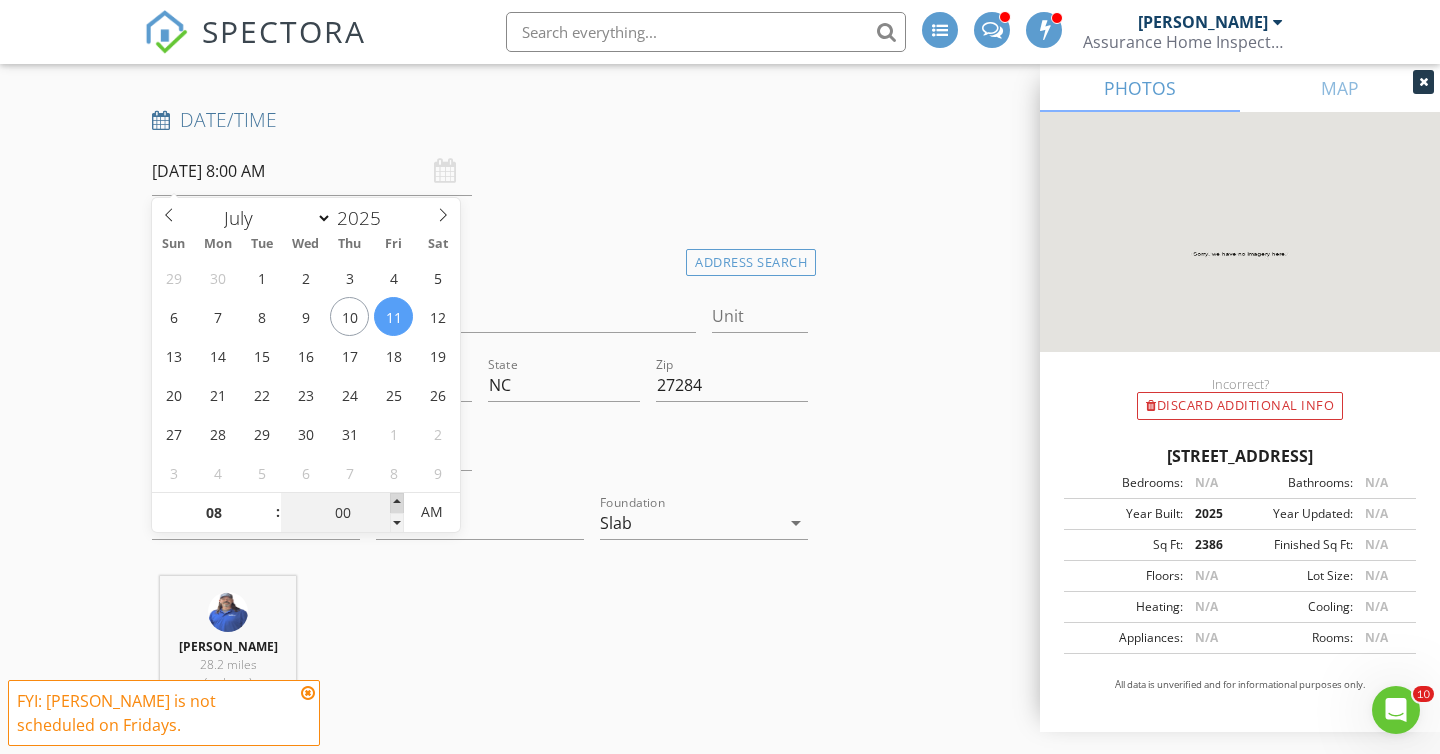 type on "05" 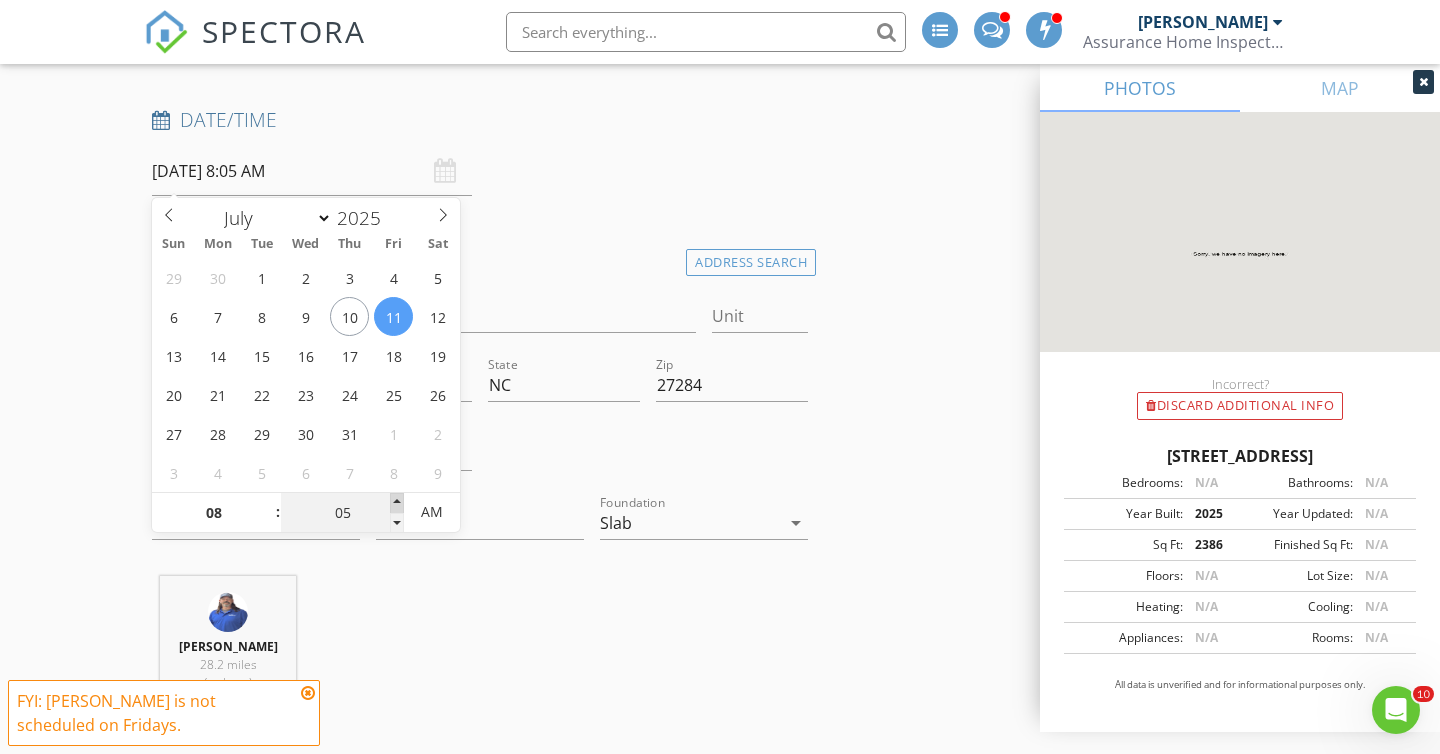 click at bounding box center [397, 503] 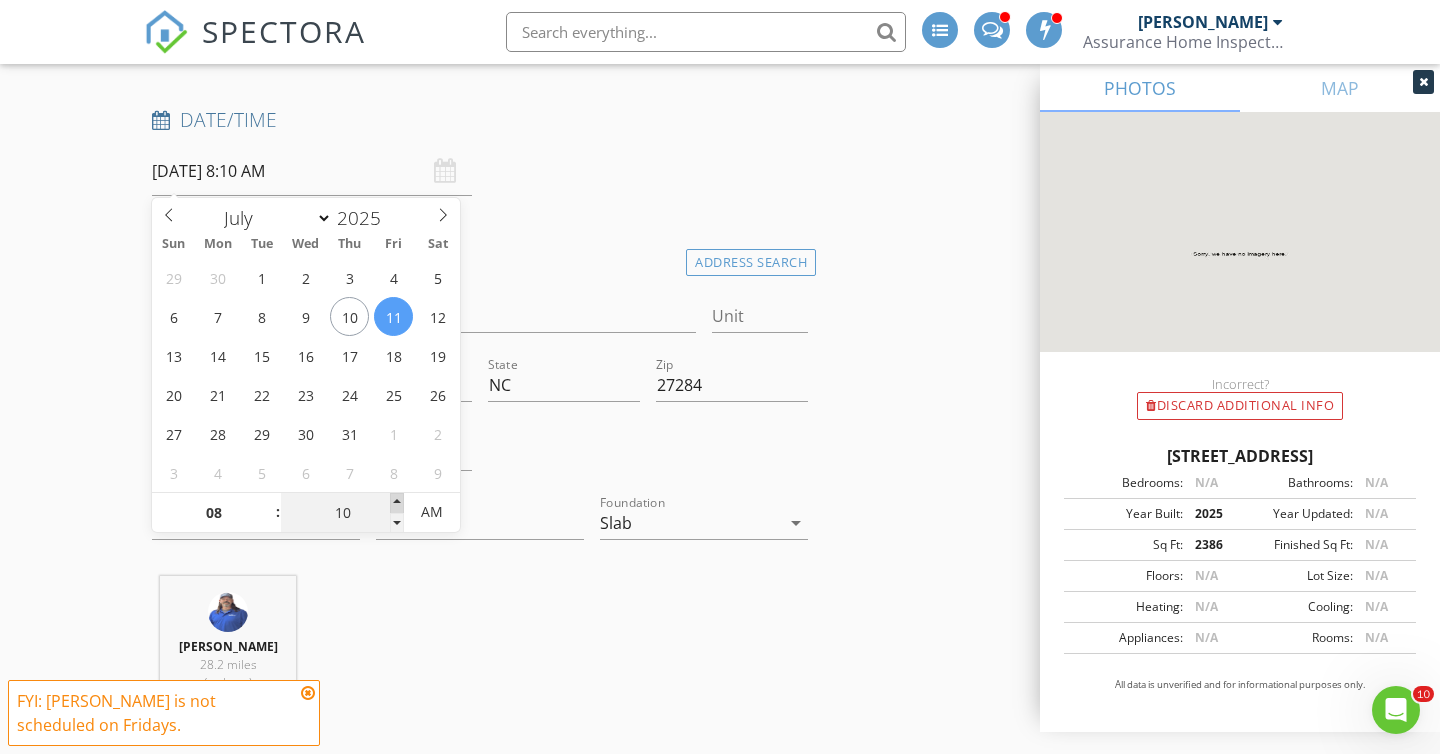 click at bounding box center (397, 503) 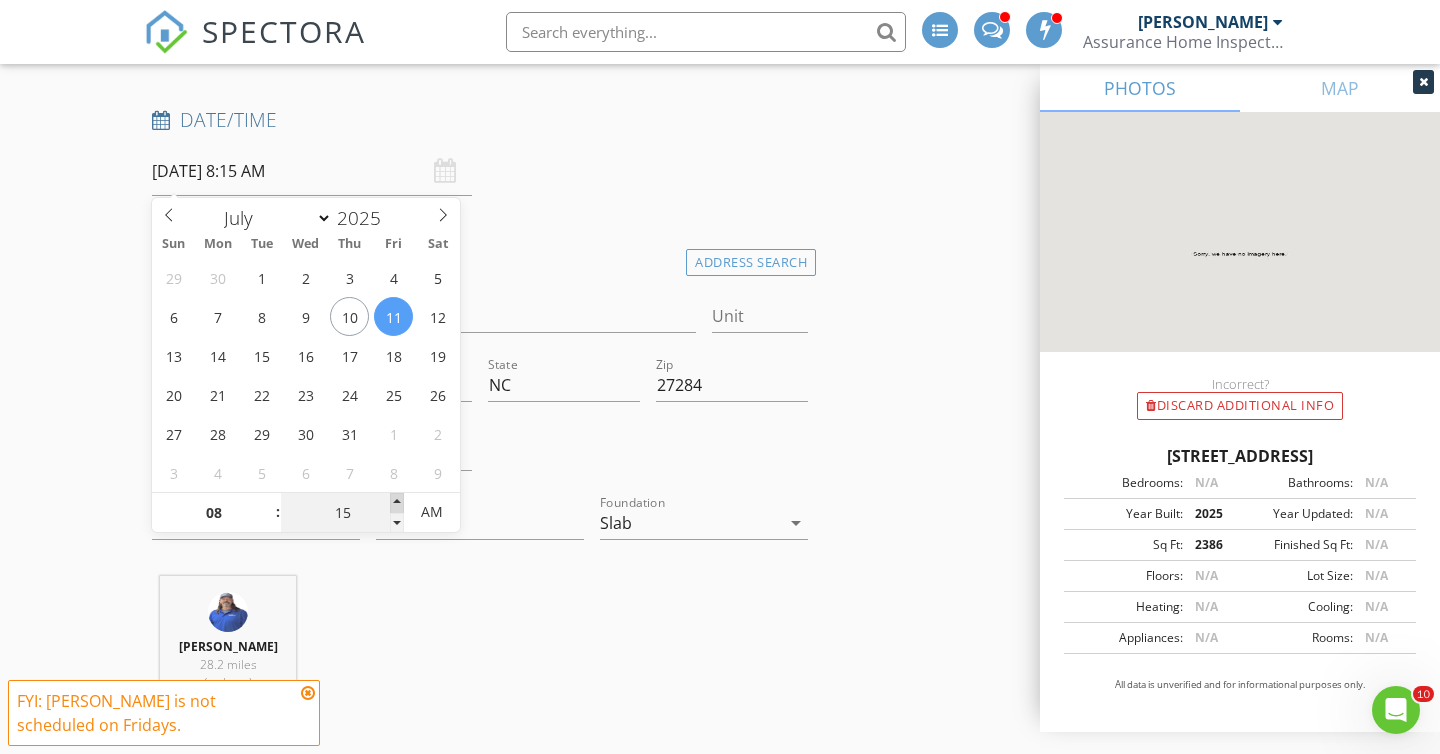 click at bounding box center [397, 503] 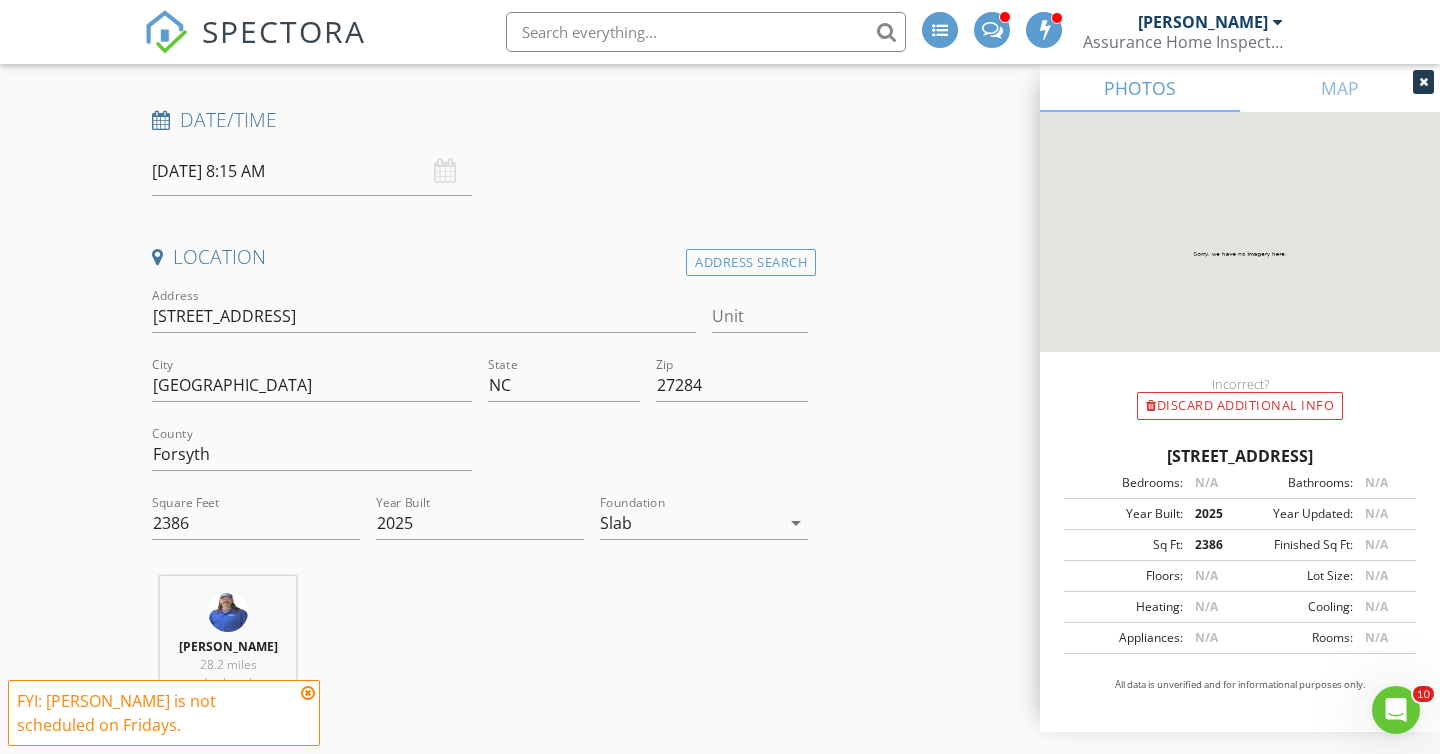 click on "Date/Time
07/11/2025 8:15 AM" at bounding box center (480, 151) 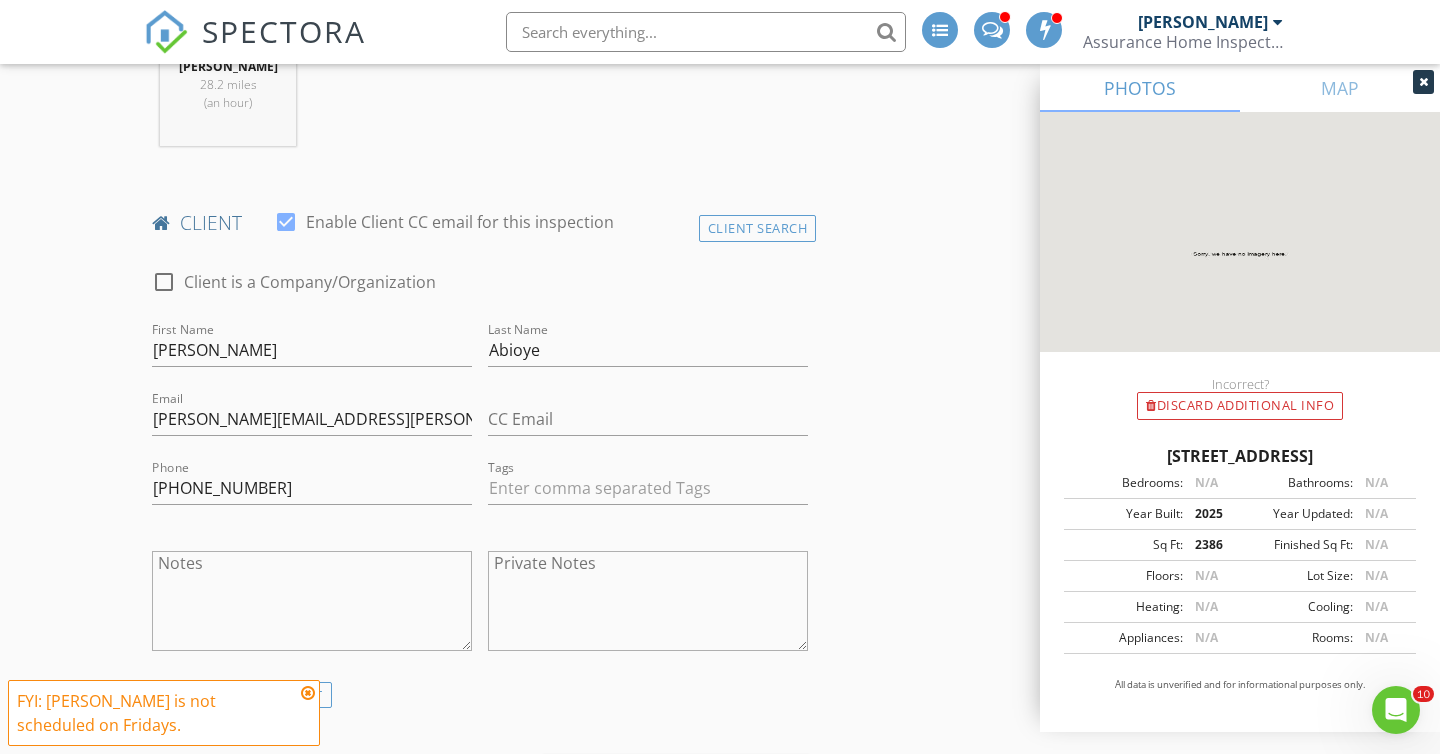 scroll, scrollTop: 1097, scrollLeft: 0, axis: vertical 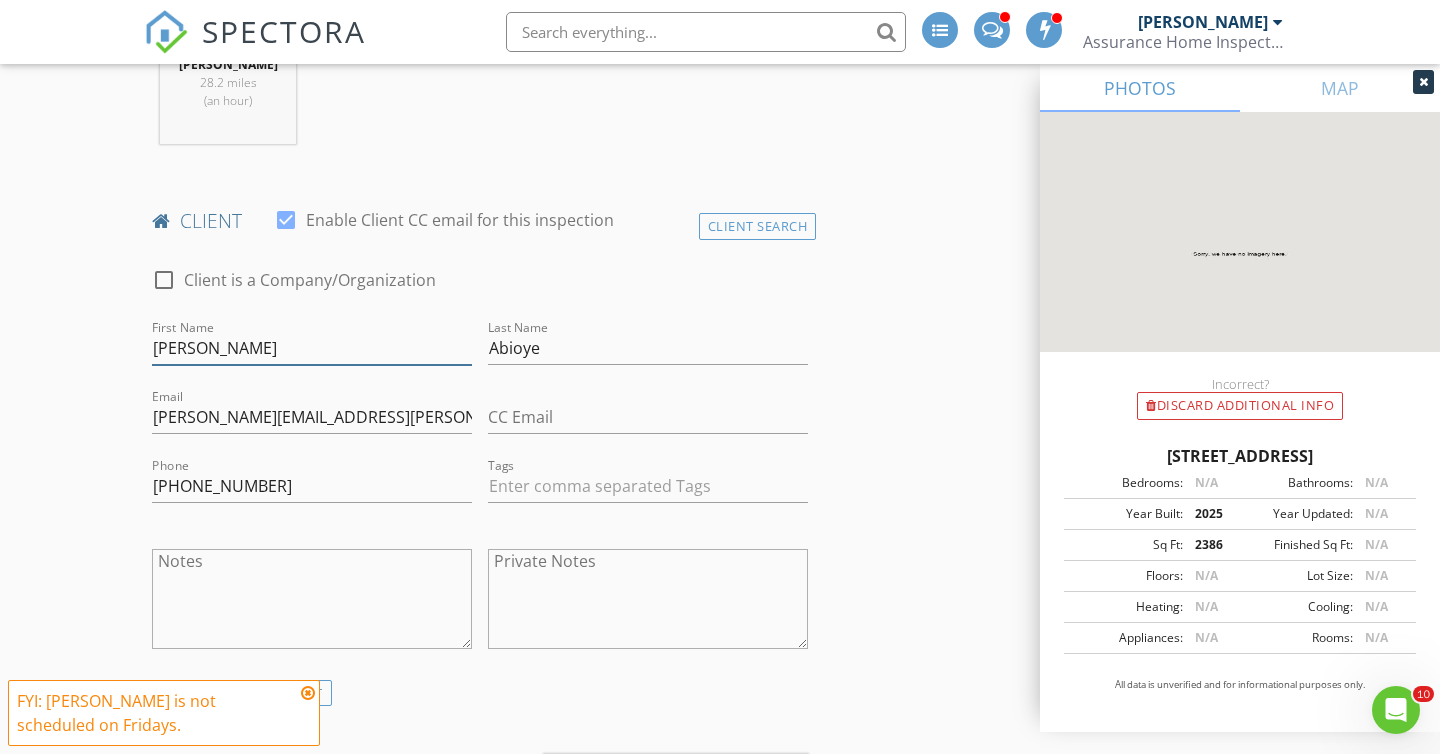 click on "Victor" at bounding box center (312, 348) 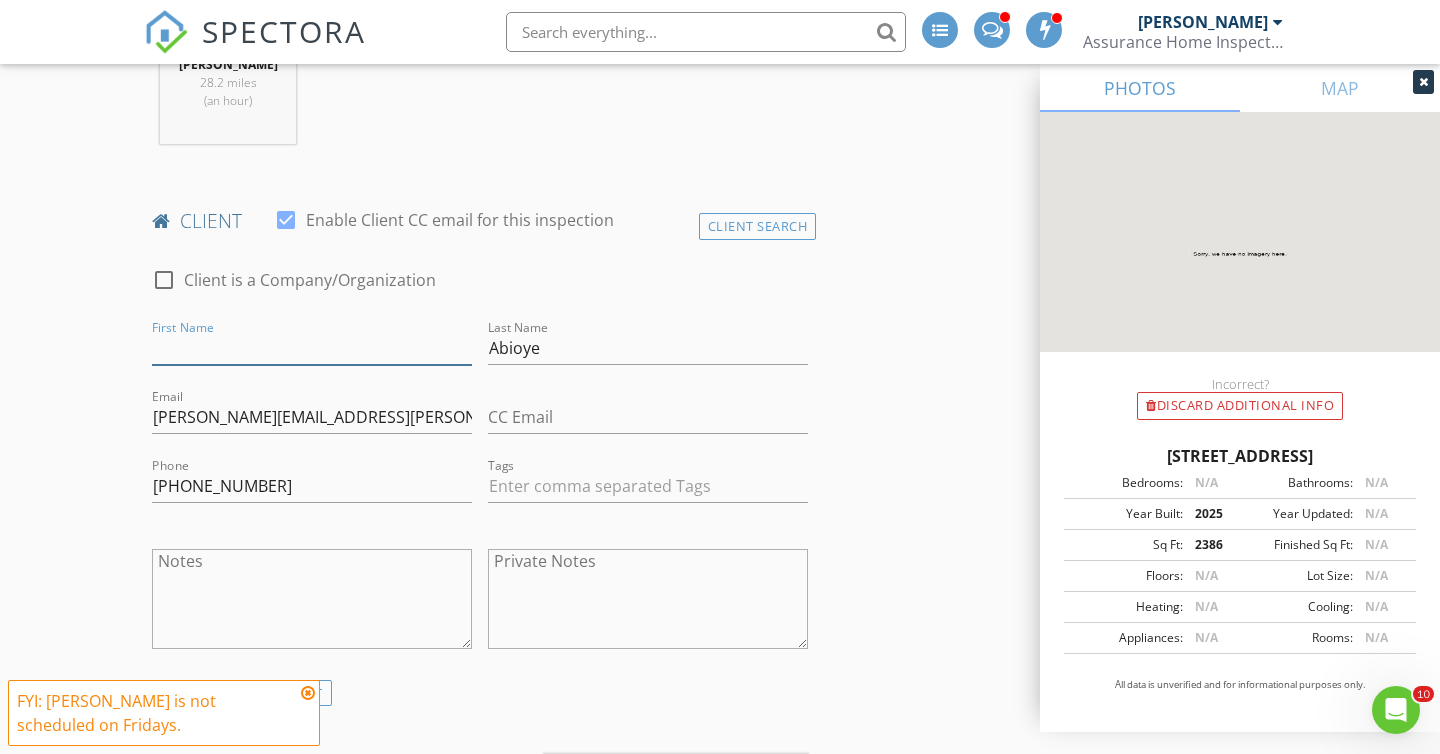 type 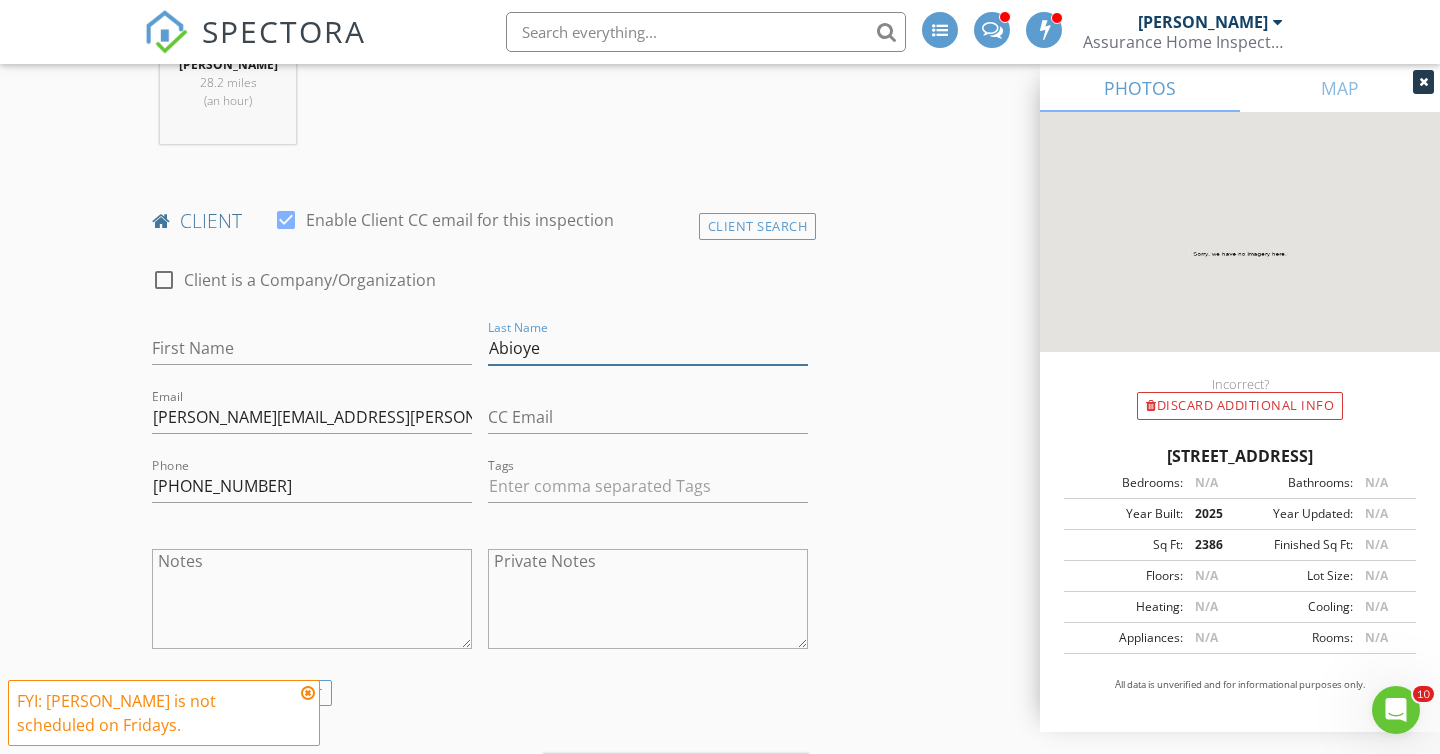 click on "Abioye" at bounding box center (648, 348) 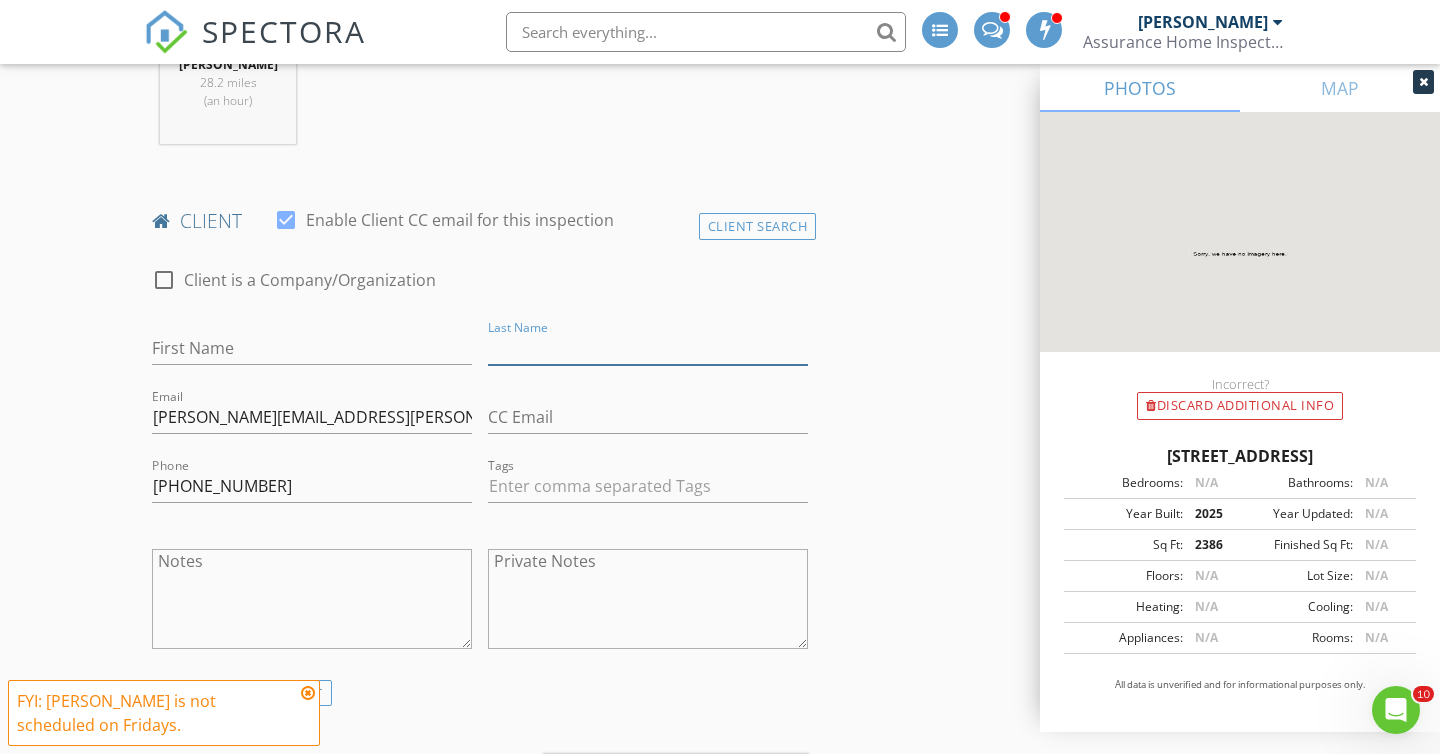 type 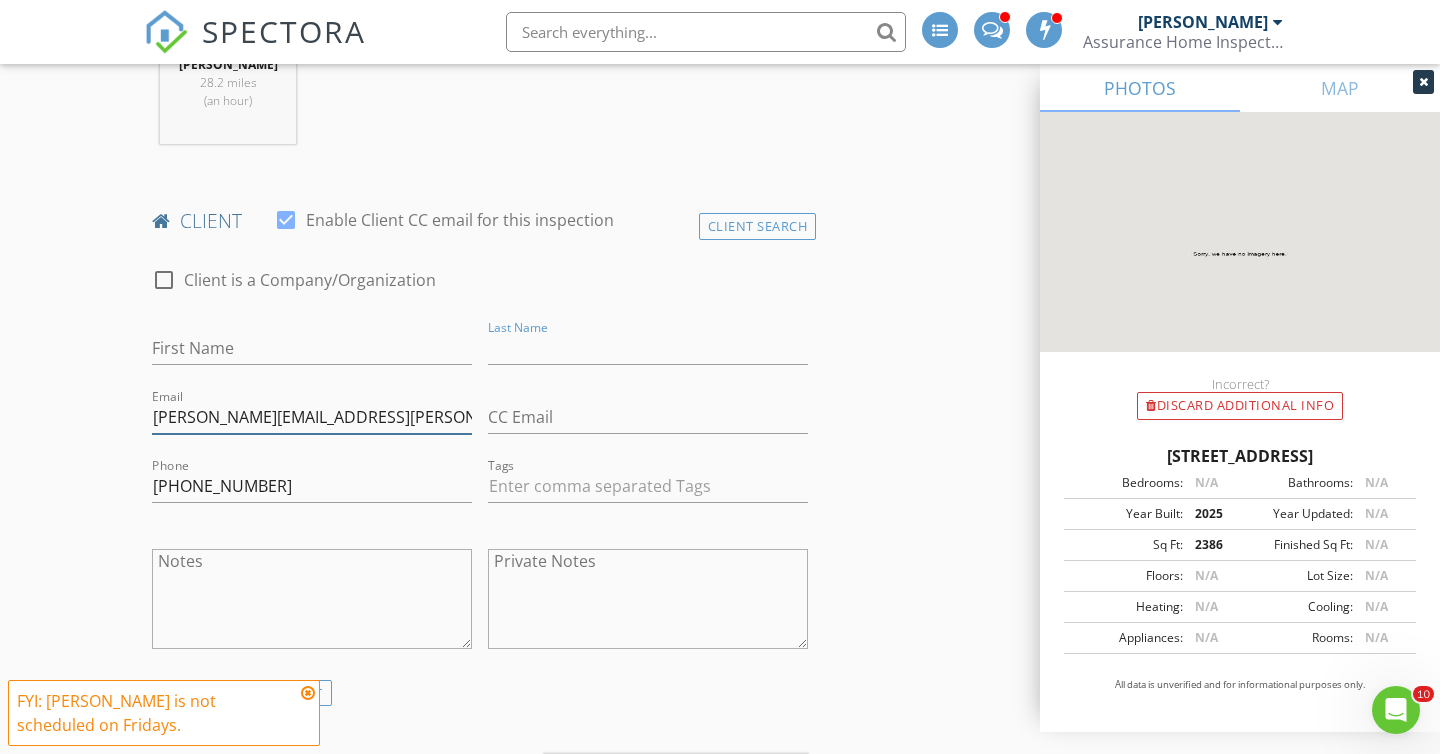 click on "victor.bolaji.abioye@toyota.com" at bounding box center [312, 417] 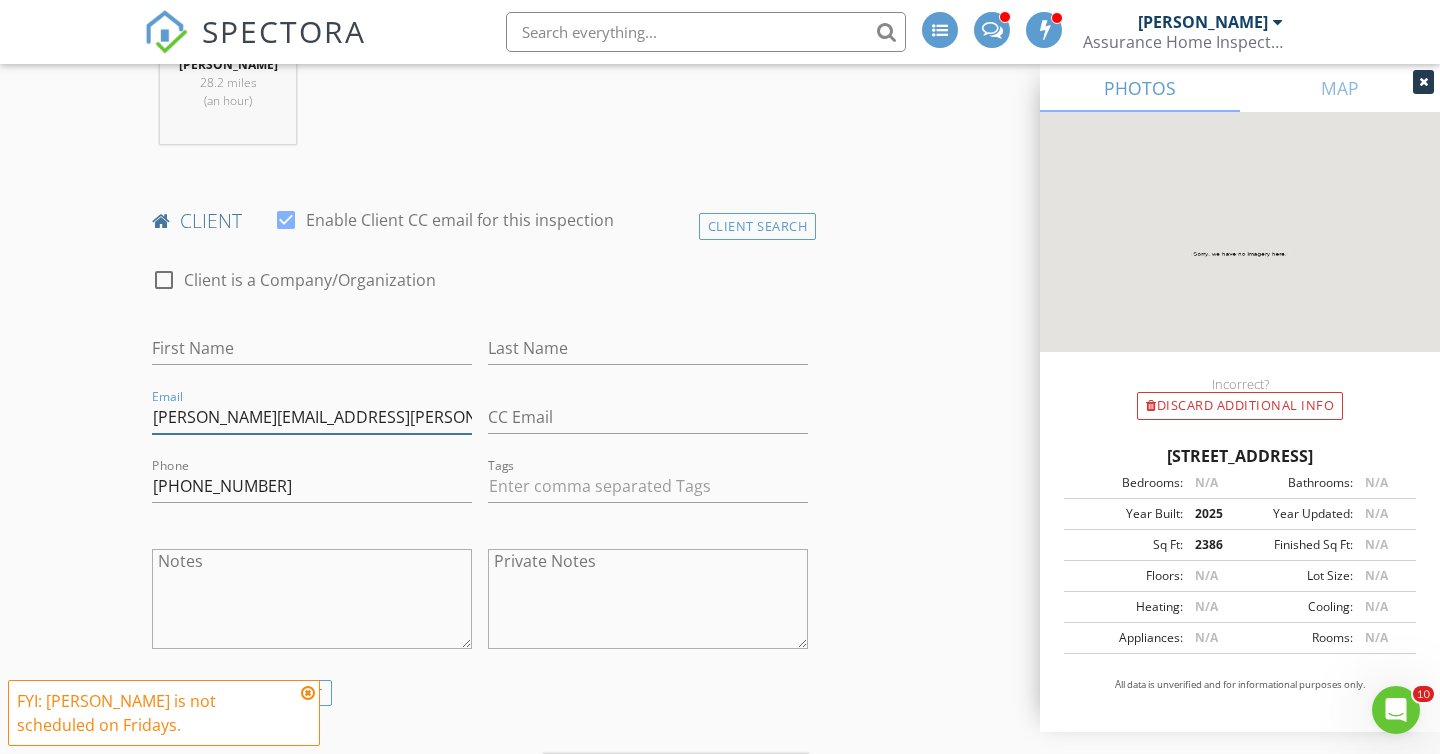 click on "victor.bolaji.abioye@toyota.com" at bounding box center (312, 417) 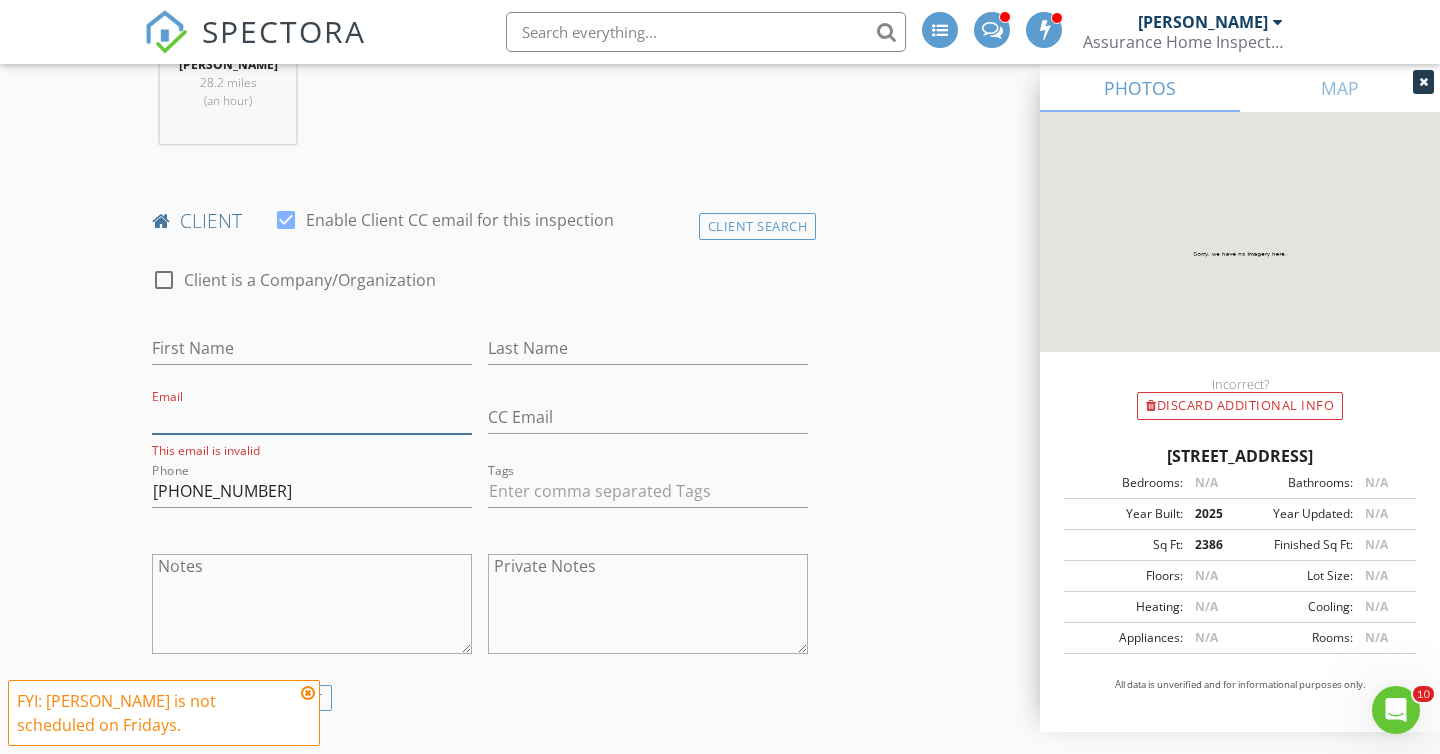 type 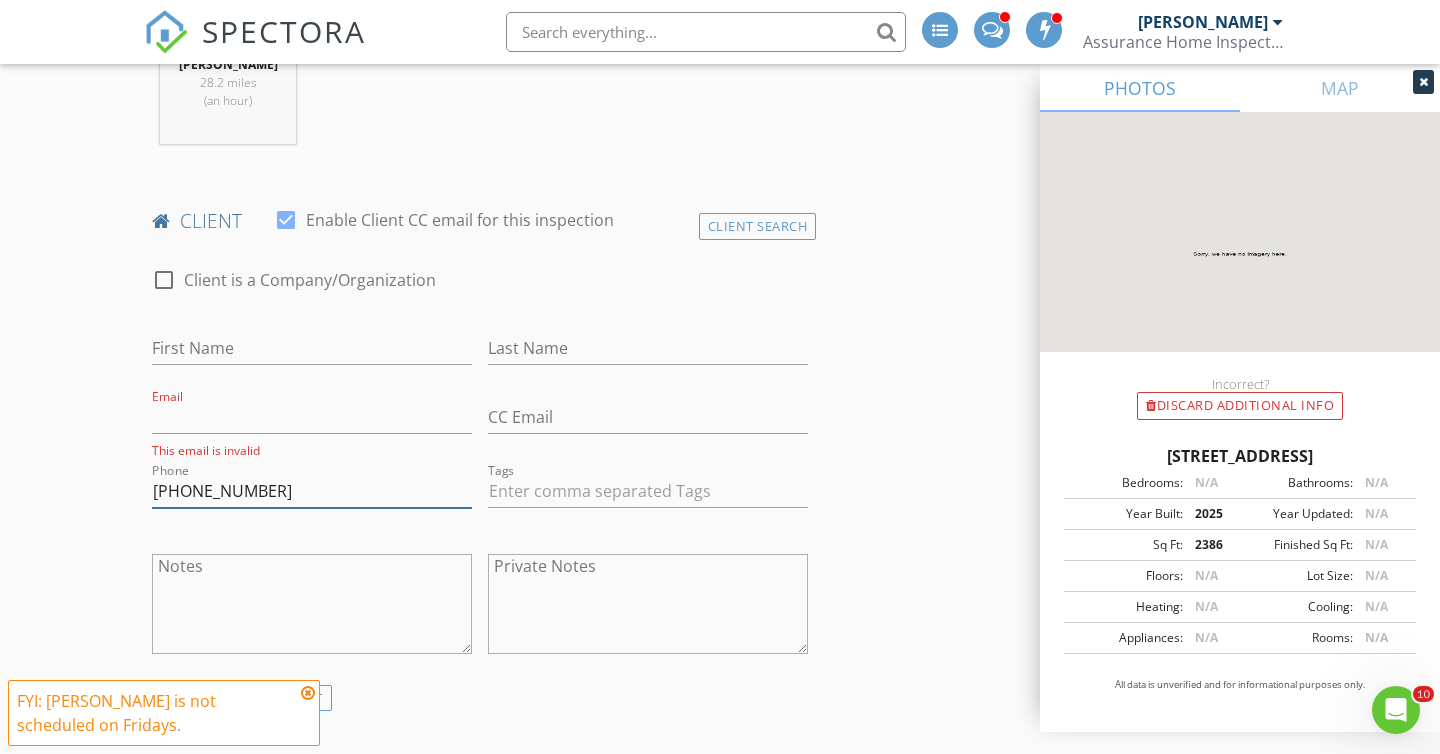 click on "(301) 732-0470" at bounding box center (312, 491) 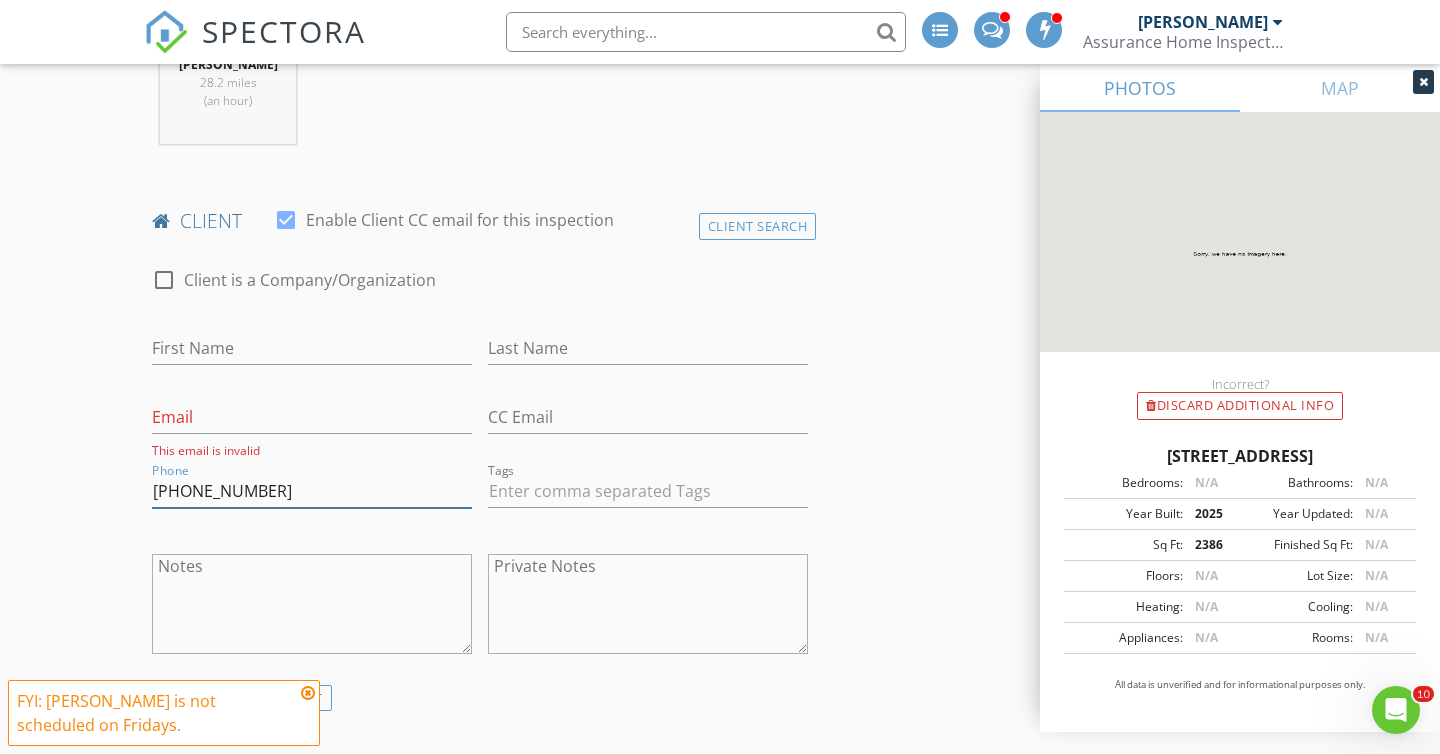 click on "(301) 732-0470" at bounding box center (312, 491) 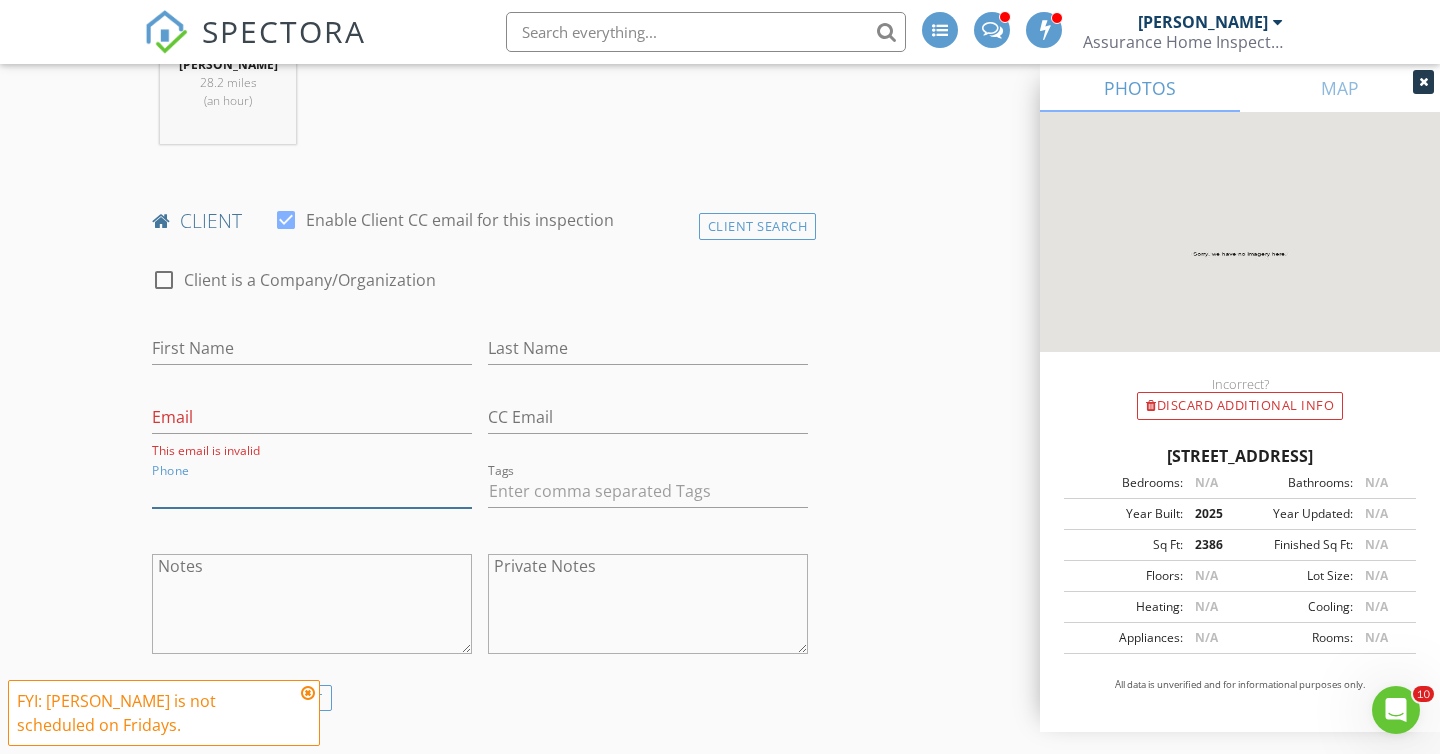 type 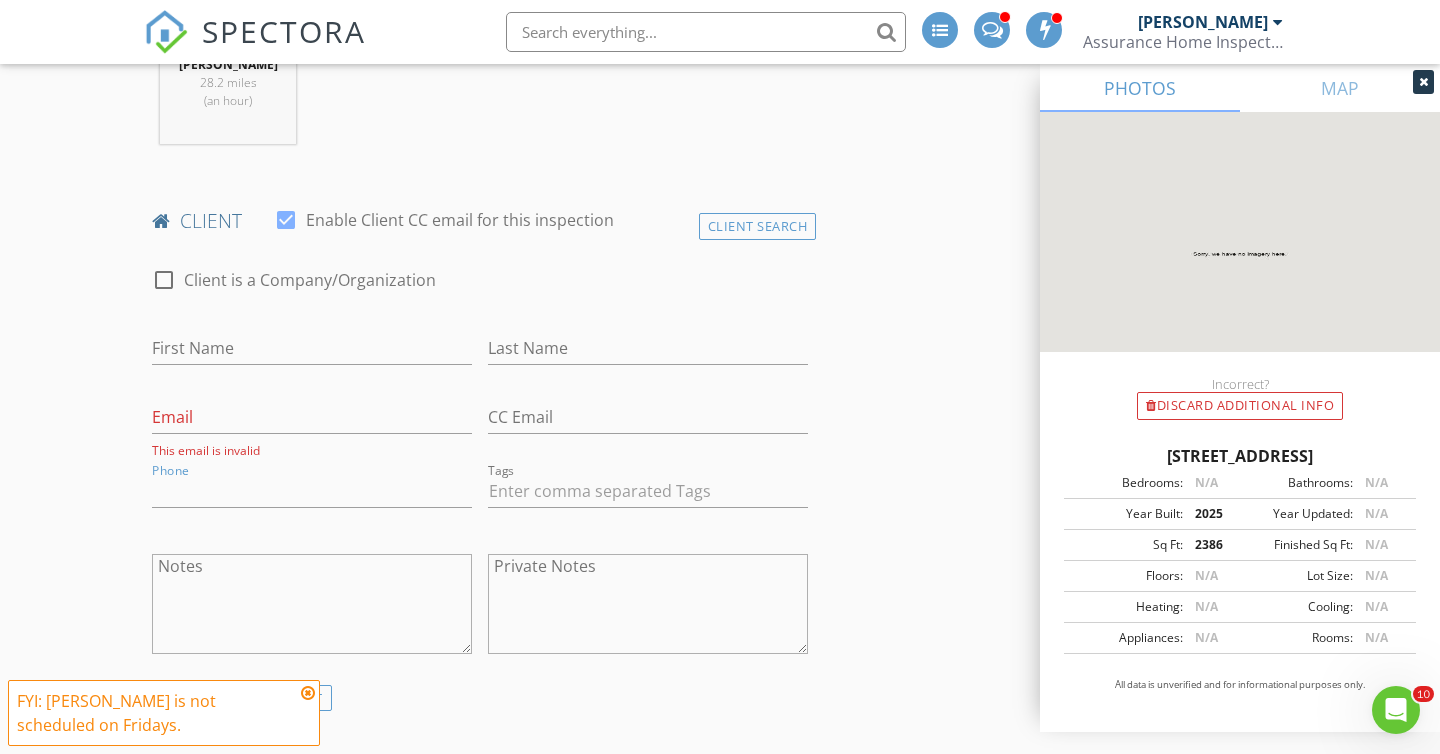 click on "New Inspection
Reorder / Copy
check_box_outline_blank Copy Reports From Original Inspection   check_box_outline_blank Copy Signed Agreements From Original Inspection
INSPECTOR(S)
check_box_outline_blank   Adam Santiago     check_box_outline_blank   Amador Francisco     check_box_outline_blank   Bo Reeves     check_box_outline_blank   Hunter McBride     check_box_outline_blank   John Neiers     check_box_outline_blank   Justin Cain     check_box_outline_blank   Kyle Mckeel     check_box   Matthew Childers   PRIMARY   check_box_outline_blank   Matt Kearney     check_box_outline_blank   Michael Mangum     check_box_outline_blank   Randy Parrish     check_box_outline_blank   Ryan Moore     check_box_outline_blank   Scott Johnson     check_box_outline_blank   Trey Waters     check_box_outline_blank   Wade Falls     check_box_outline_blank   Radon Tech     check_box_outline_blank   David Corbett     Matthew Childers arrow_drop_down" at bounding box center (720, 1878) 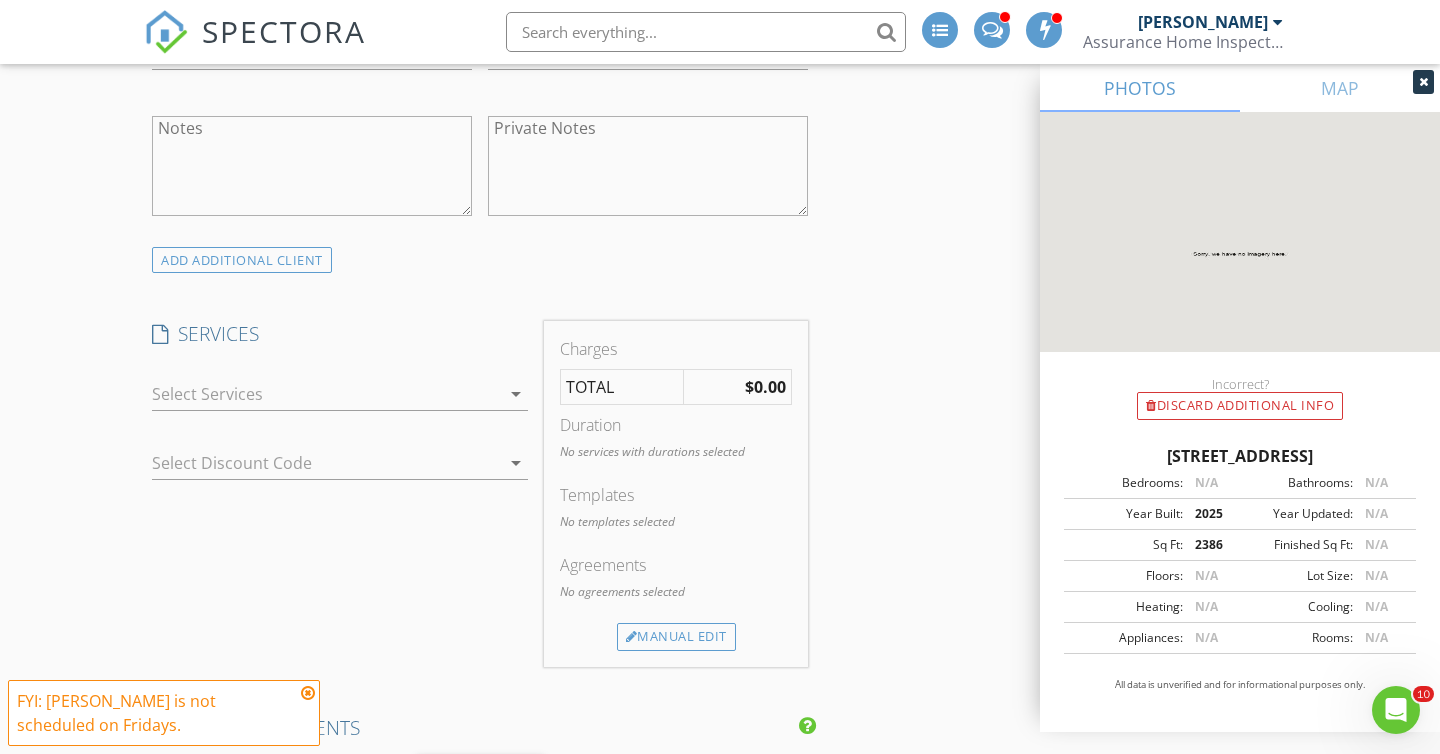 scroll, scrollTop: 1542, scrollLeft: 0, axis: vertical 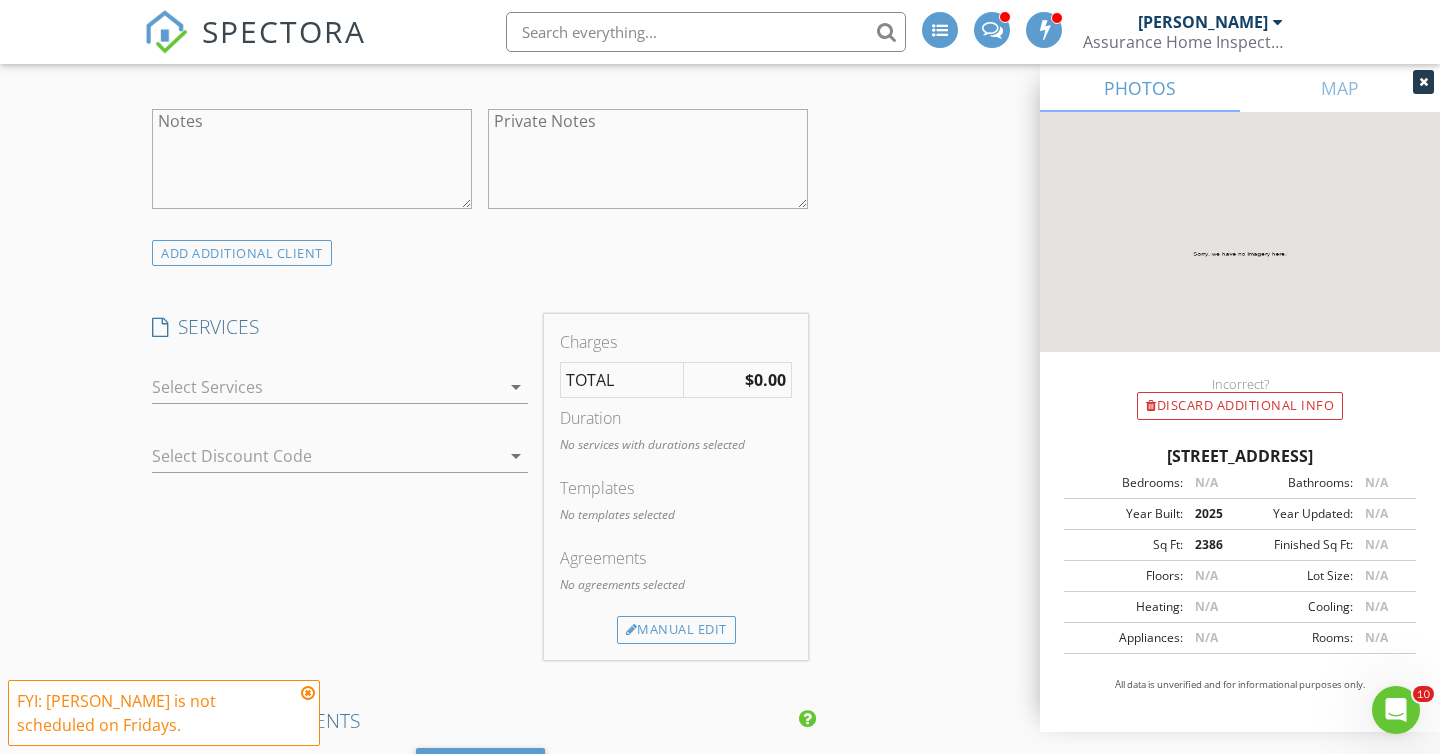 click at bounding box center (326, 387) 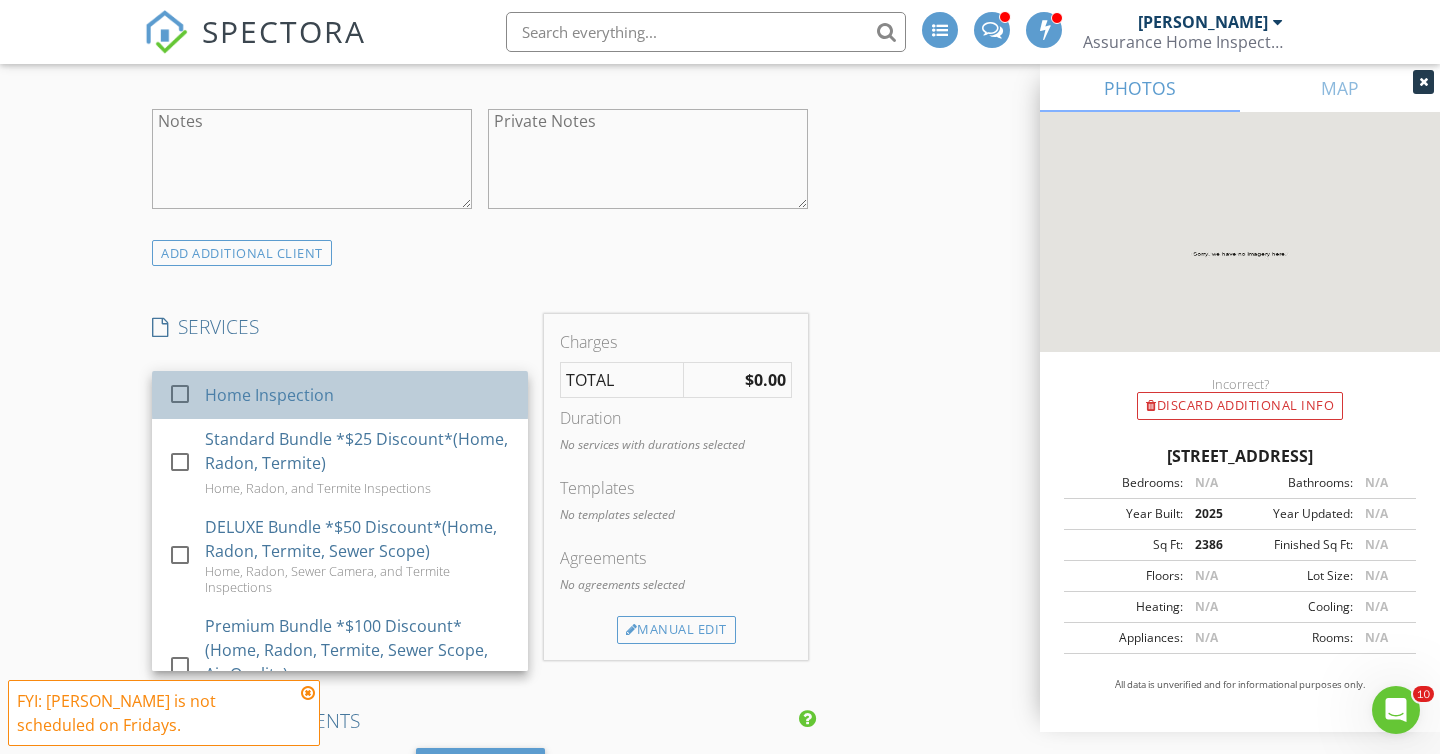 click on "Home Inspection" at bounding box center [269, 395] 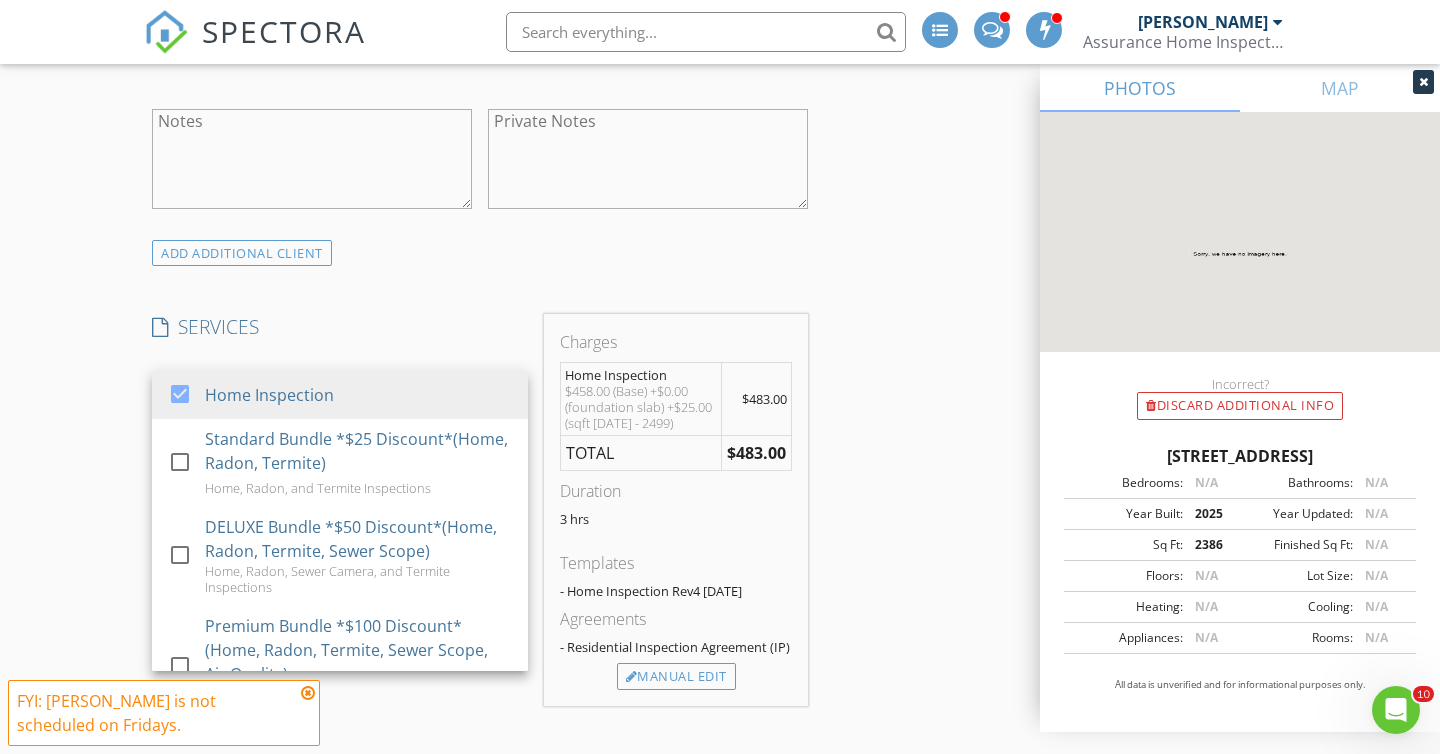 click on "Reorder / Copy
check_box_outline_blank Copy Reports From Original Inspection   check_box_outline_blank Copy Signed Agreements From Original Inspection
INSPECTOR(S)
check_box_outline_blank   Adam Santiago     check_box_outline_blank   Amador Francisco     check_box_outline_blank   Bo Reeves     check_box_outline_blank   Hunter McBride     check_box_outline_blank   John Neiers     check_box_outline_blank   Justin Cain     check_box_outline_blank   Kyle Mckeel     check_box   Matthew Childers   PRIMARY   check_box_outline_blank   Matt Kearney     check_box_outline_blank   Michael Mangum     check_box_outline_blank   Randy Parrish     check_box_outline_blank   Ryan Moore     check_box_outline_blank   Scott Johnson     check_box_outline_blank   Trey Waters     check_box_outline_blank   Wade Falls     check_box_outline_blank   Radon Tech     check_box_outline_blank   David Corbett     Matthew Childers arrow_drop_down   check_box_outline_blank" at bounding box center (720, 1478) 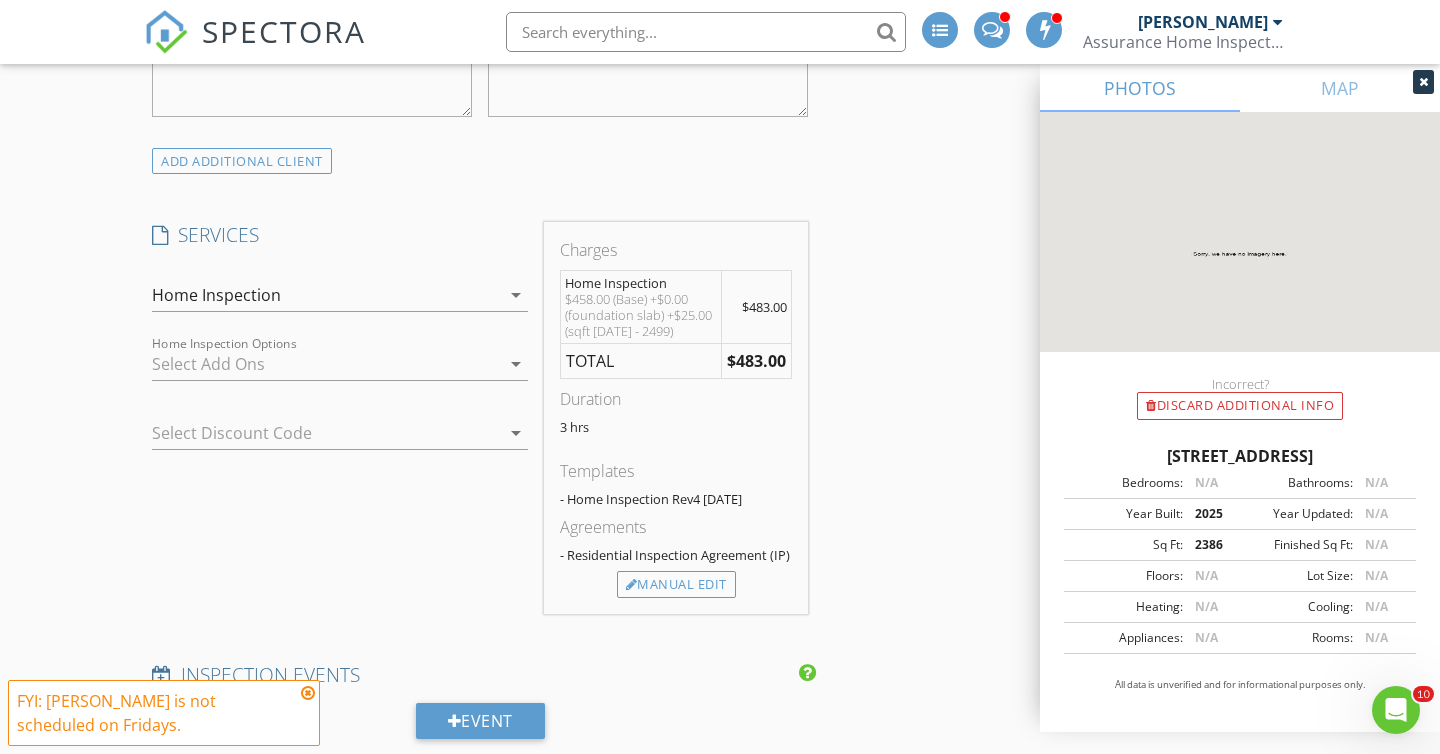 scroll, scrollTop: 1732, scrollLeft: 0, axis: vertical 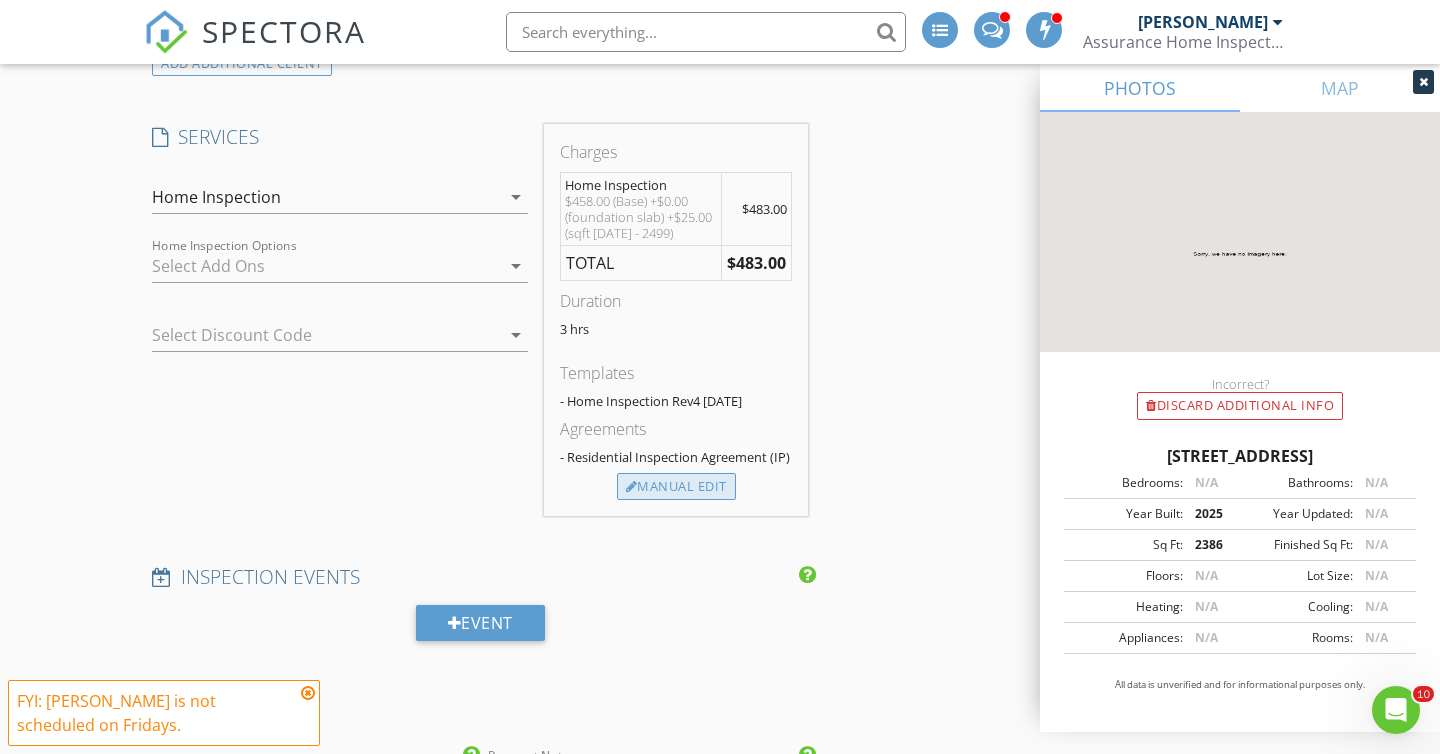 click on "Manual Edit" at bounding box center (676, 487) 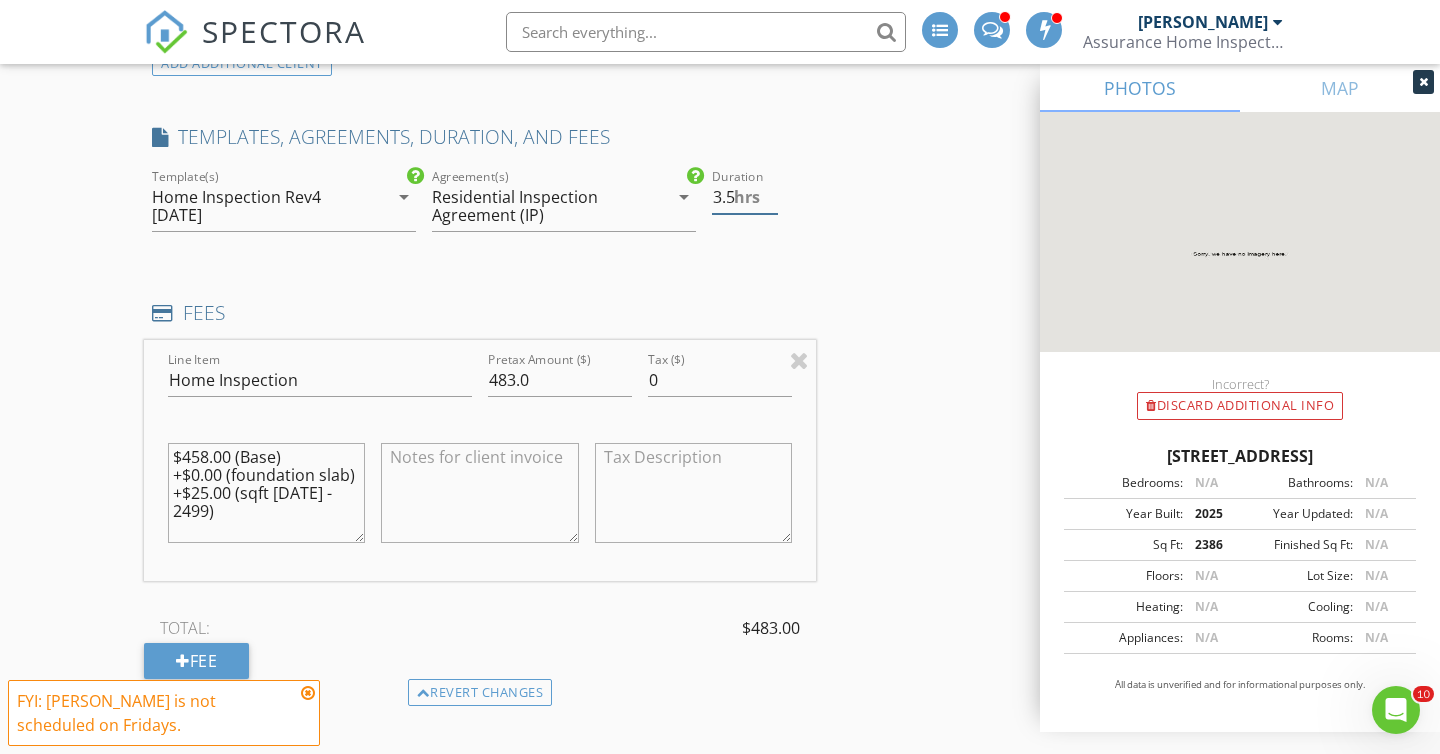 click on "3.5" at bounding box center [745, 197] 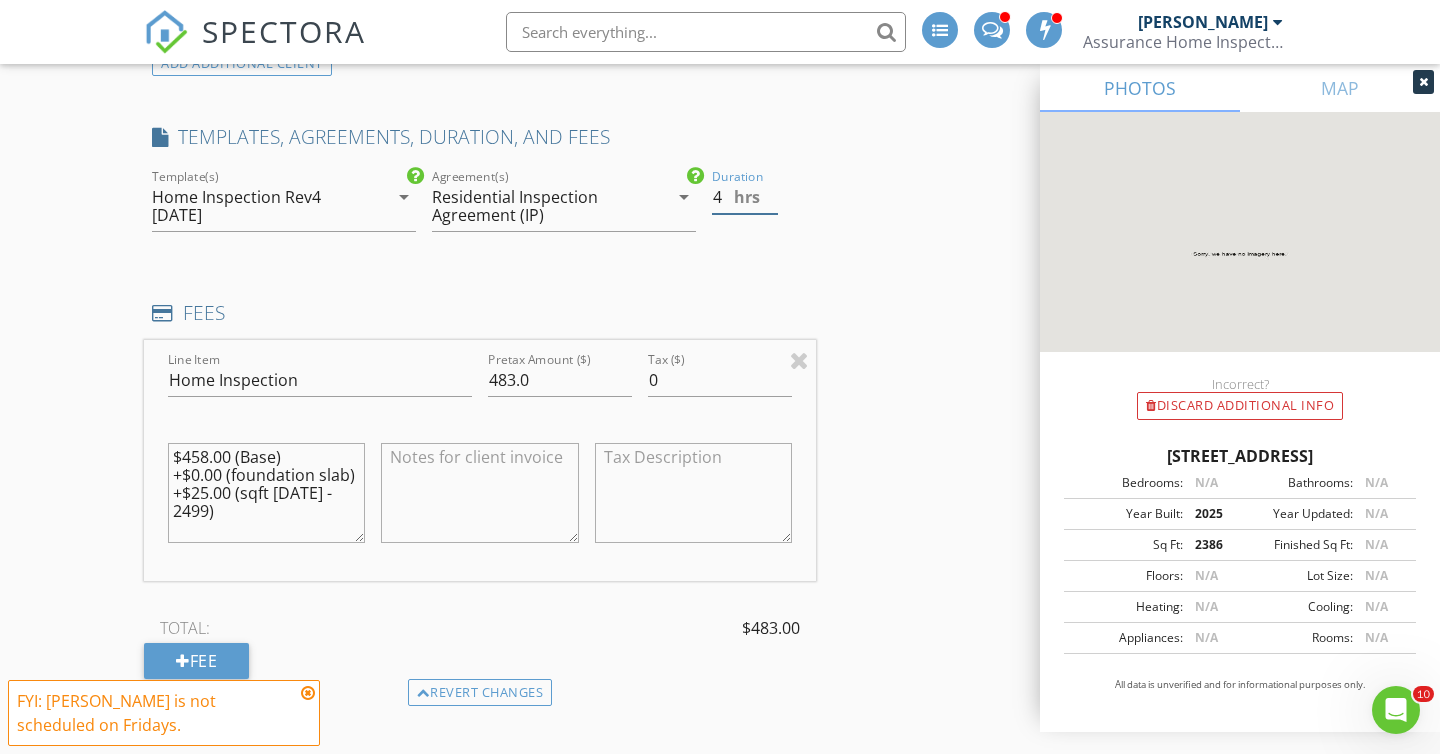 type on "4" 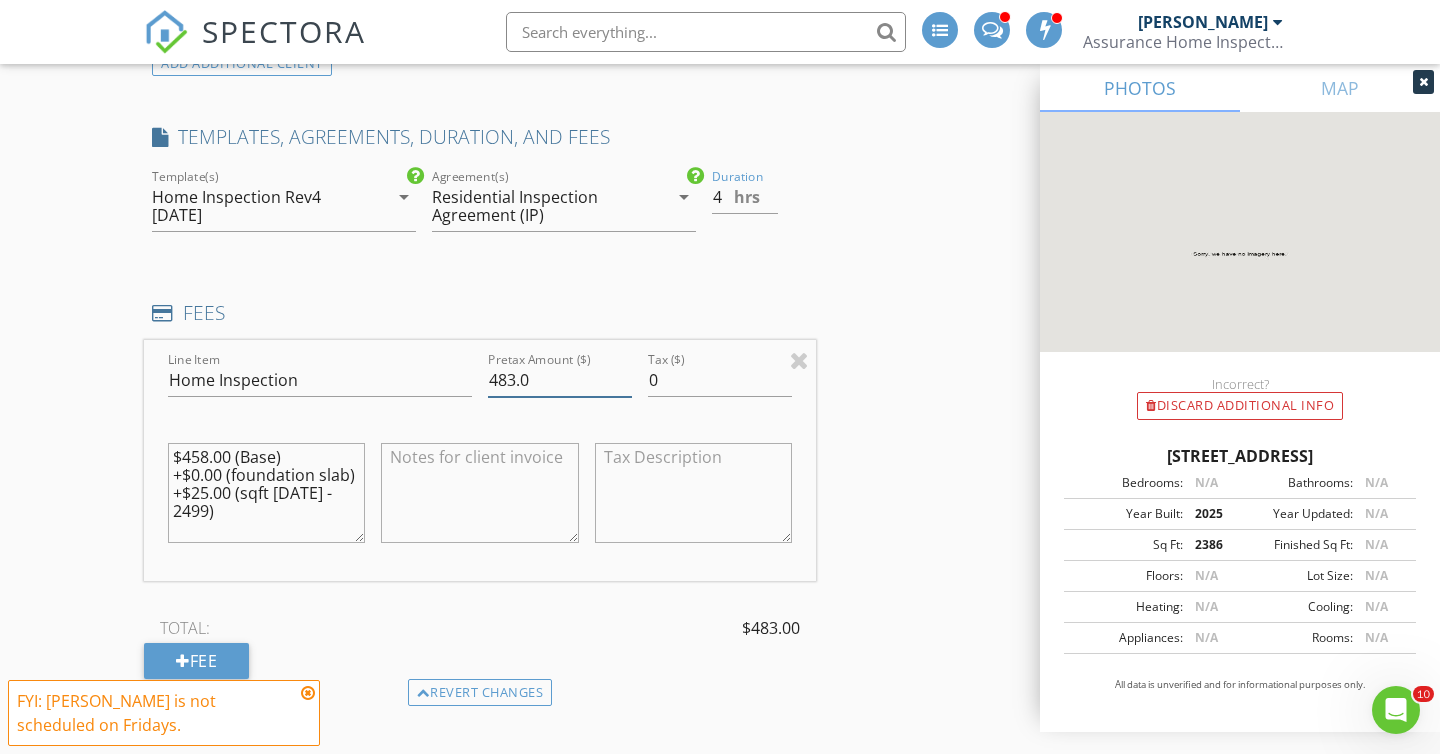 click on "483.0" at bounding box center [560, 380] 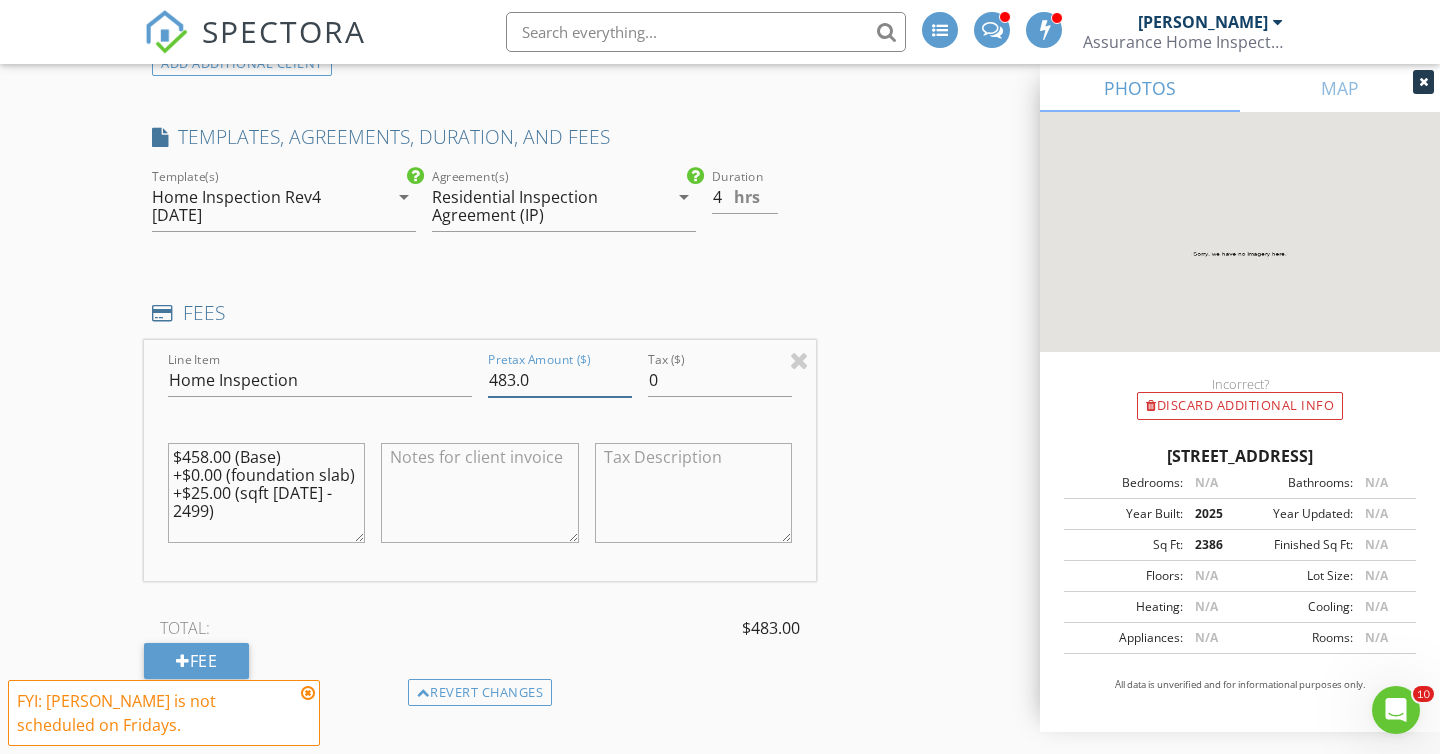click on "483.0" at bounding box center [560, 380] 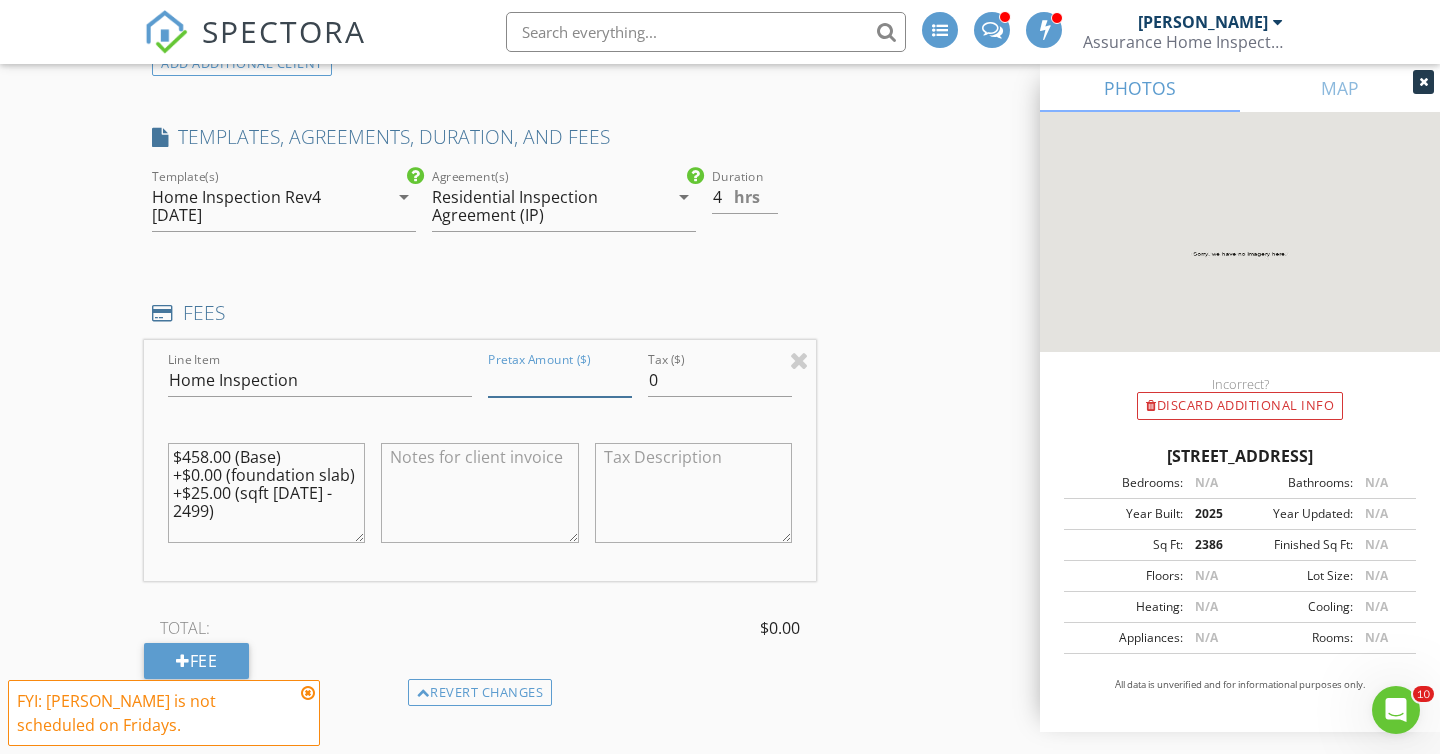 type 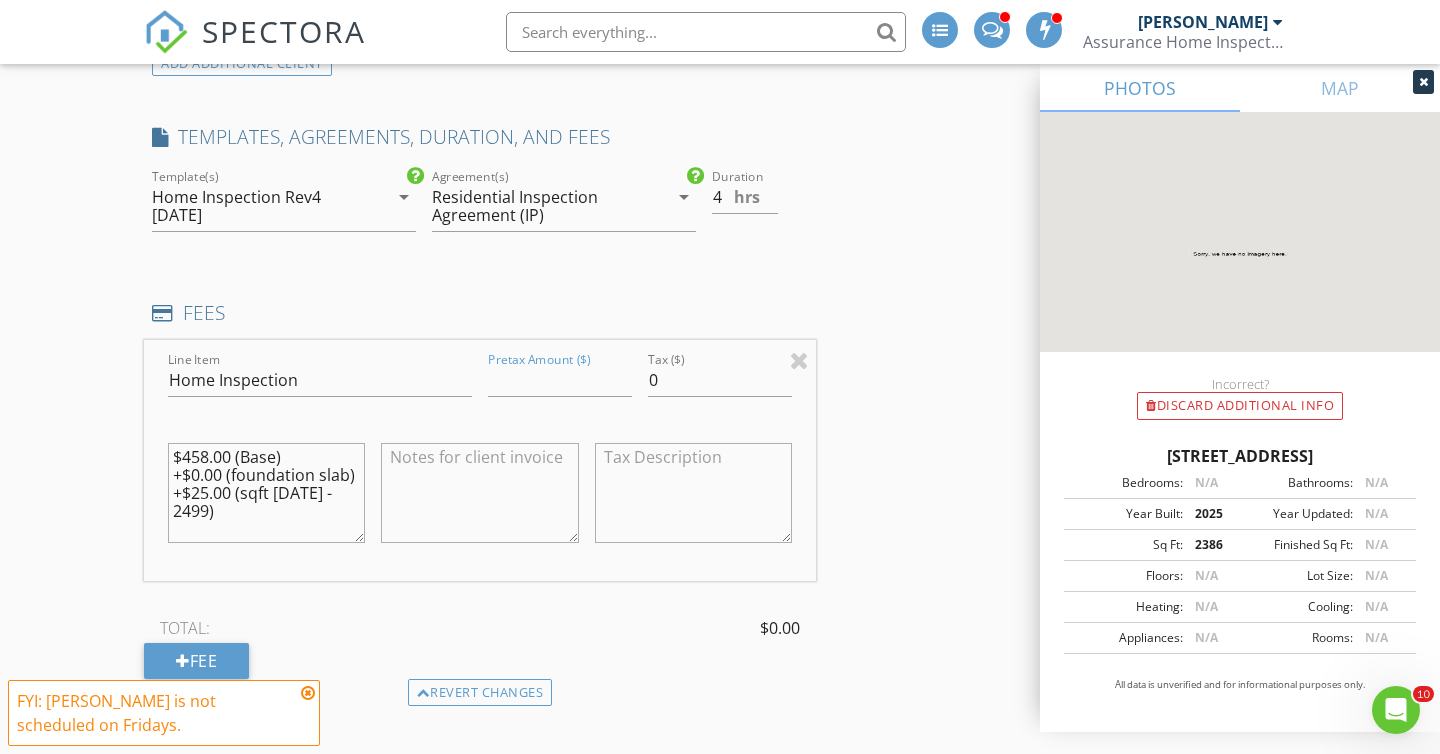 click on "Line Item Home Inspection     Pretax Amount ($)   Tax ($) 0   $458.00 (Base)
+$0.00 (foundation slab)
+$25.00 (sqft 1999 - 2499)" at bounding box center [480, 460] 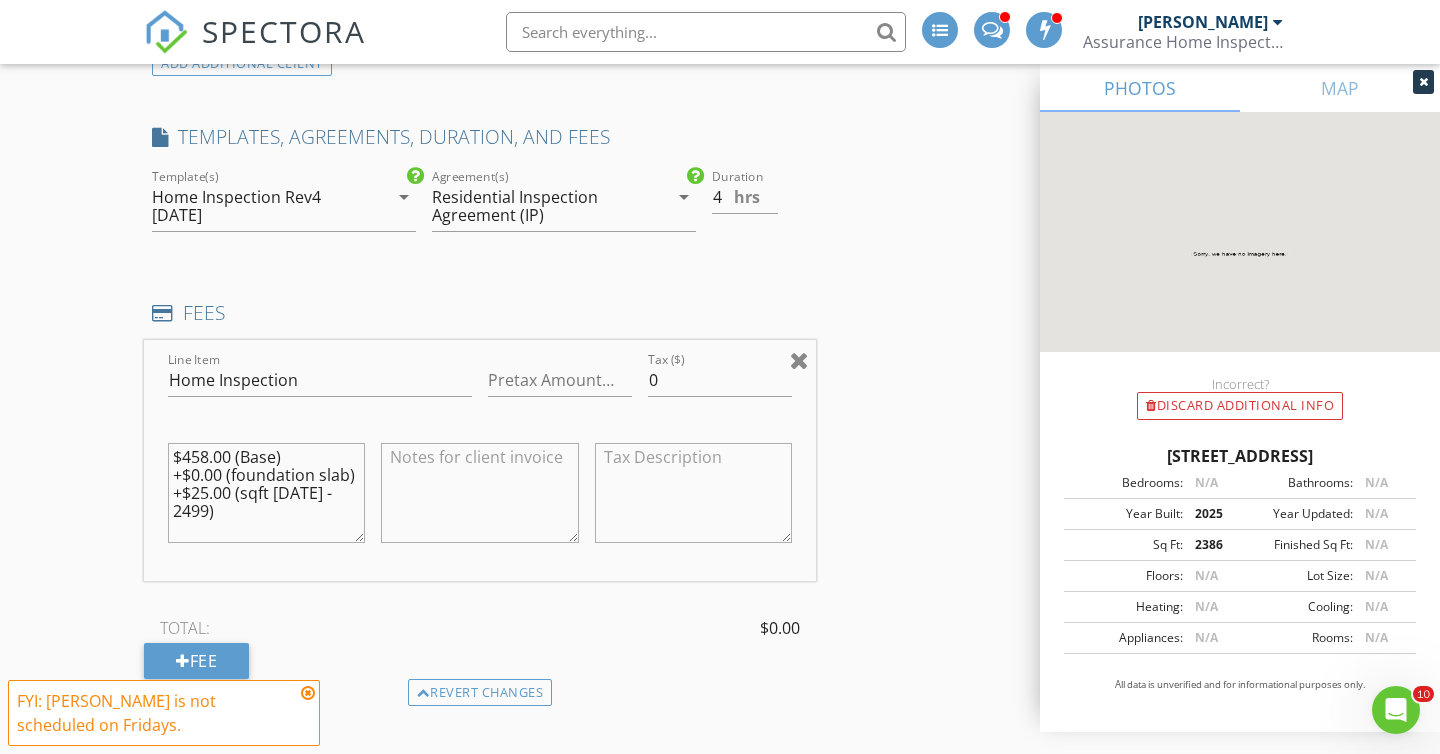 click at bounding box center [799, 360] 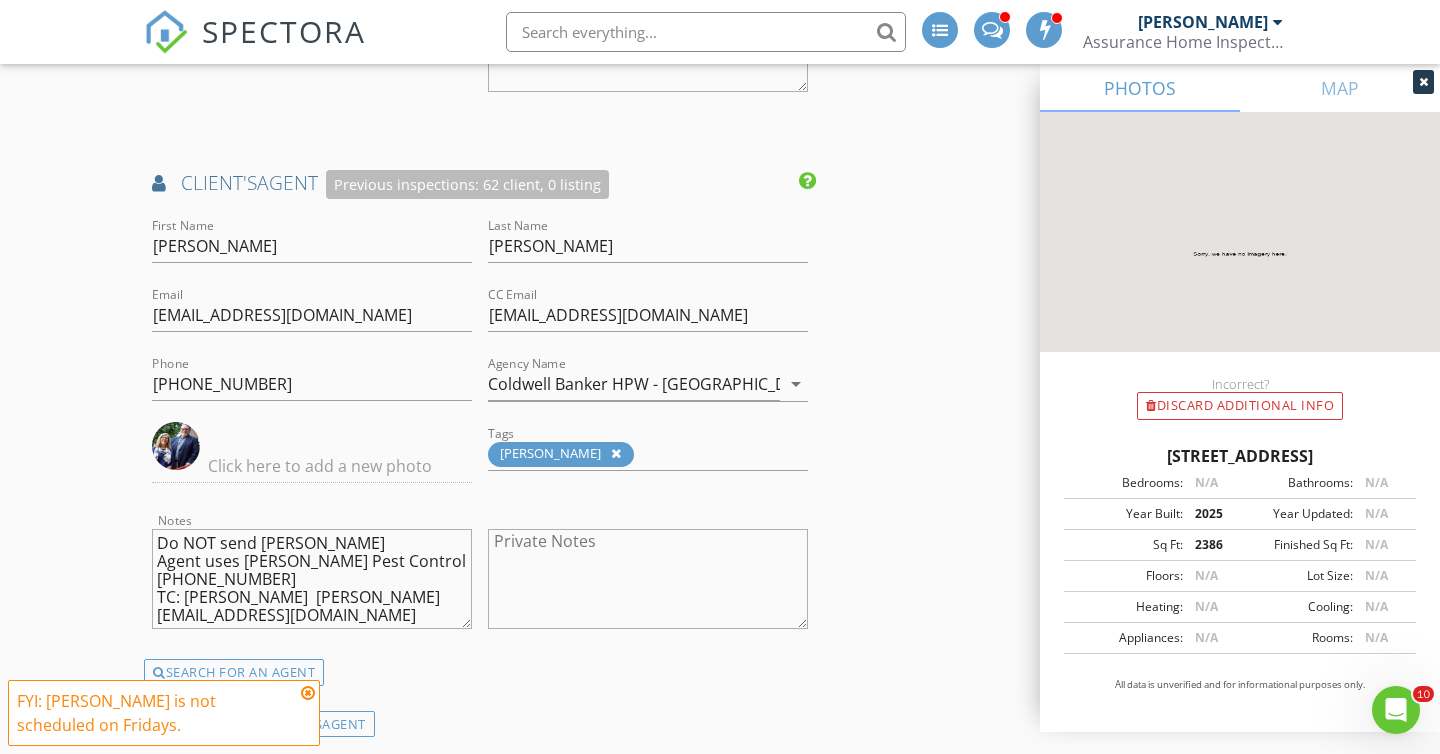 scroll, scrollTop: 2500, scrollLeft: 0, axis: vertical 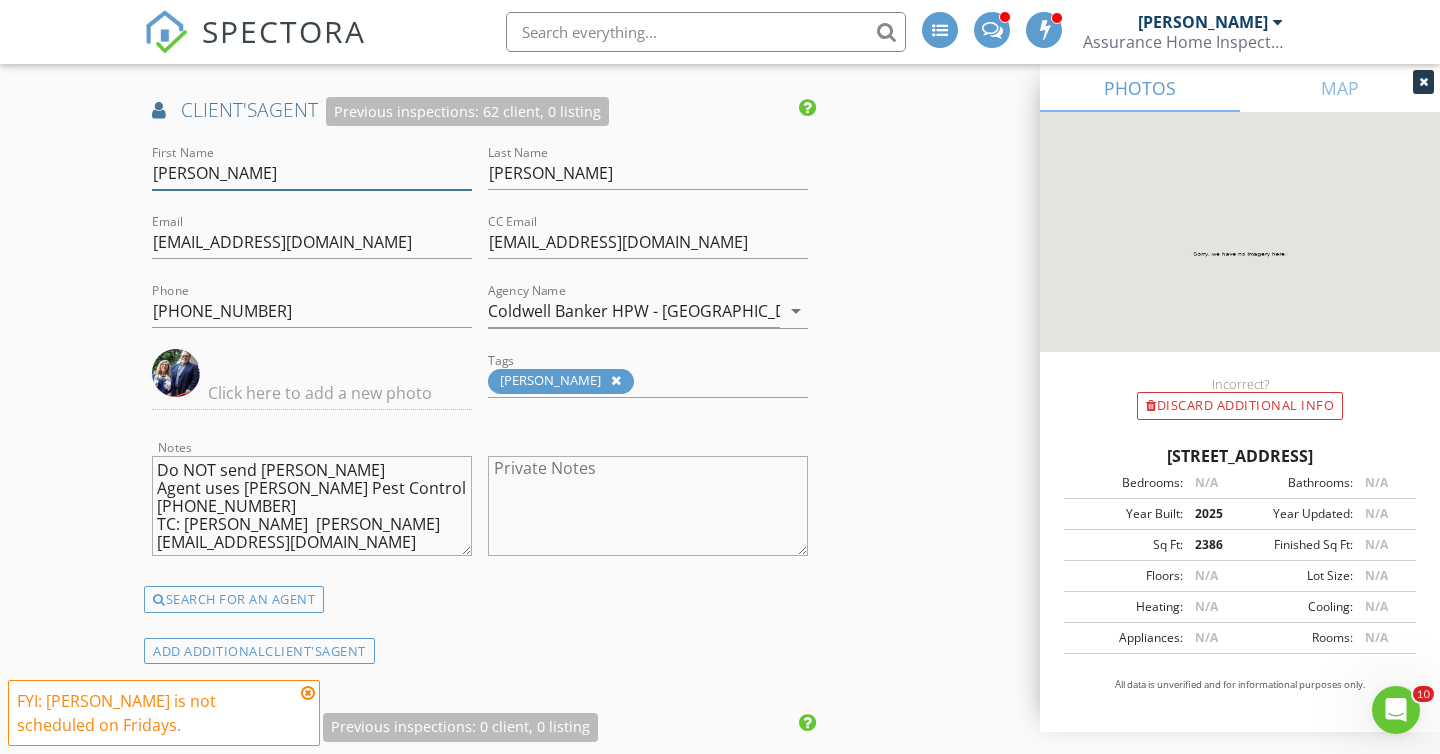 click on "Kevin" at bounding box center [312, 173] 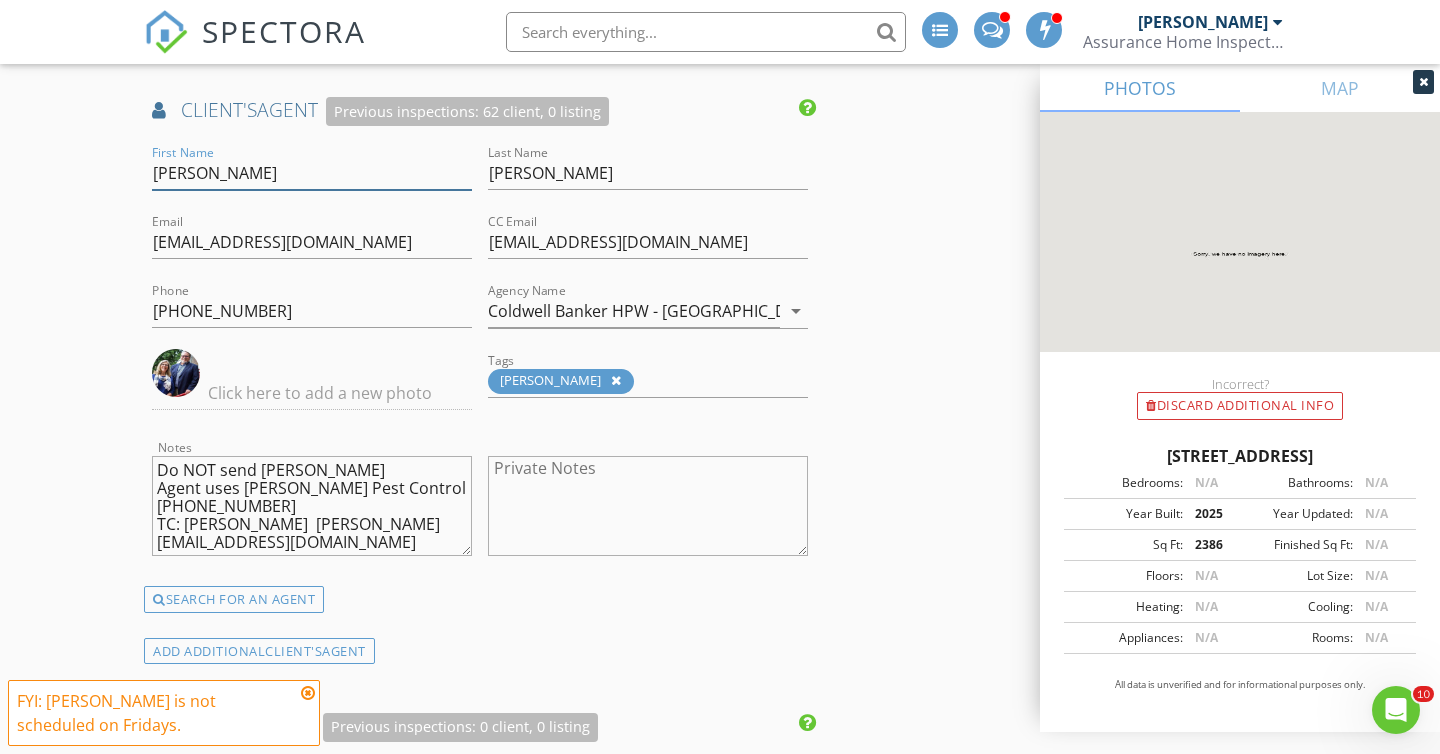 click on "Kevin" at bounding box center [312, 173] 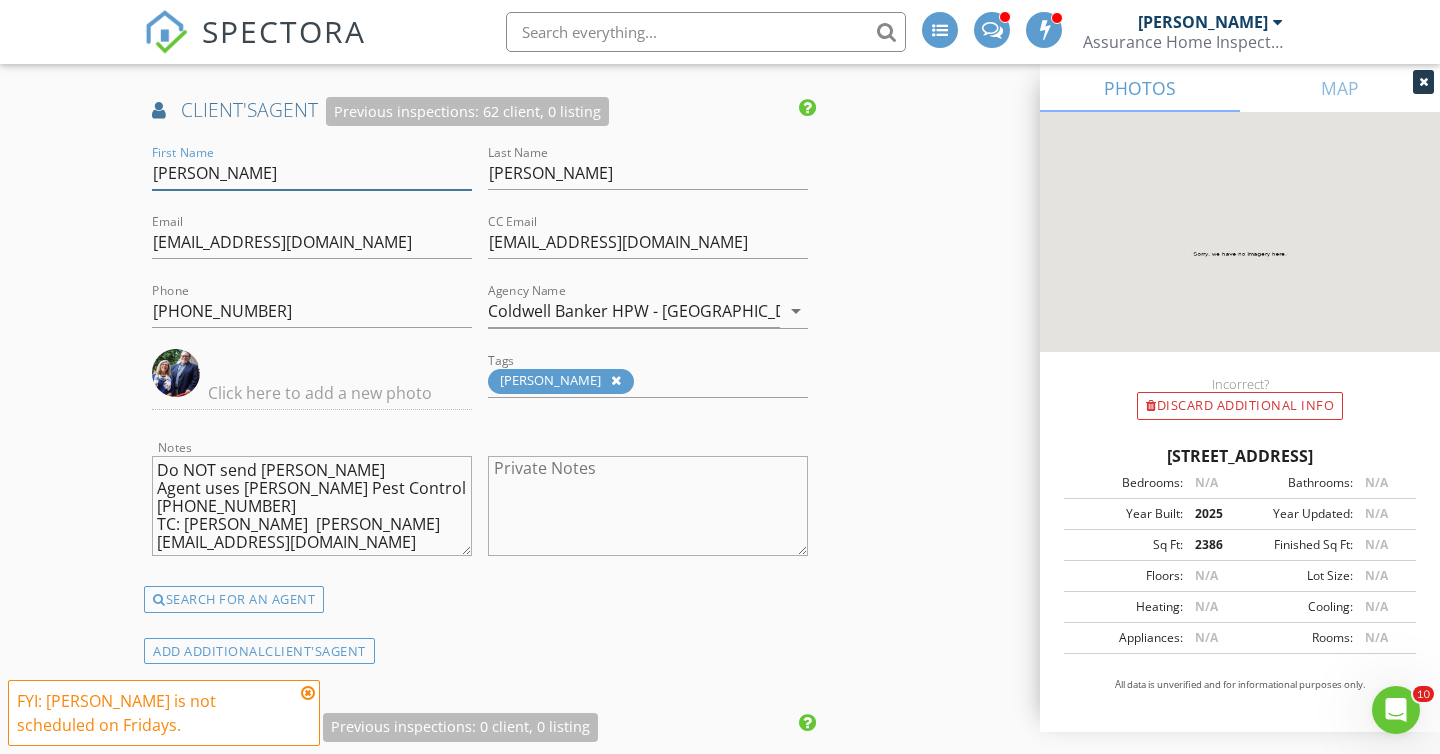 click on "Kevin" at bounding box center [312, 173] 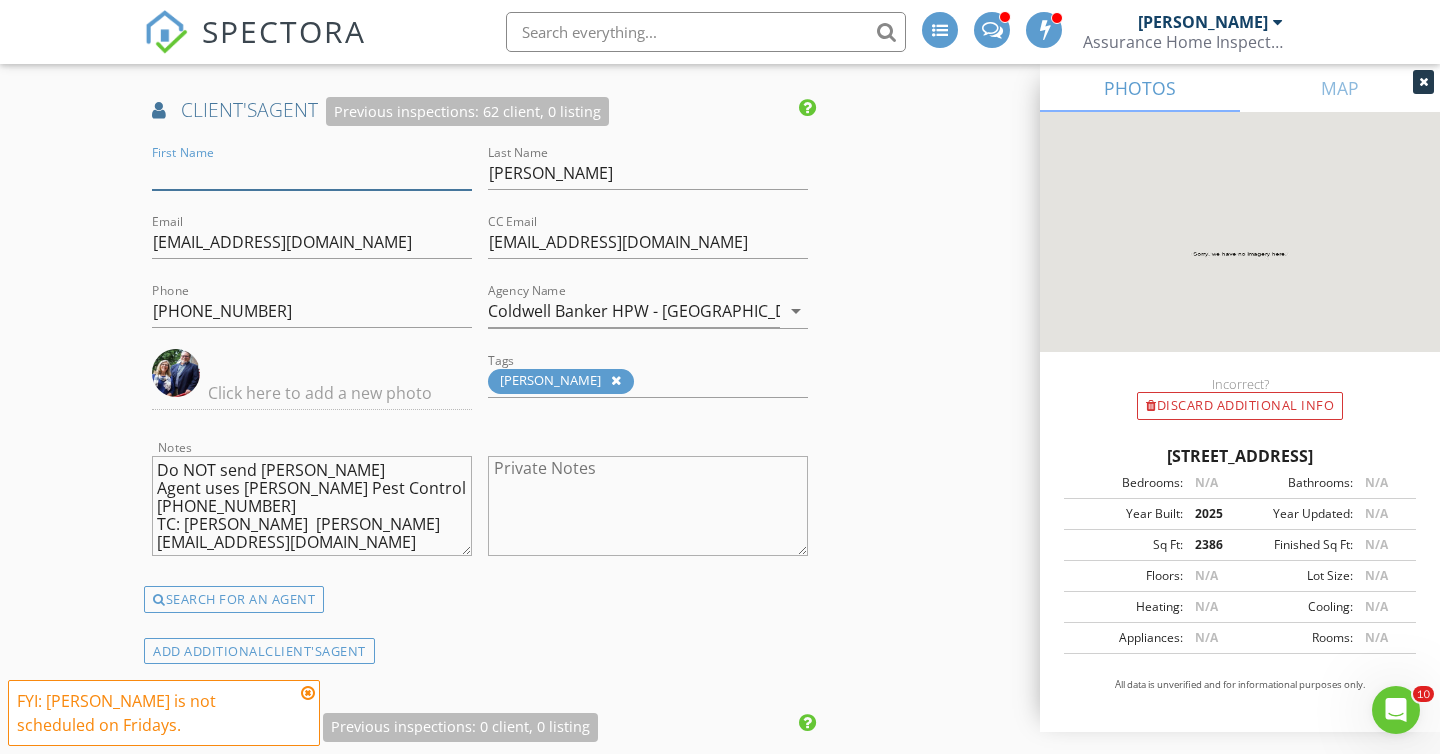 type 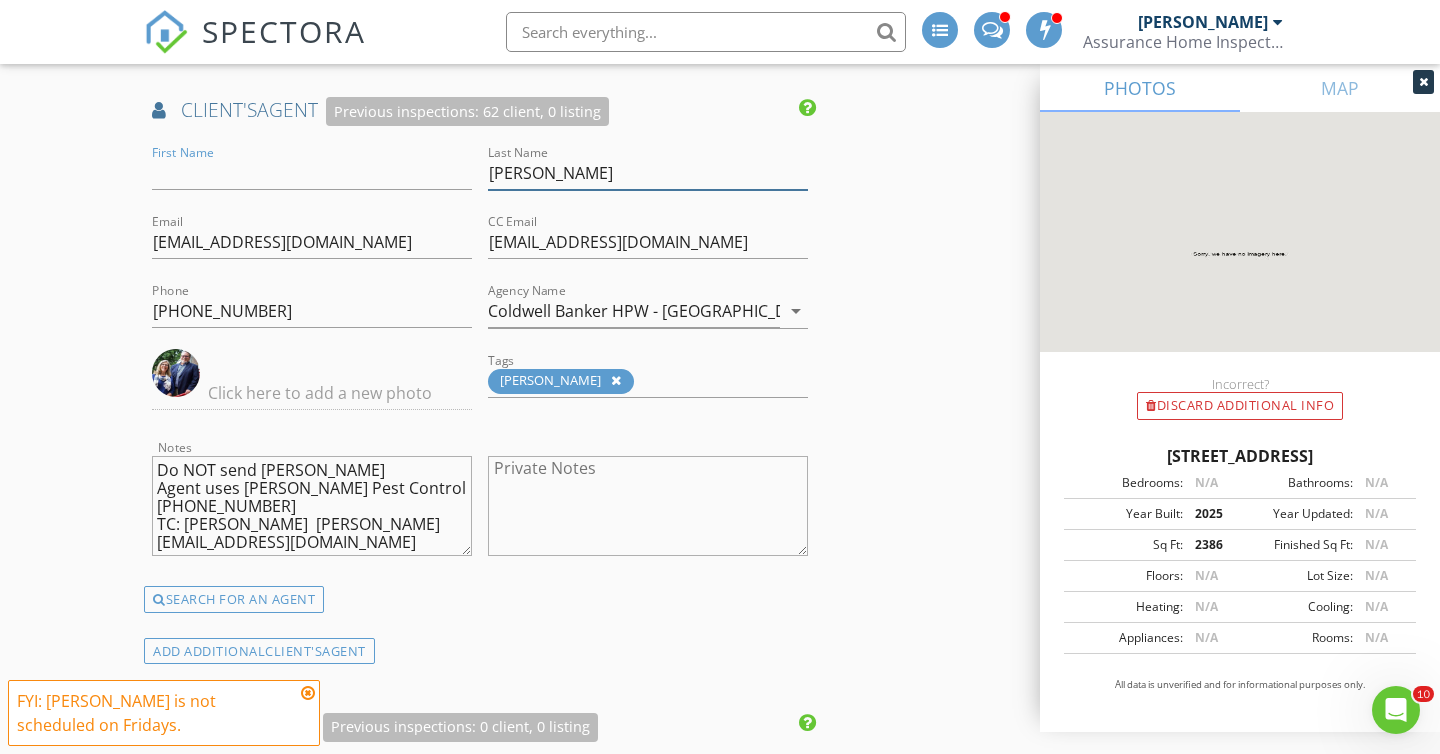 click on "Densmore" at bounding box center [648, 173] 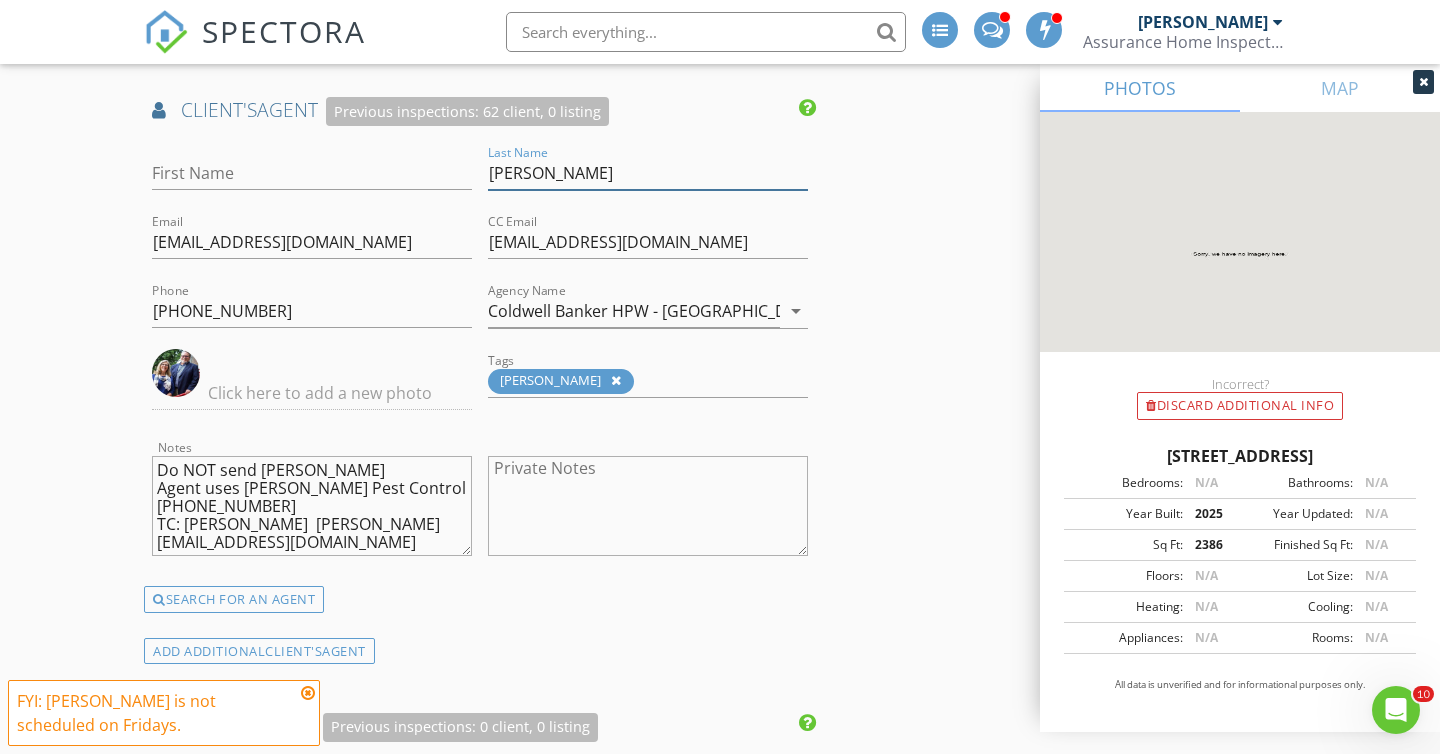 click on "Densmore" at bounding box center (648, 173) 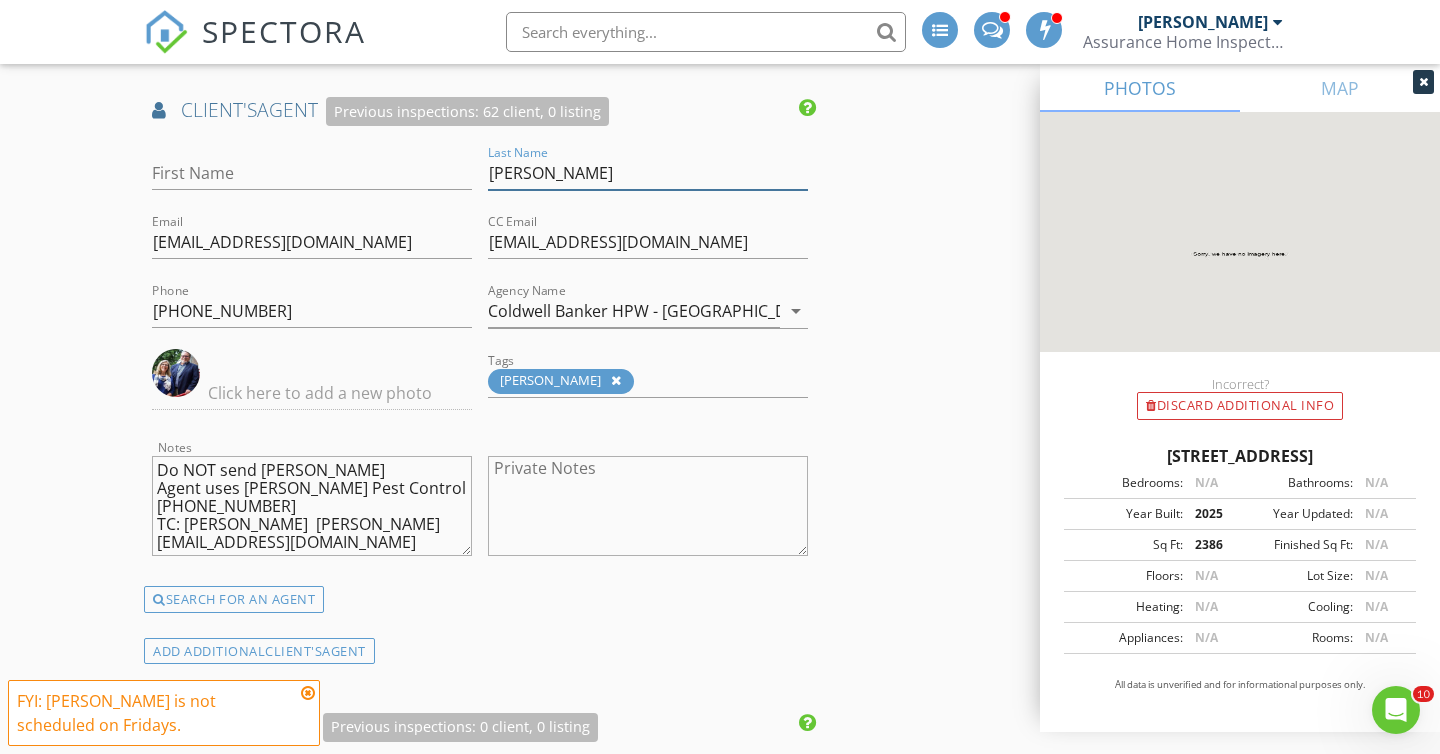 click on "Densmore" at bounding box center [648, 173] 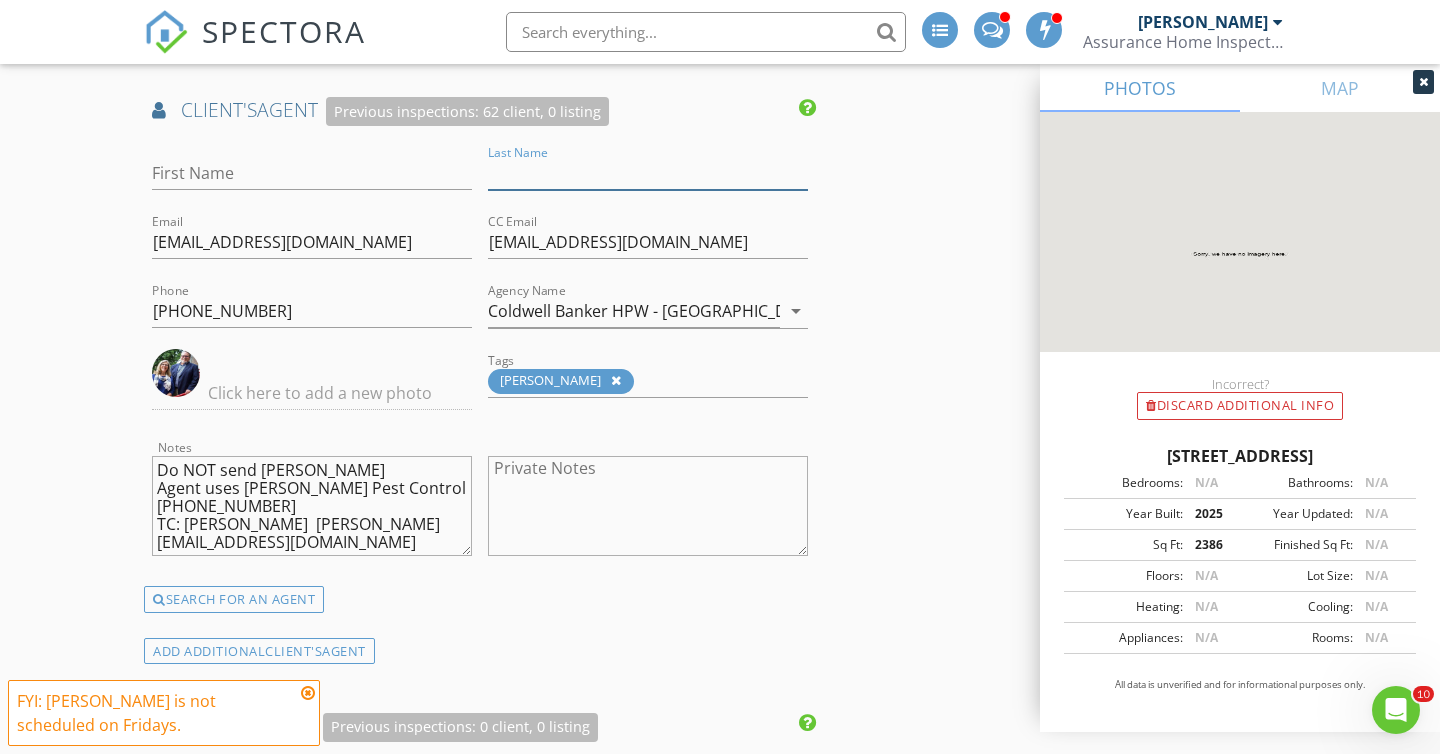 type 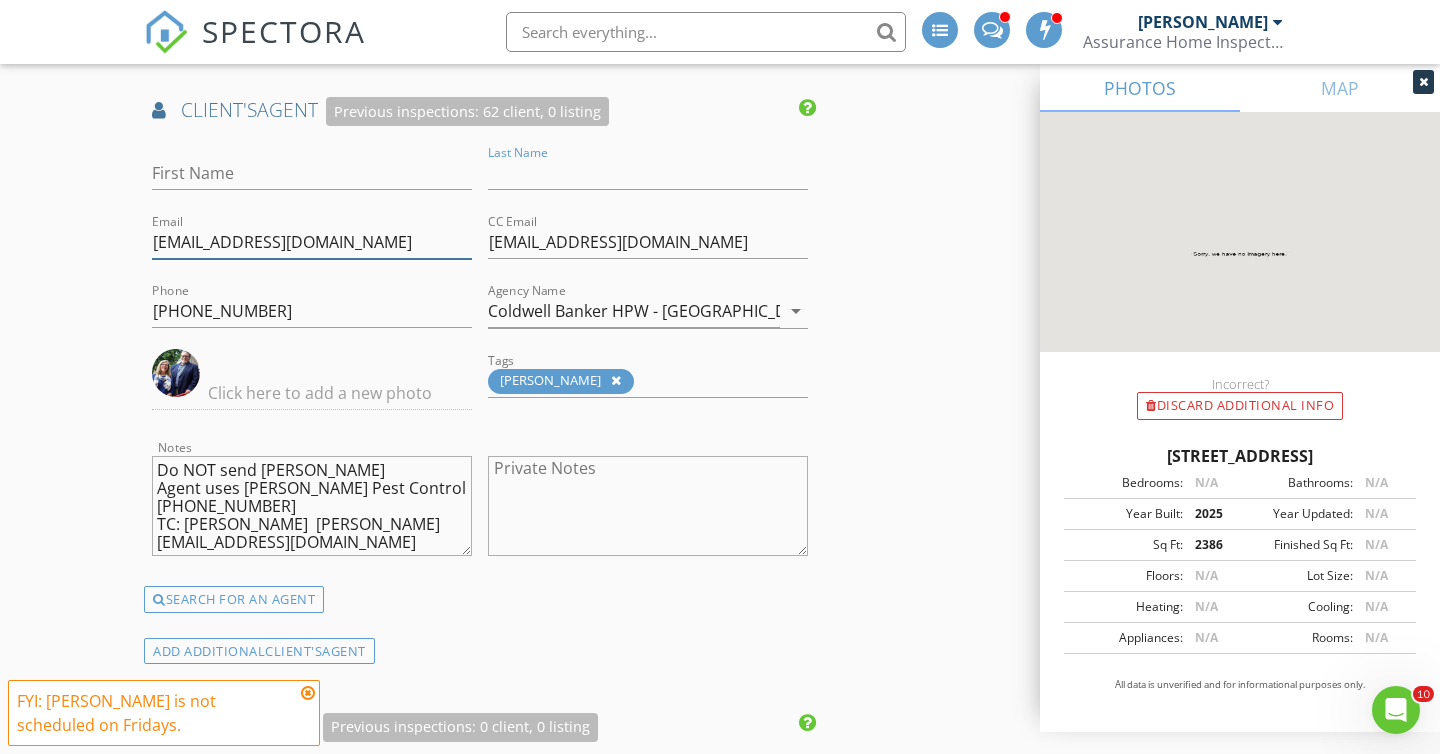 click on "densmorek@hpw.com" at bounding box center [312, 242] 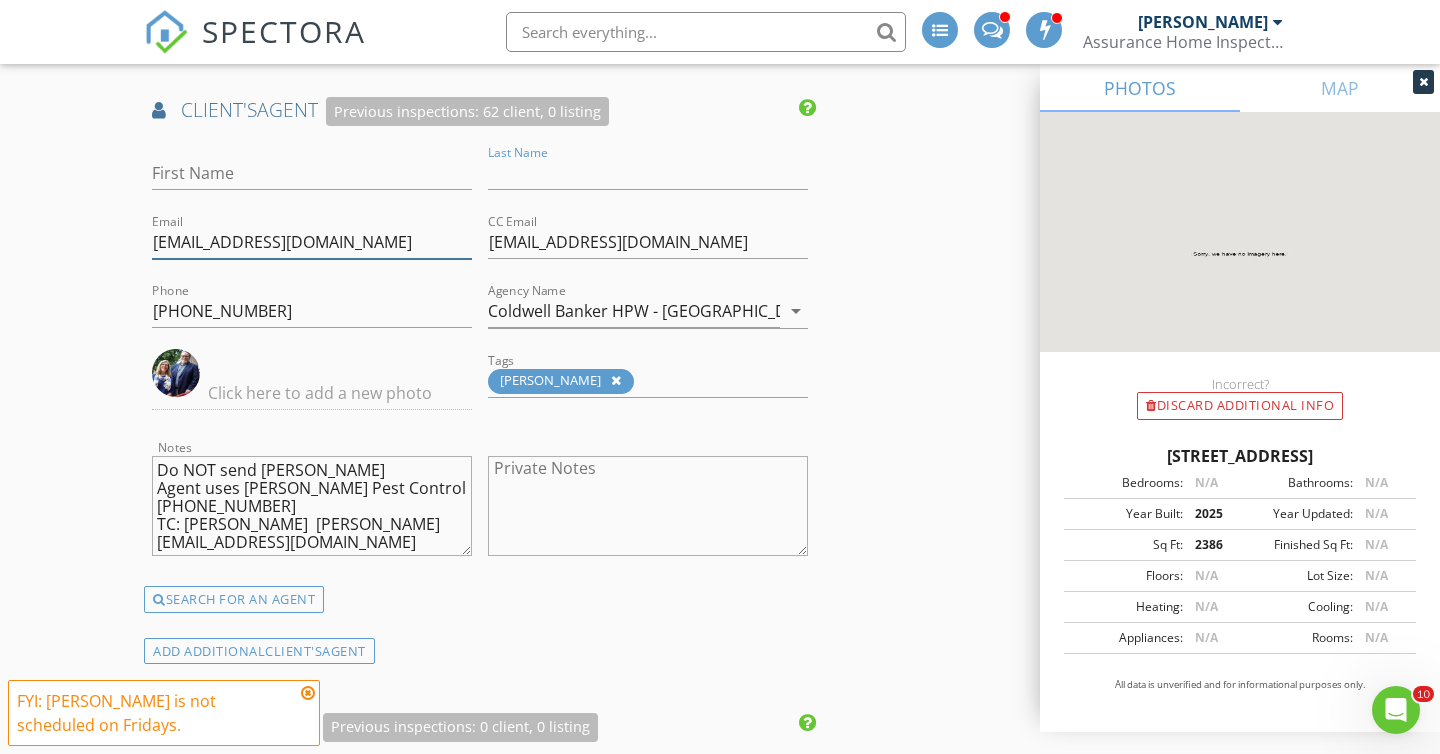 click on "densmorek@hpw.com" at bounding box center [312, 242] 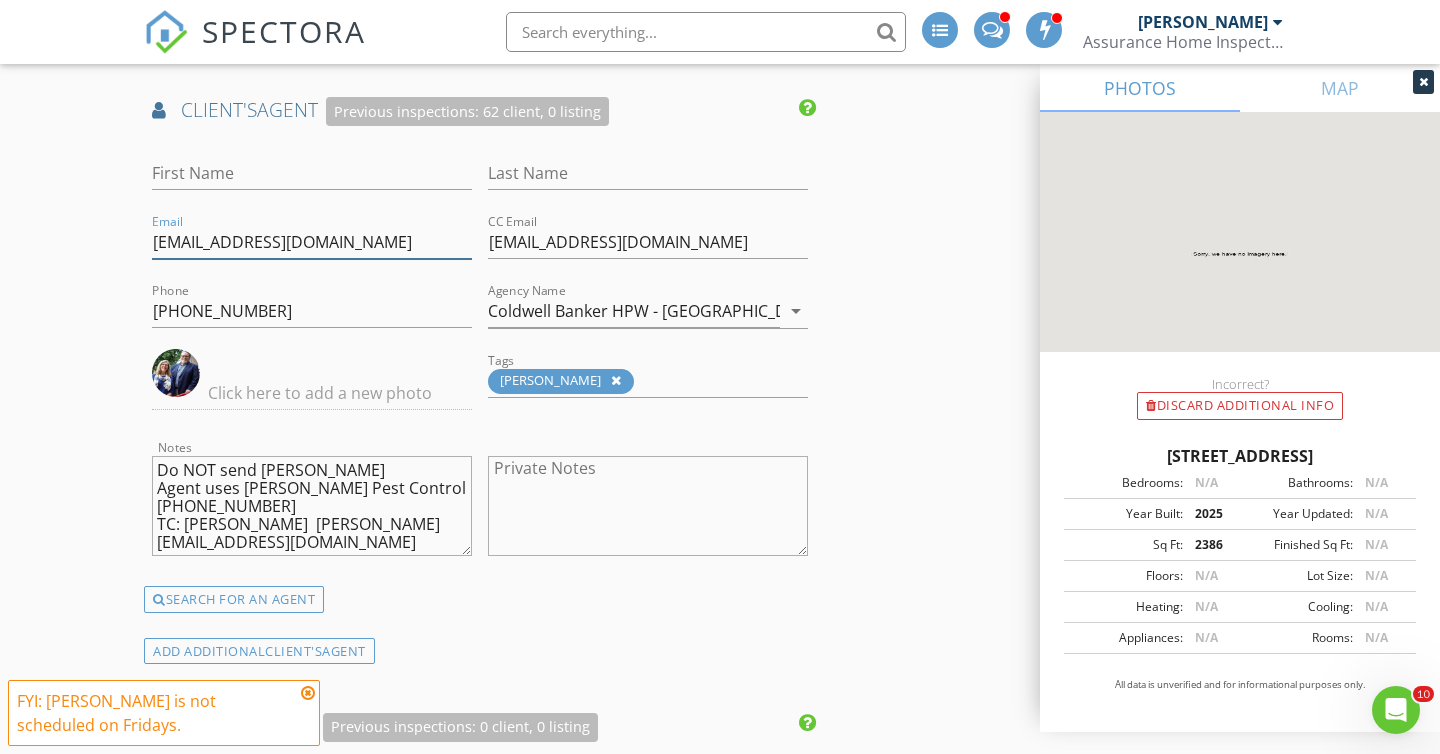click on "densmorek@hpw.com" at bounding box center [312, 242] 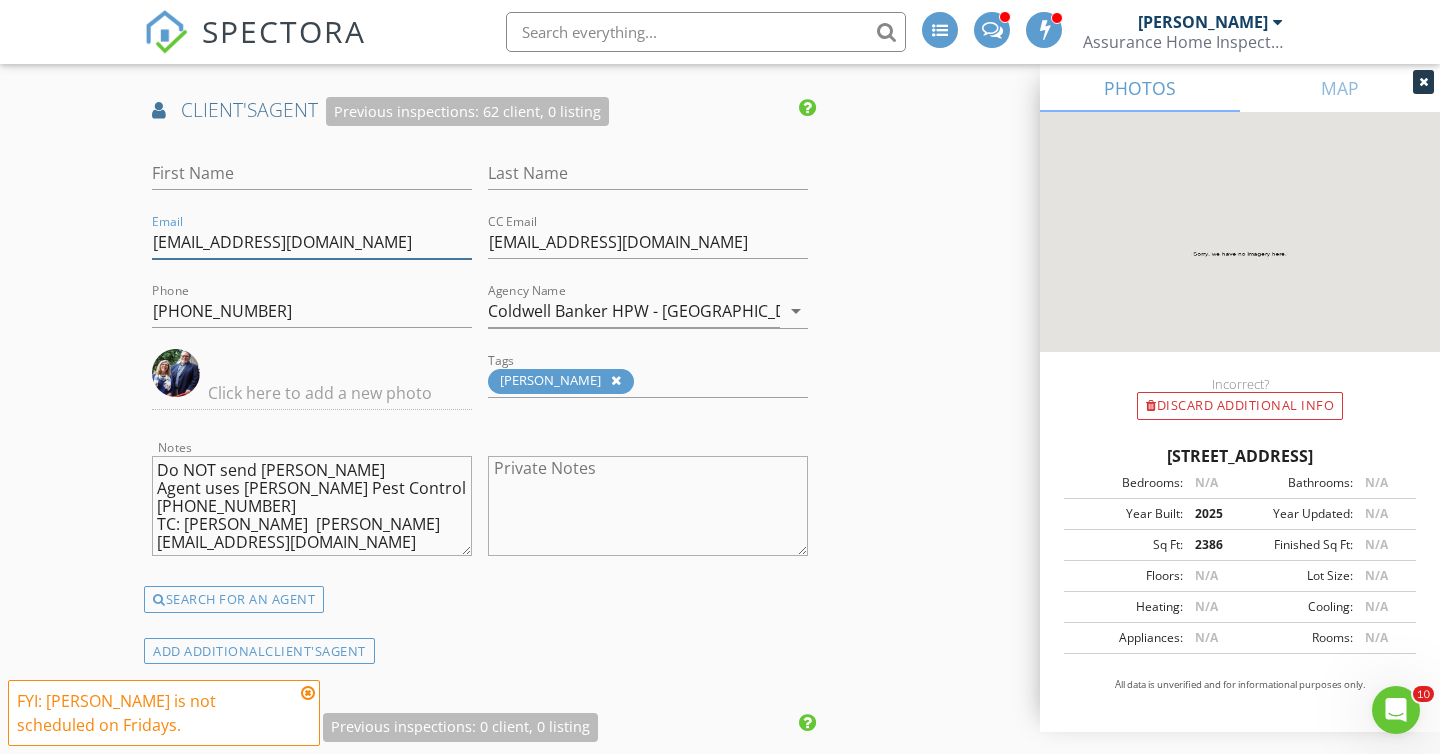 type 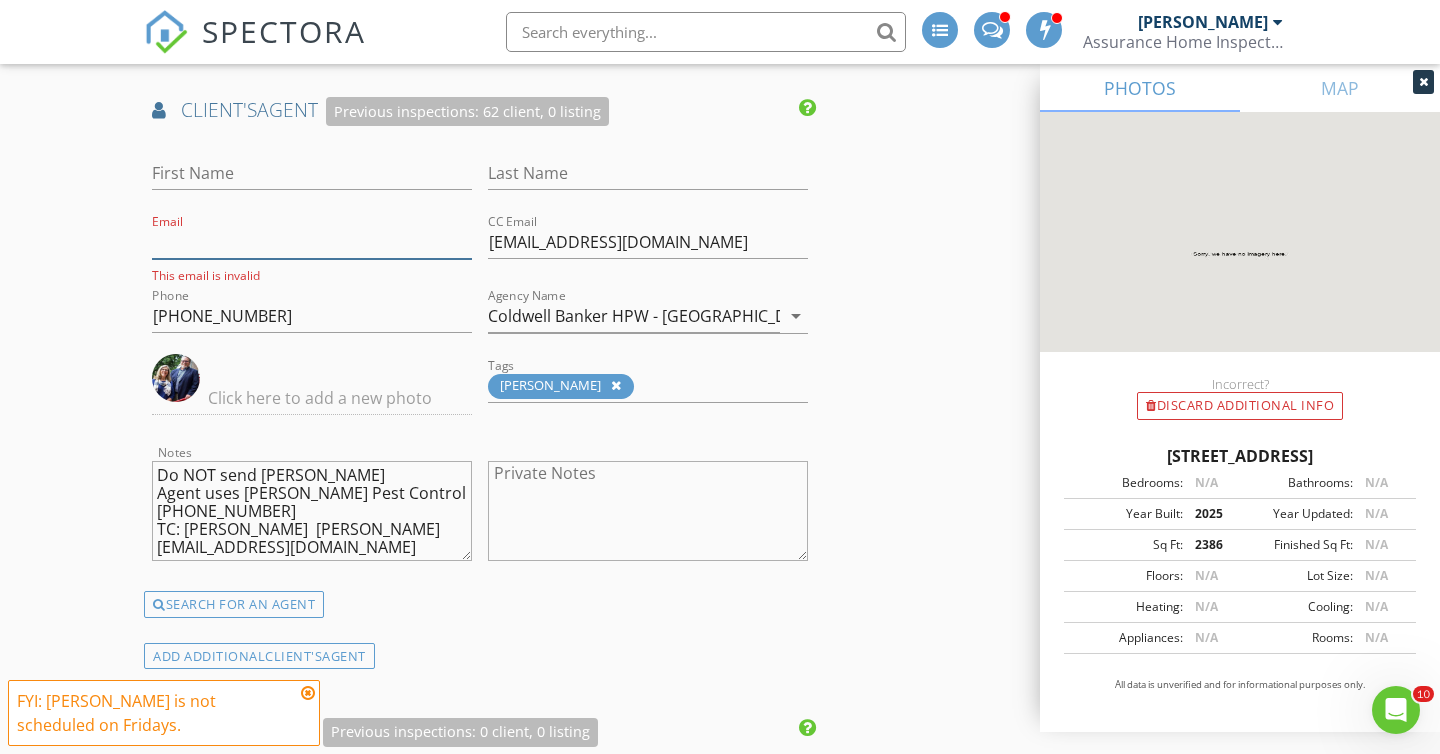 type 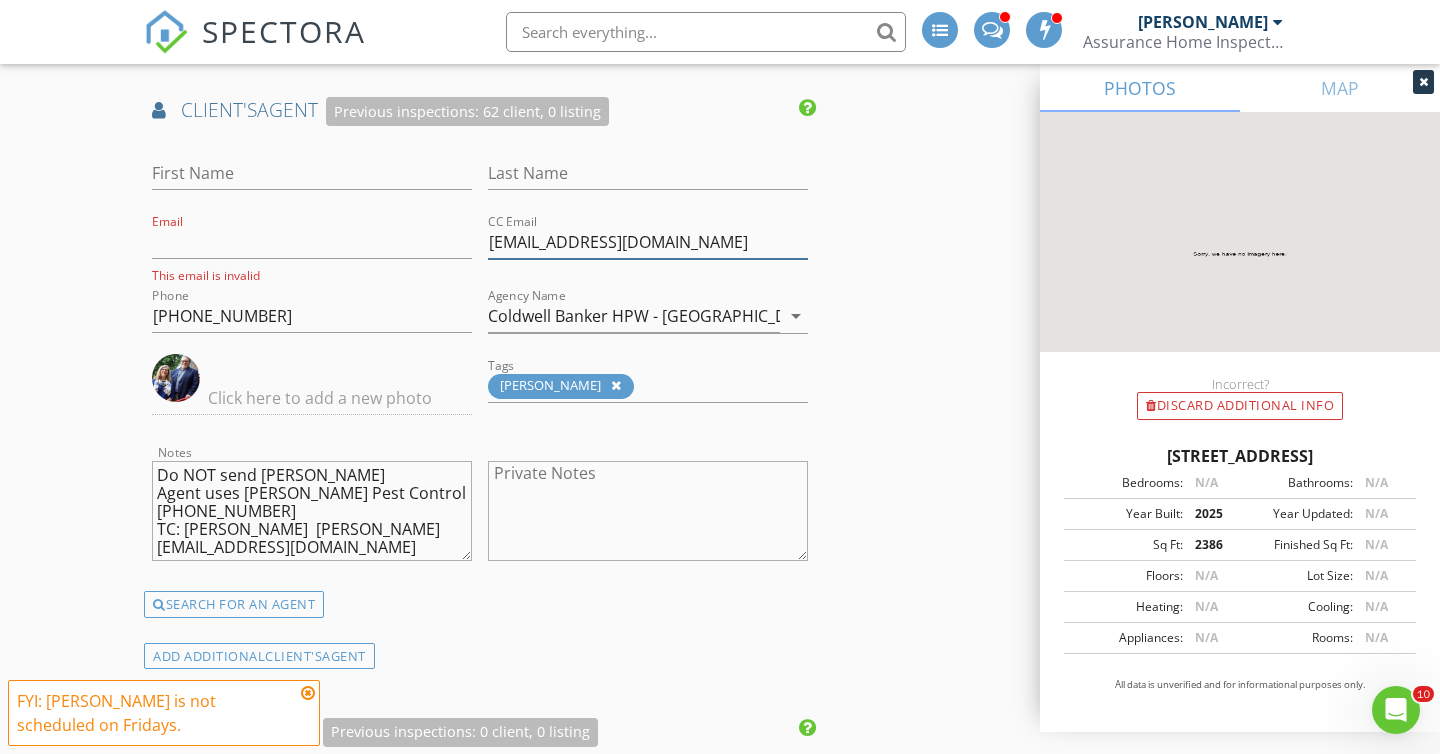 click on "densmorerealestate@gmail.com" at bounding box center [648, 242] 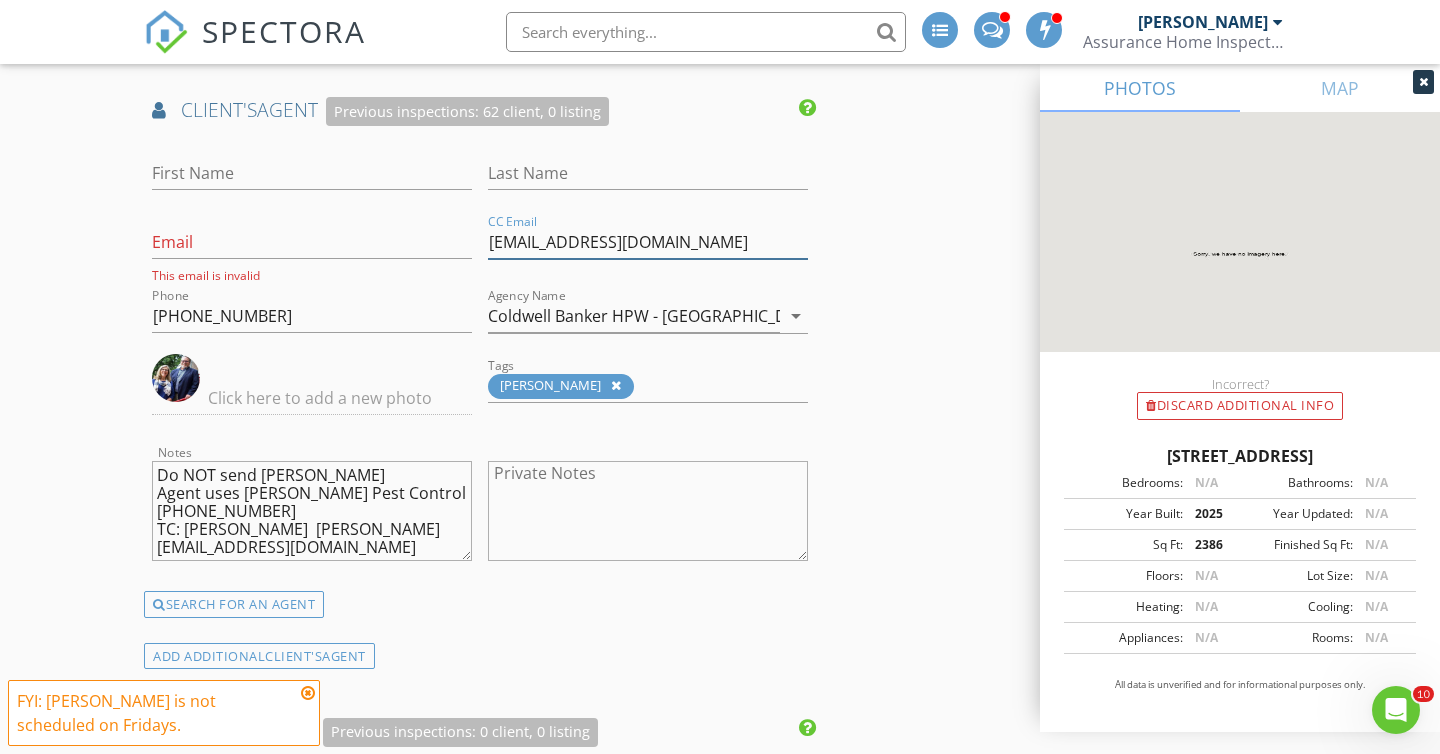 click on "densmorerealestate@gmail.com" at bounding box center [648, 242] 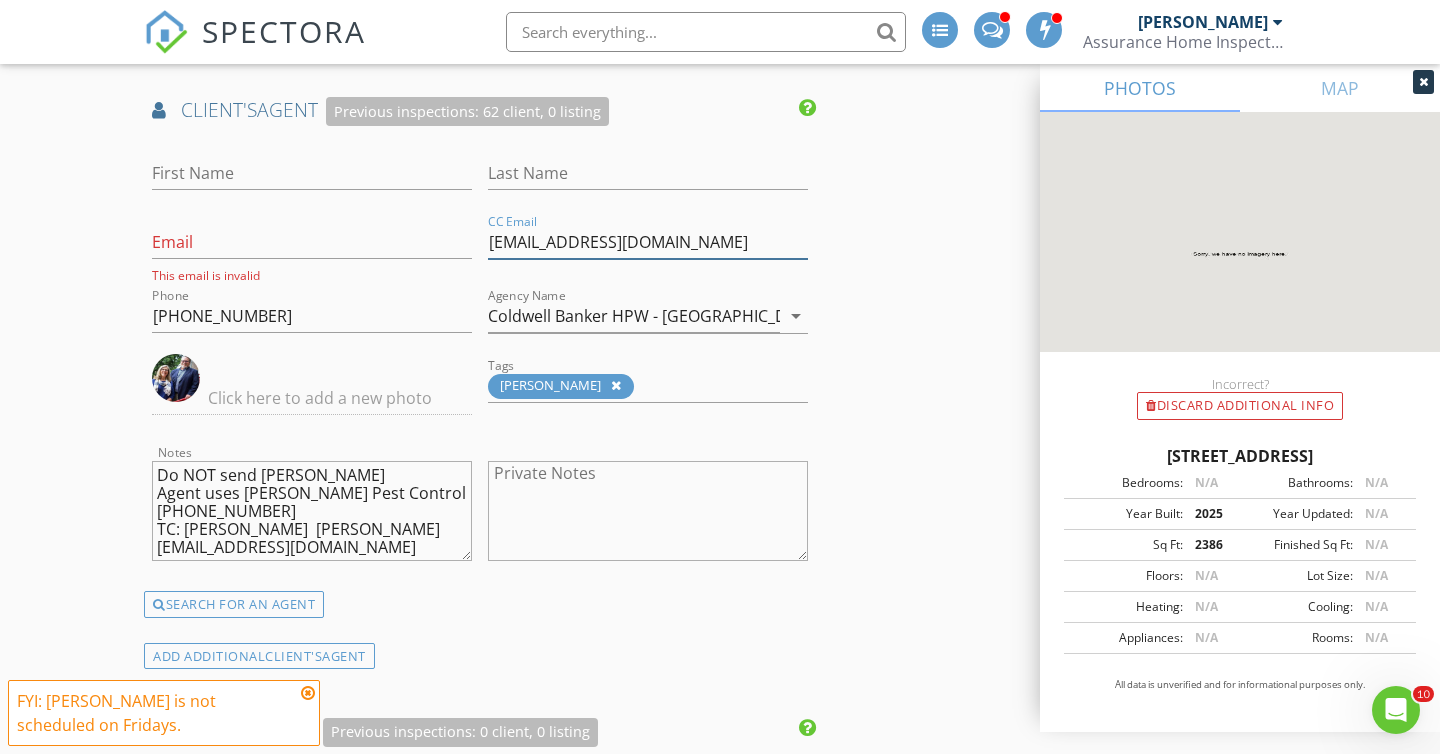 click on "densmorerealestate@gmail.com" at bounding box center [648, 242] 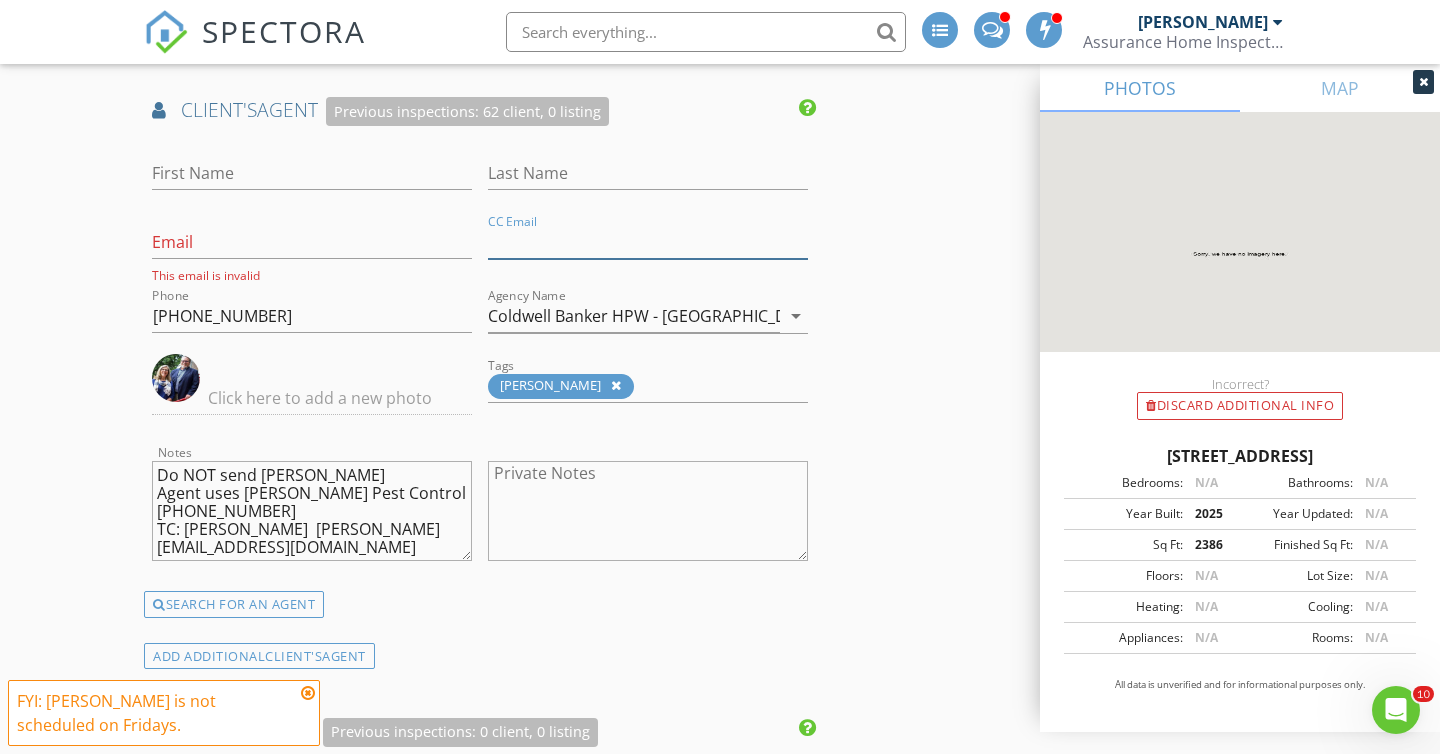 type 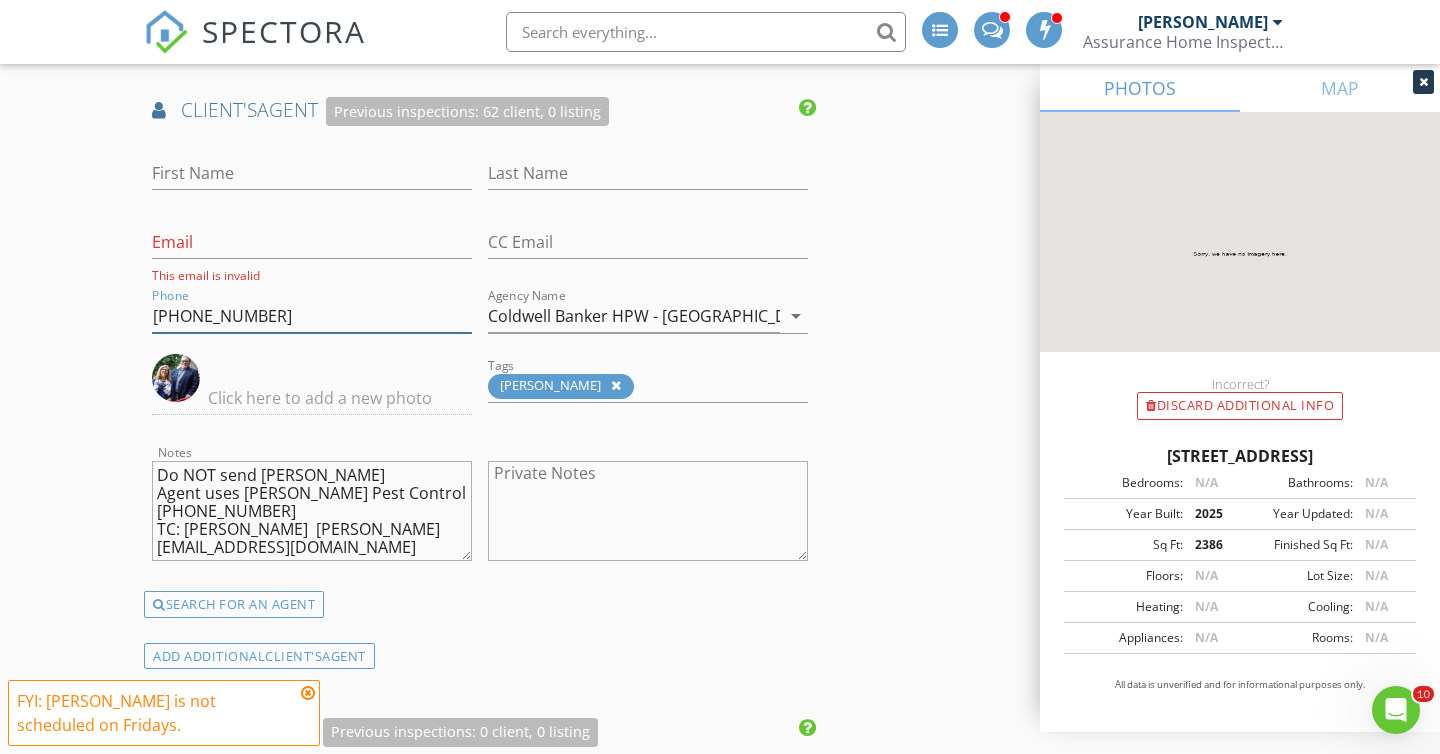 click on "(919) 624-5352" at bounding box center (312, 316) 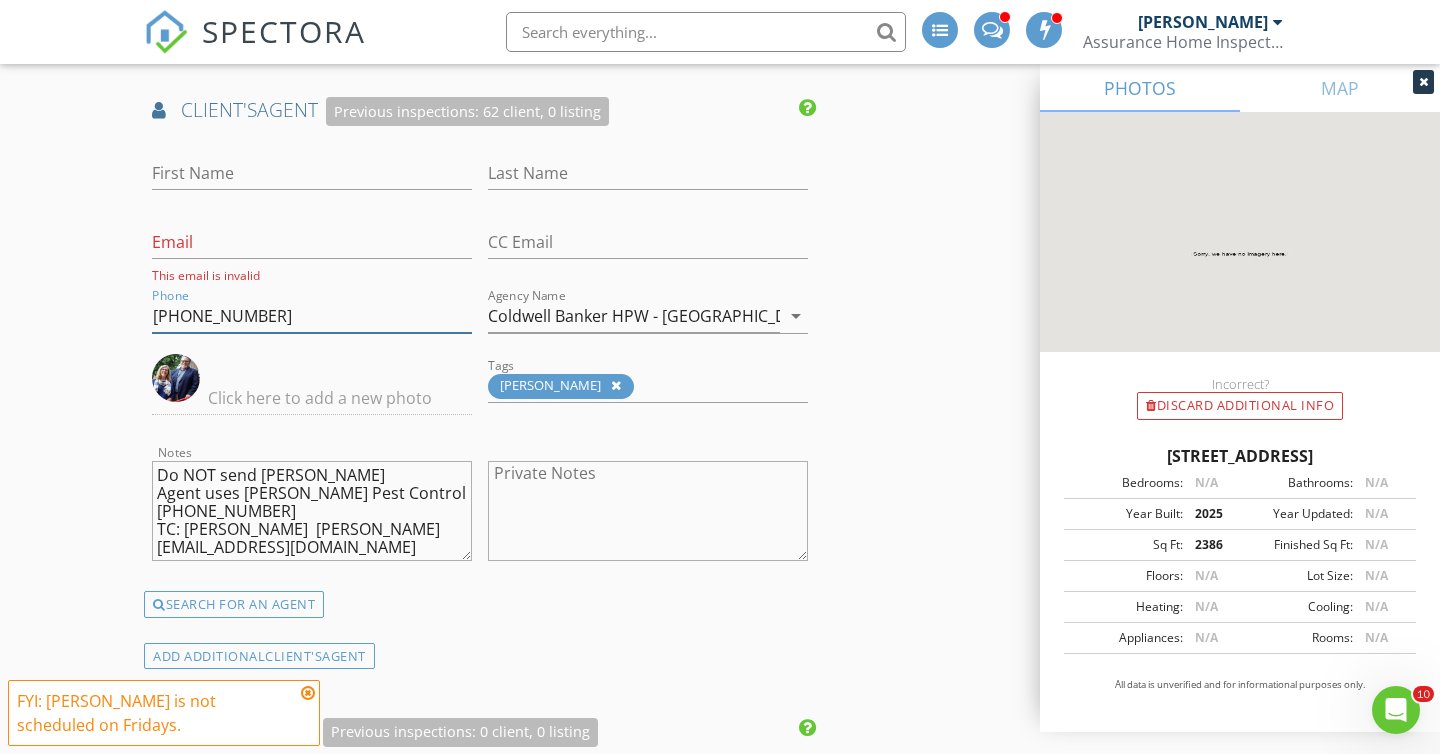 click on "(919) 624-5352" at bounding box center (312, 316) 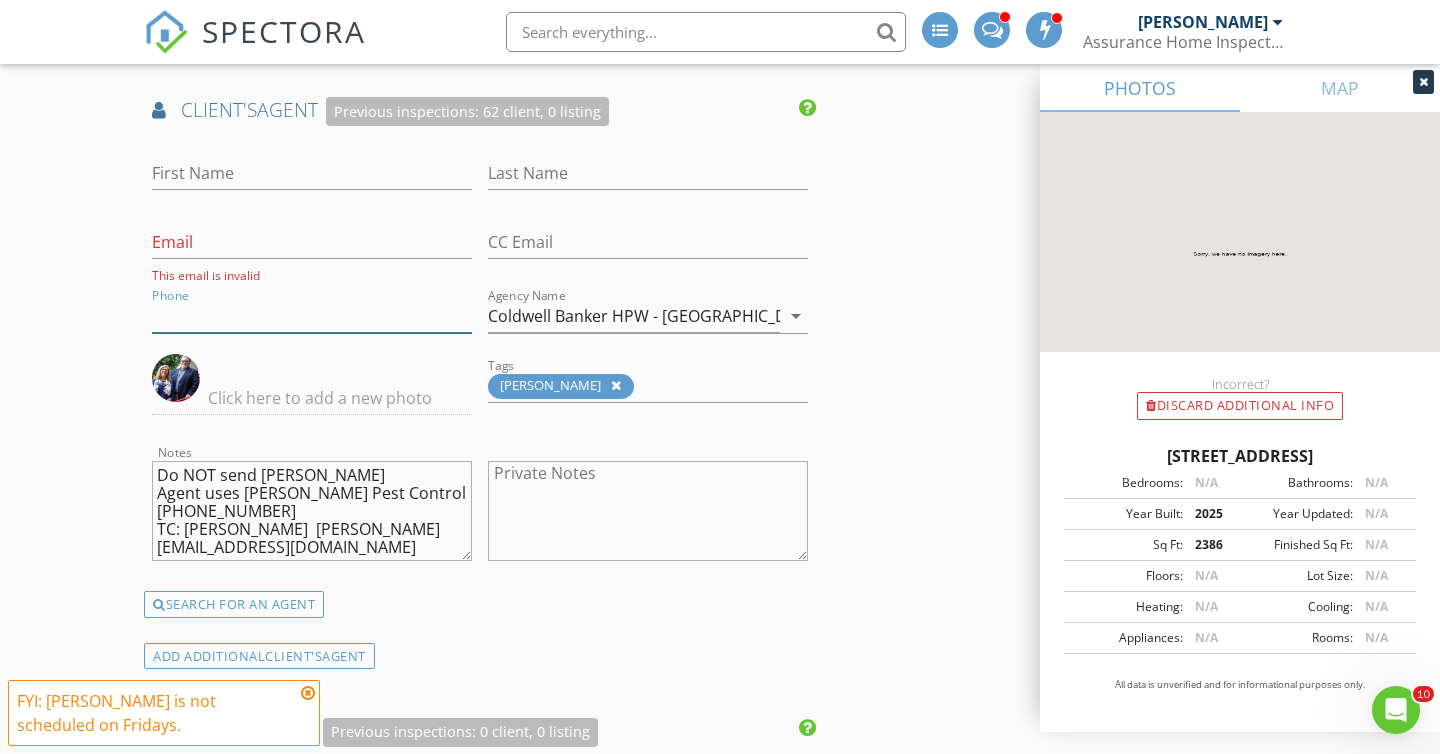 type 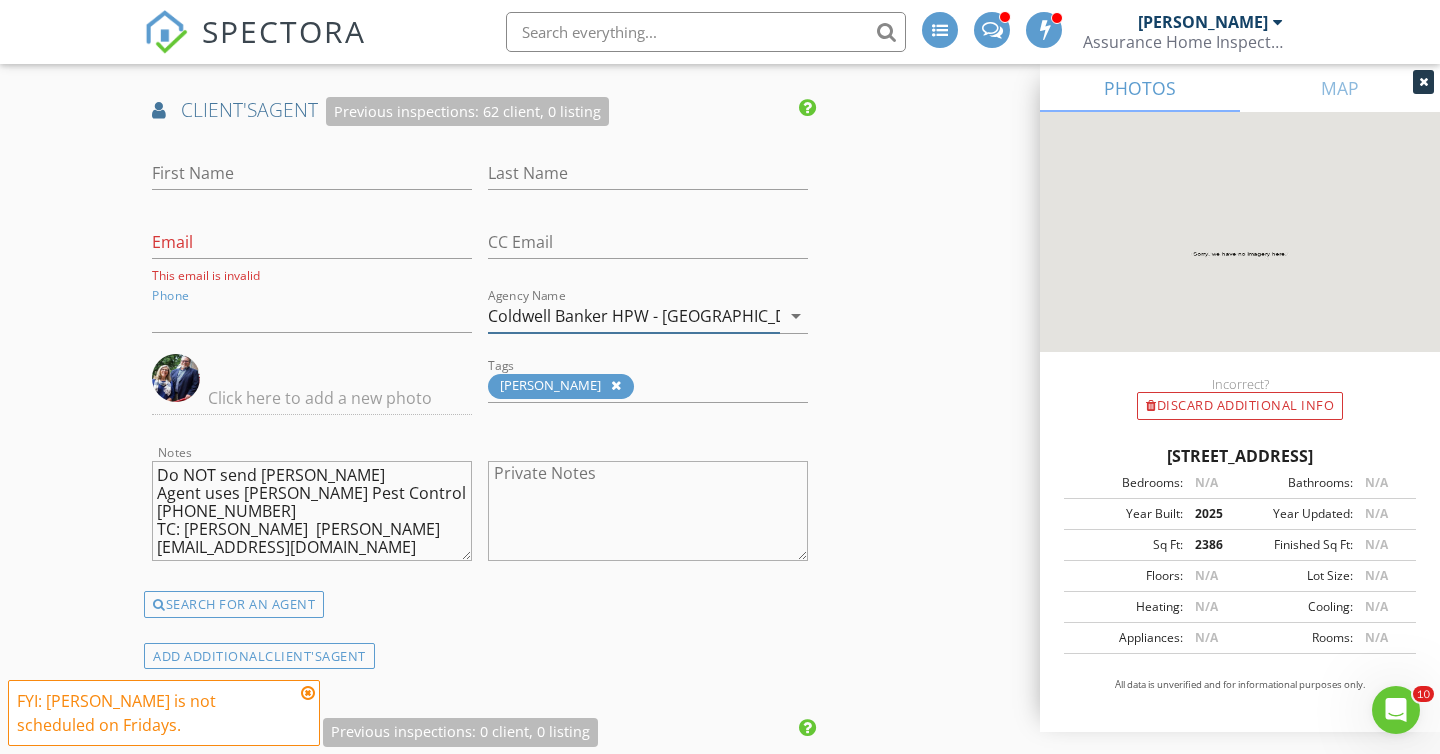 click on "Coldwell Banker HPW - Chapel Hill" at bounding box center (634, 316) 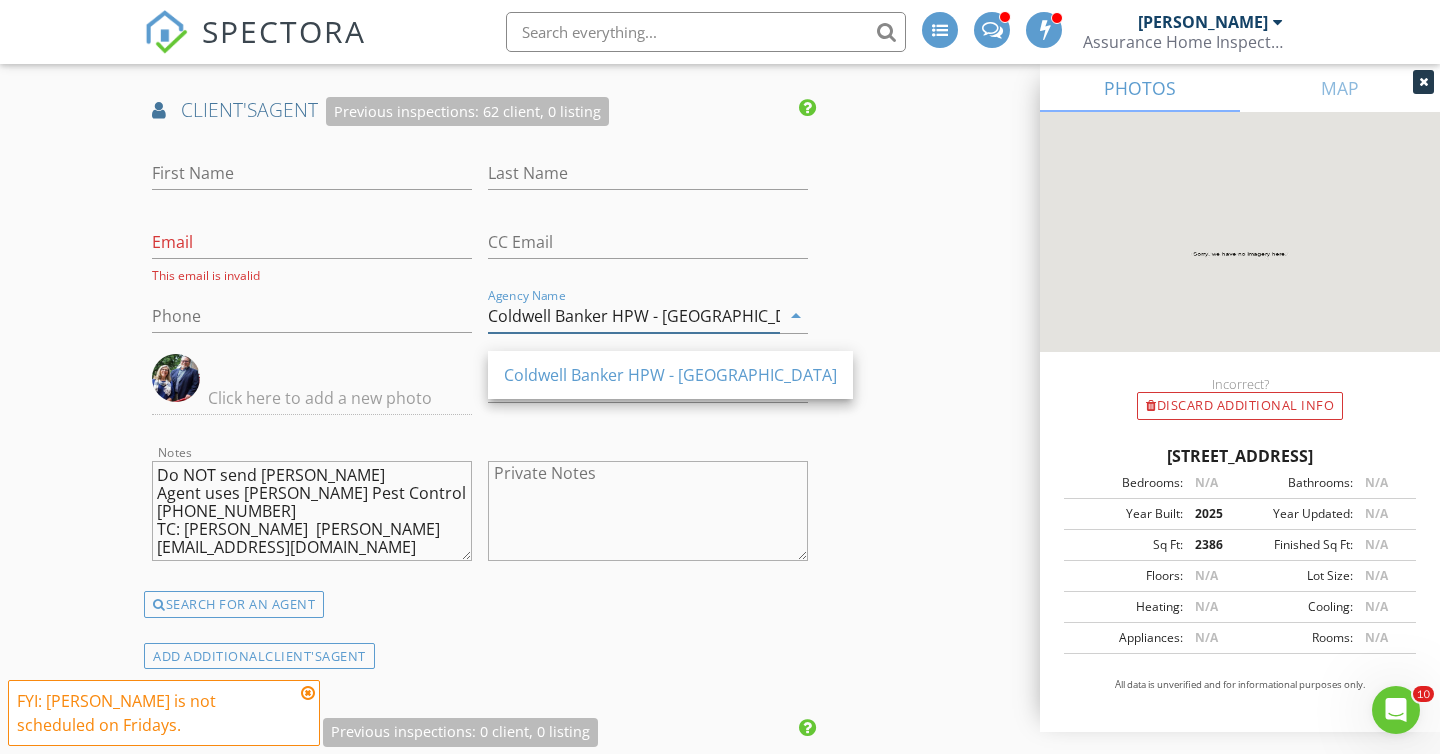 click on "Coldwell Banker HPW - Chapel Hill" at bounding box center (634, 316) 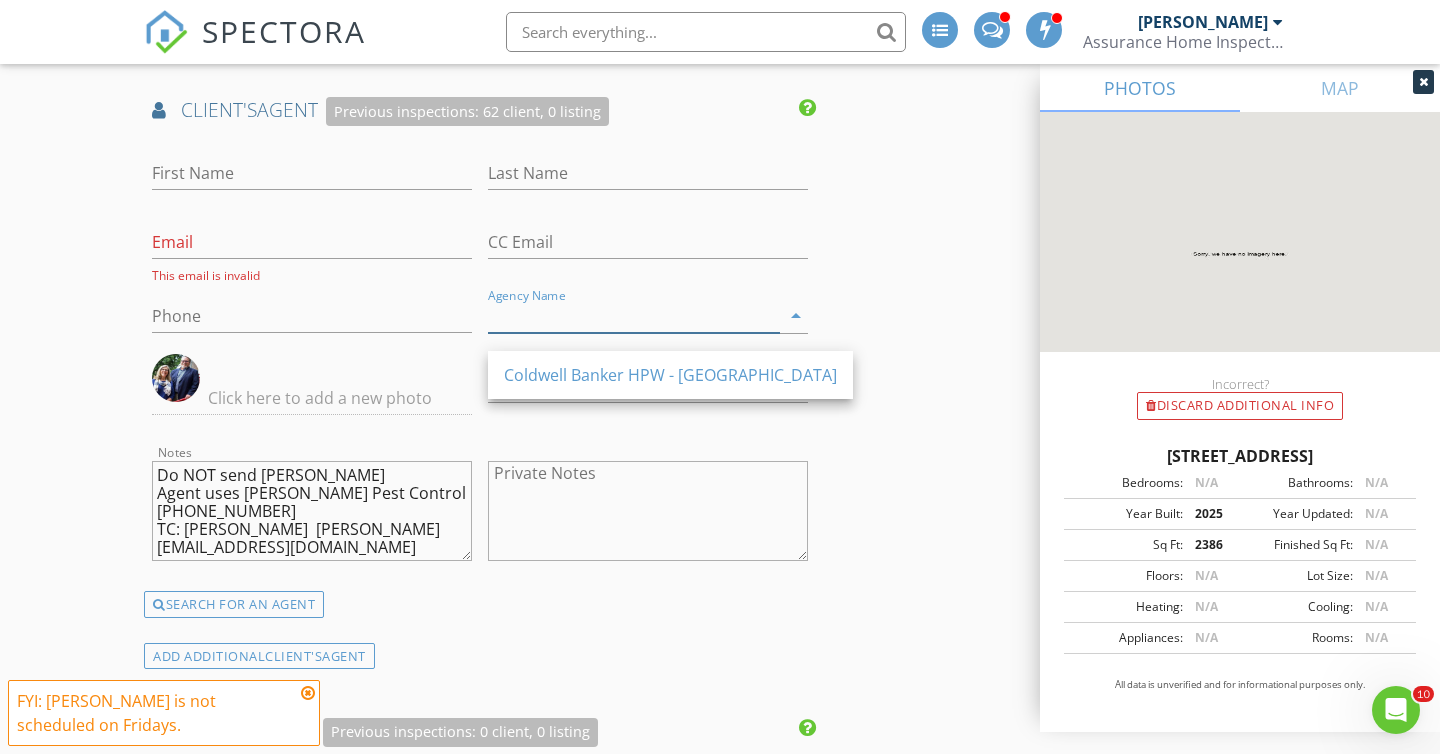 type on "Do NOT send Amador
Agent uses Sawyer Pest Control 336-226-1448
TC: Amanda Hotchkiss  amanda@yourclosingcoordinator.com" 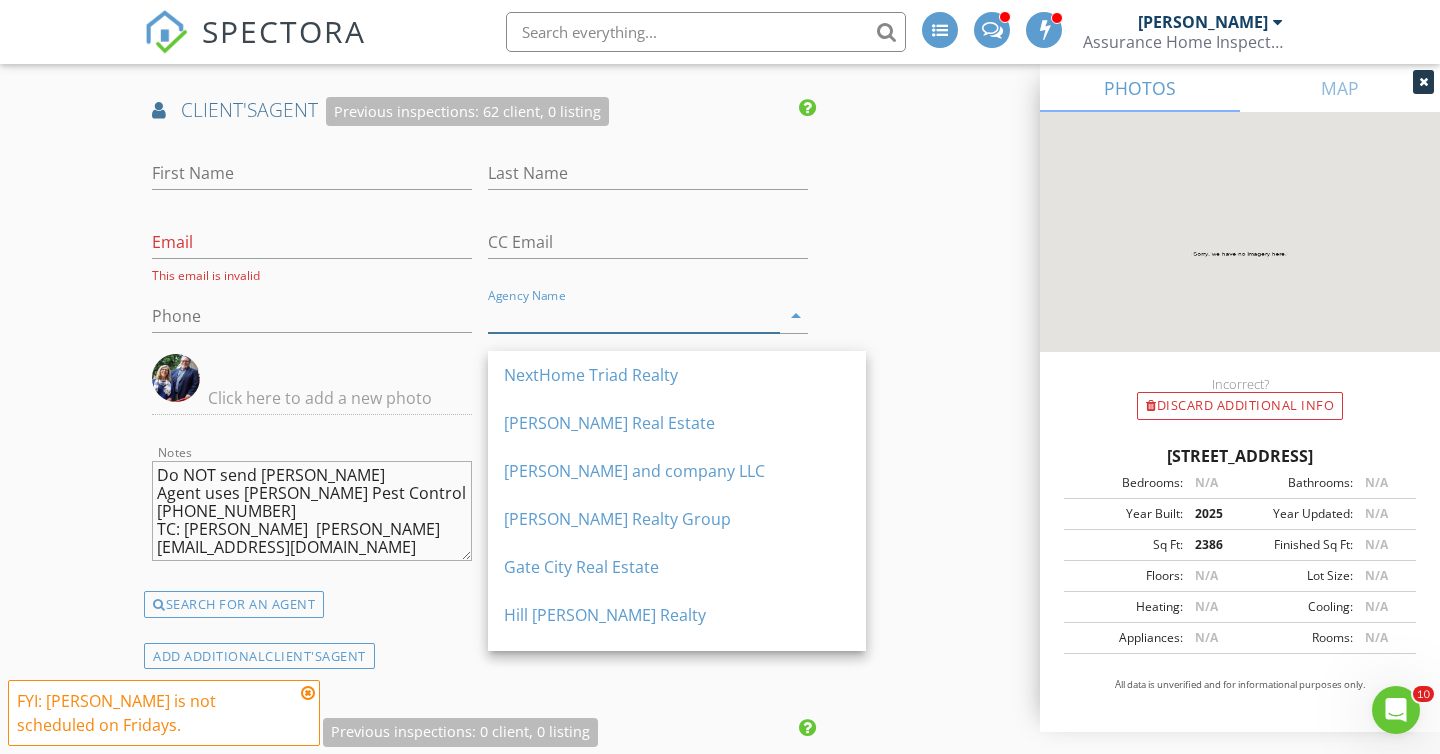 type 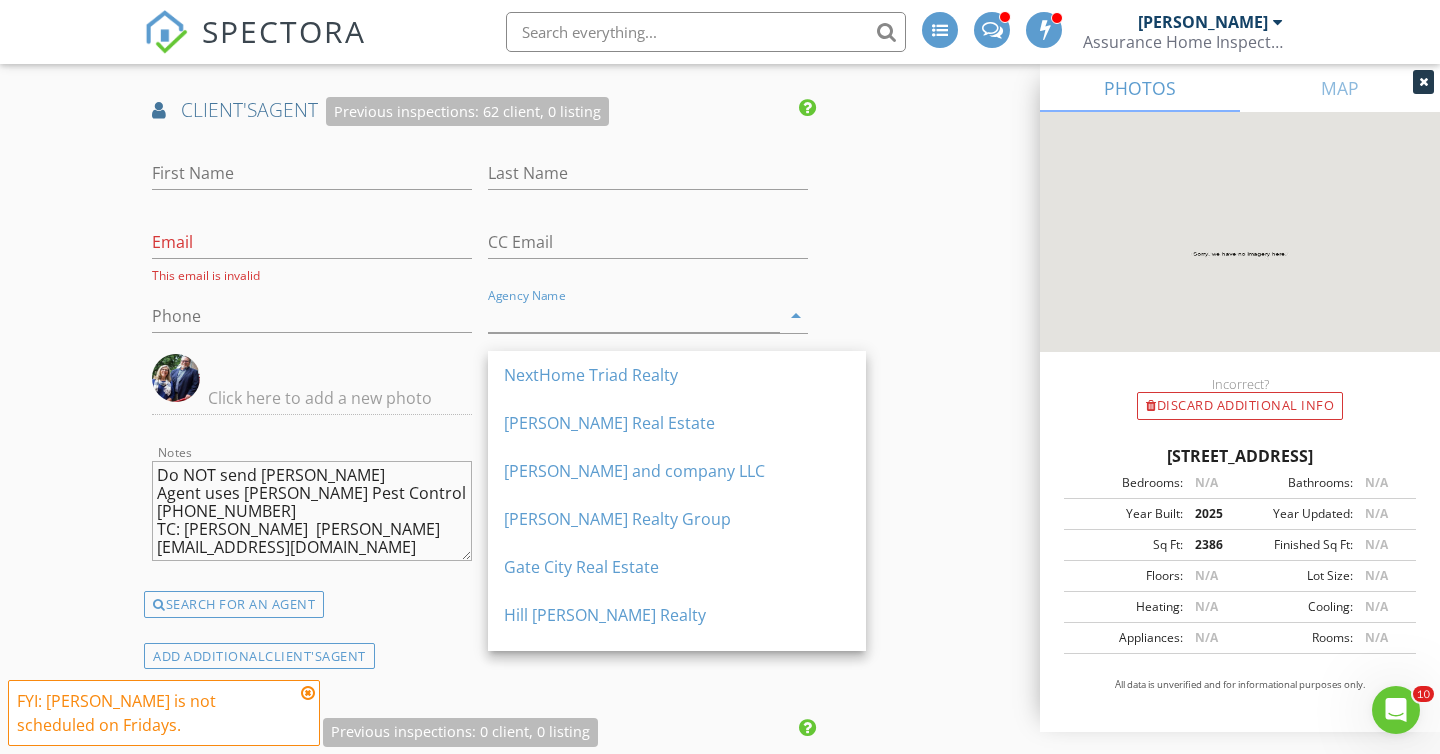 click on "Reorder / Copy
check_box_outline_blank Copy Reports From Original Inspection   check_box_outline_blank Copy Signed Agreements From Original Inspection
INSPECTOR(S)
check_box_outline_blank   Adam Santiago     check_box_outline_blank   Amador Francisco     check_box_outline_blank   Bo Reeves     check_box_outline_blank   Hunter McBride     check_box_outline_blank   John Neiers     check_box_outline_blank   Justin Cain     check_box_outline_blank   Kyle Mckeel     check_box   Matthew Childers   PRIMARY   check_box_outline_blank   Matt Kearney     check_box_outline_blank   Michael Mangum     check_box_outline_blank   Randy Parrish     check_box_outline_blank   Ryan Moore     check_box_outline_blank   Scott Johnson     check_box_outline_blank   Trey Waters     check_box_outline_blank   Wade Falls     check_box_outline_blank   Radon Tech     check_box_outline_blank   David Corbett     Matthew Childers arrow_drop_down   check_box_outline_blank" at bounding box center (720, 481) 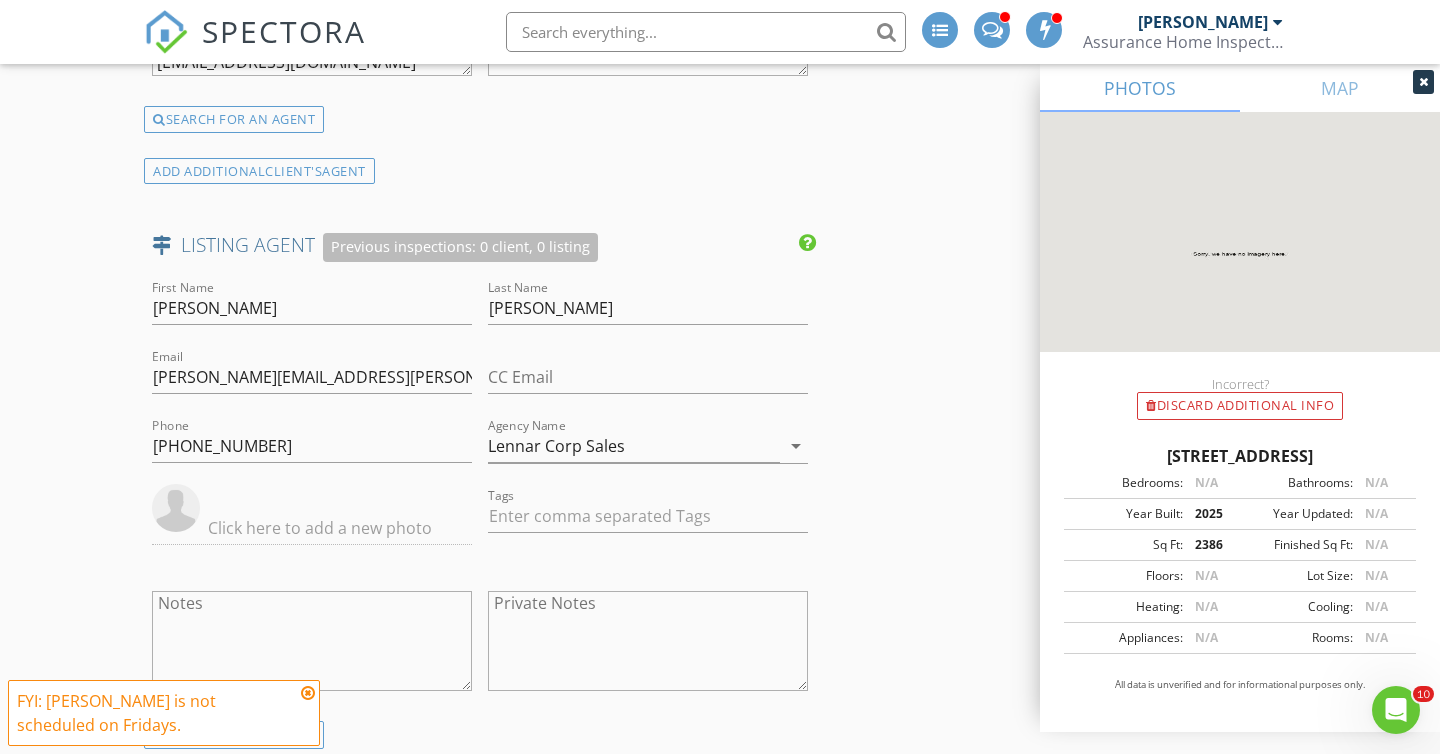scroll, scrollTop: 3006, scrollLeft: 0, axis: vertical 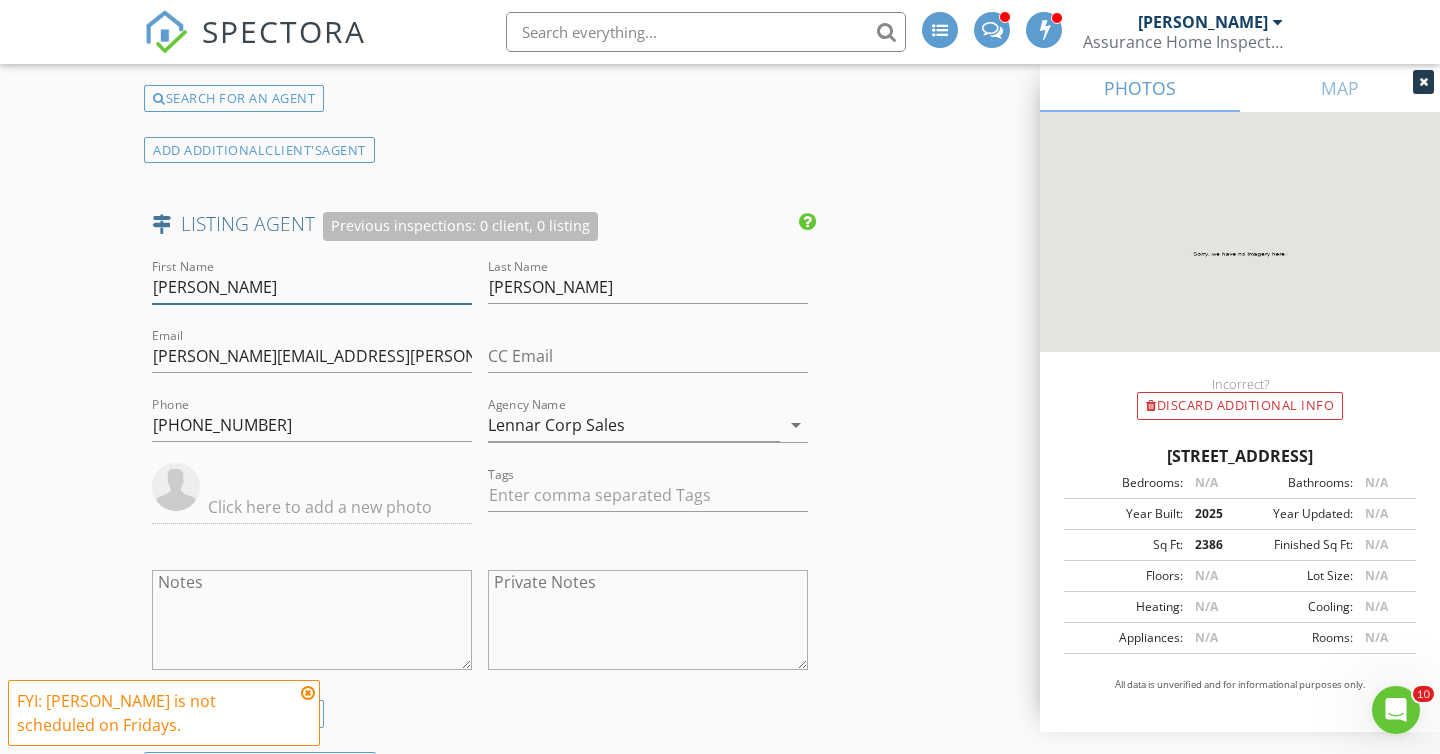 click on "Stephan" at bounding box center [312, 287] 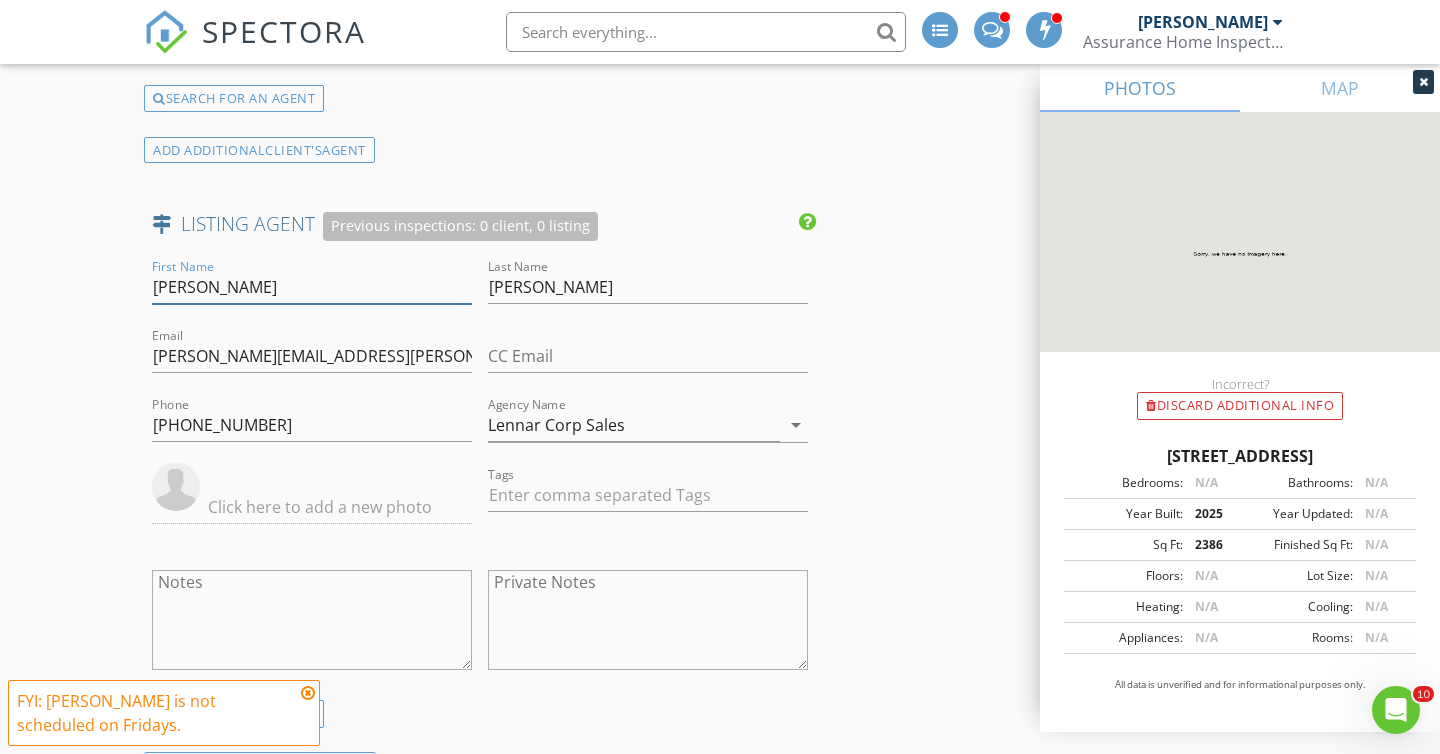 click on "Stephan" at bounding box center (312, 287) 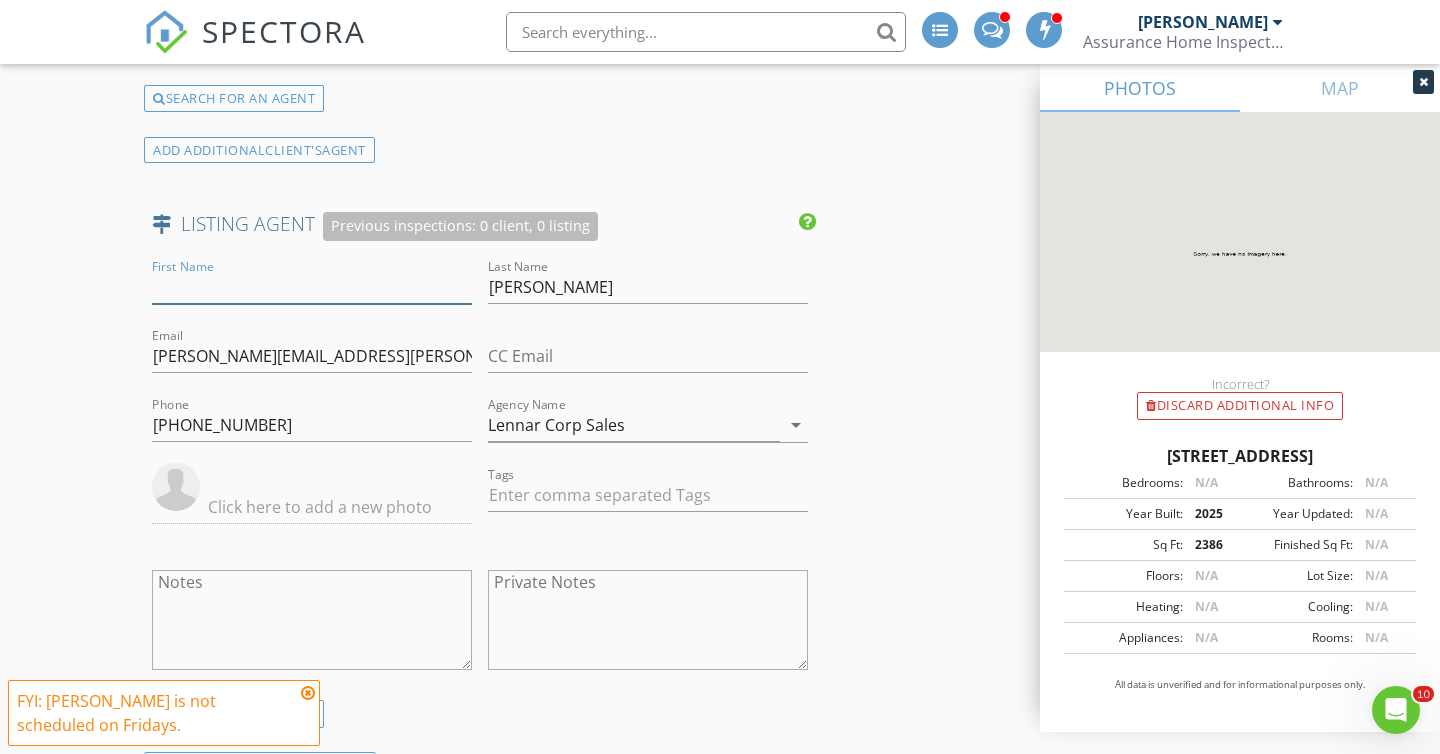 type 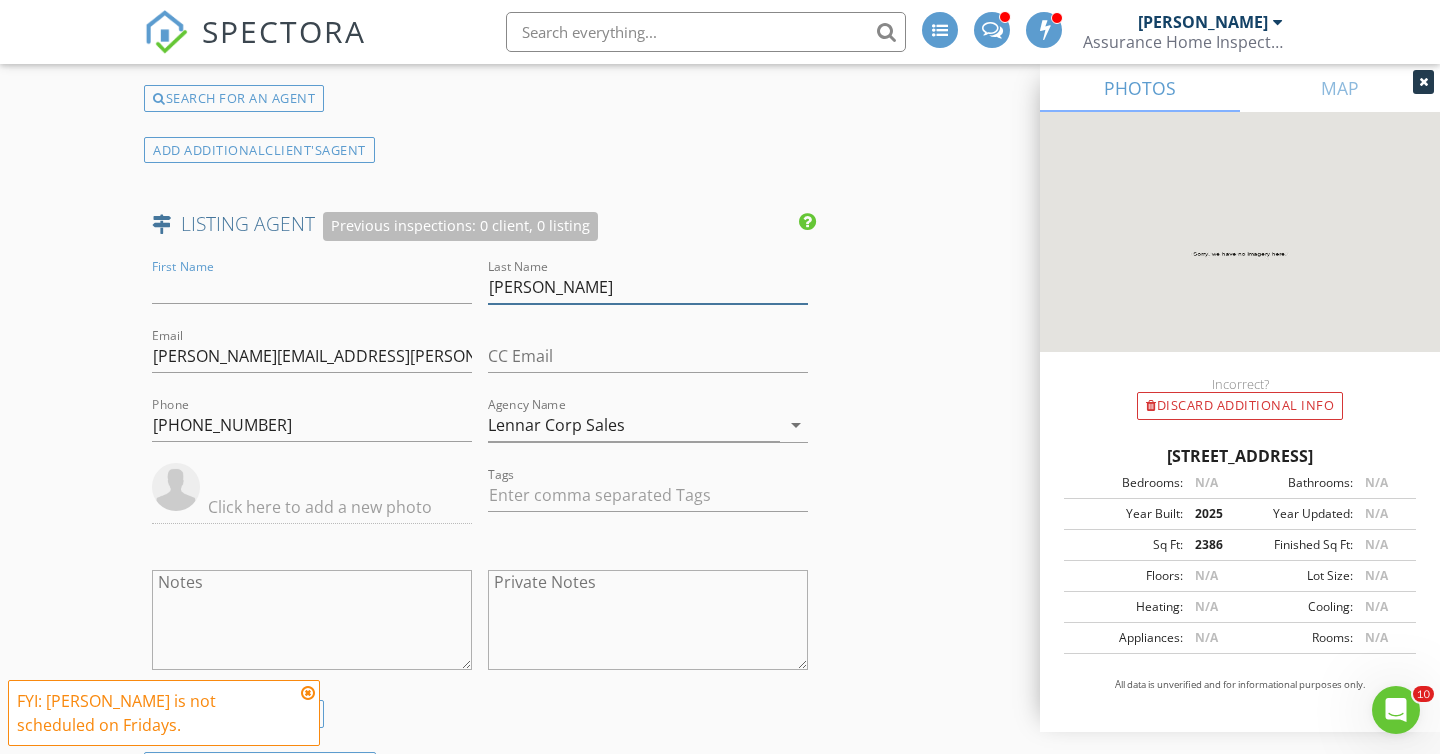 click on "Hite" at bounding box center (648, 287) 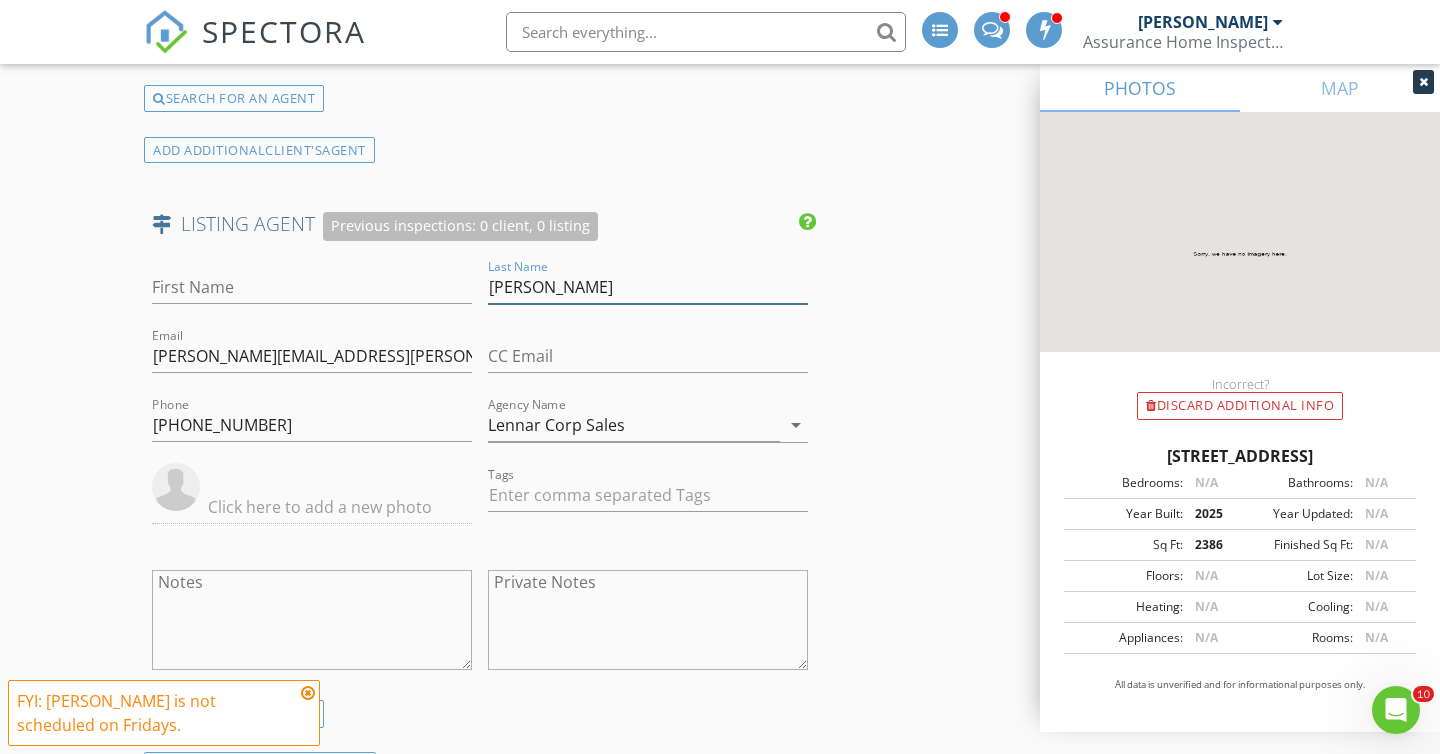 click on "Hite" at bounding box center (648, 287) 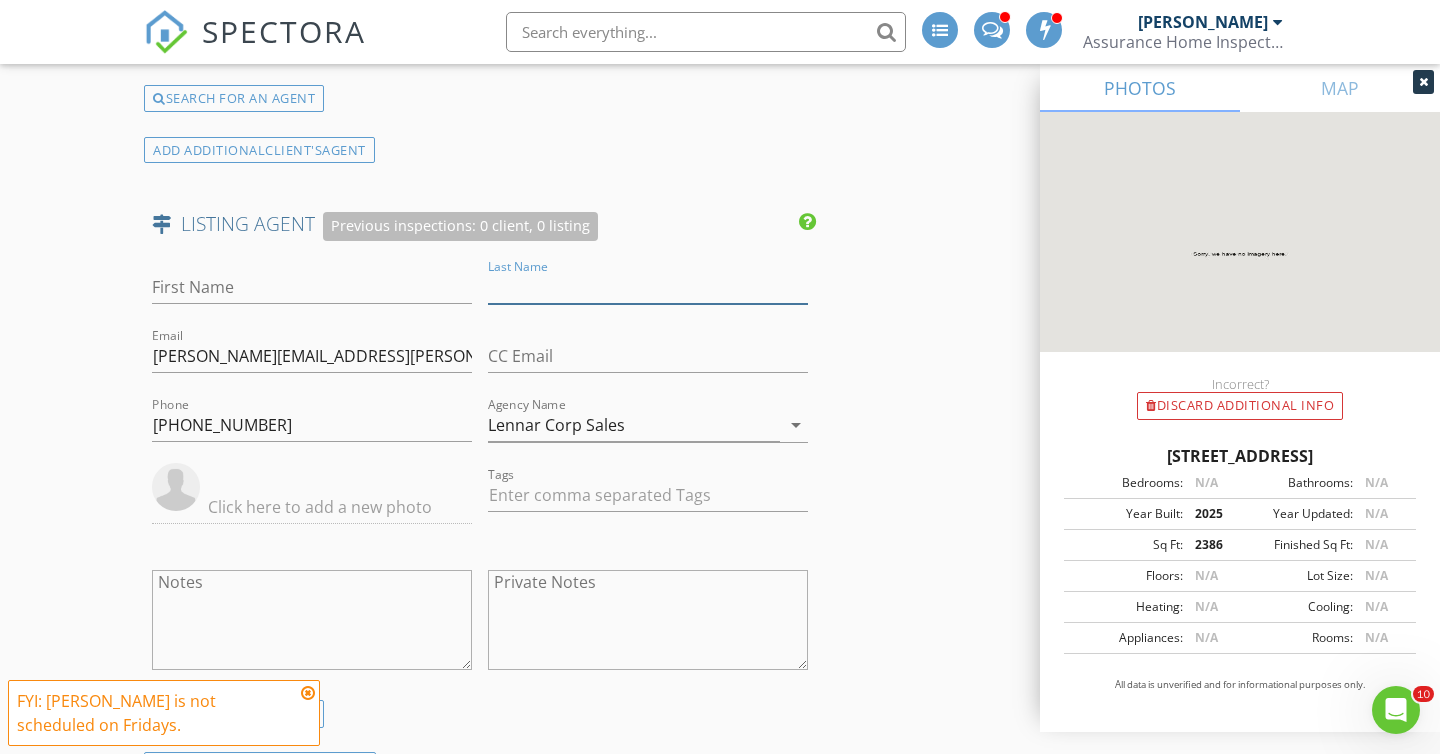 type 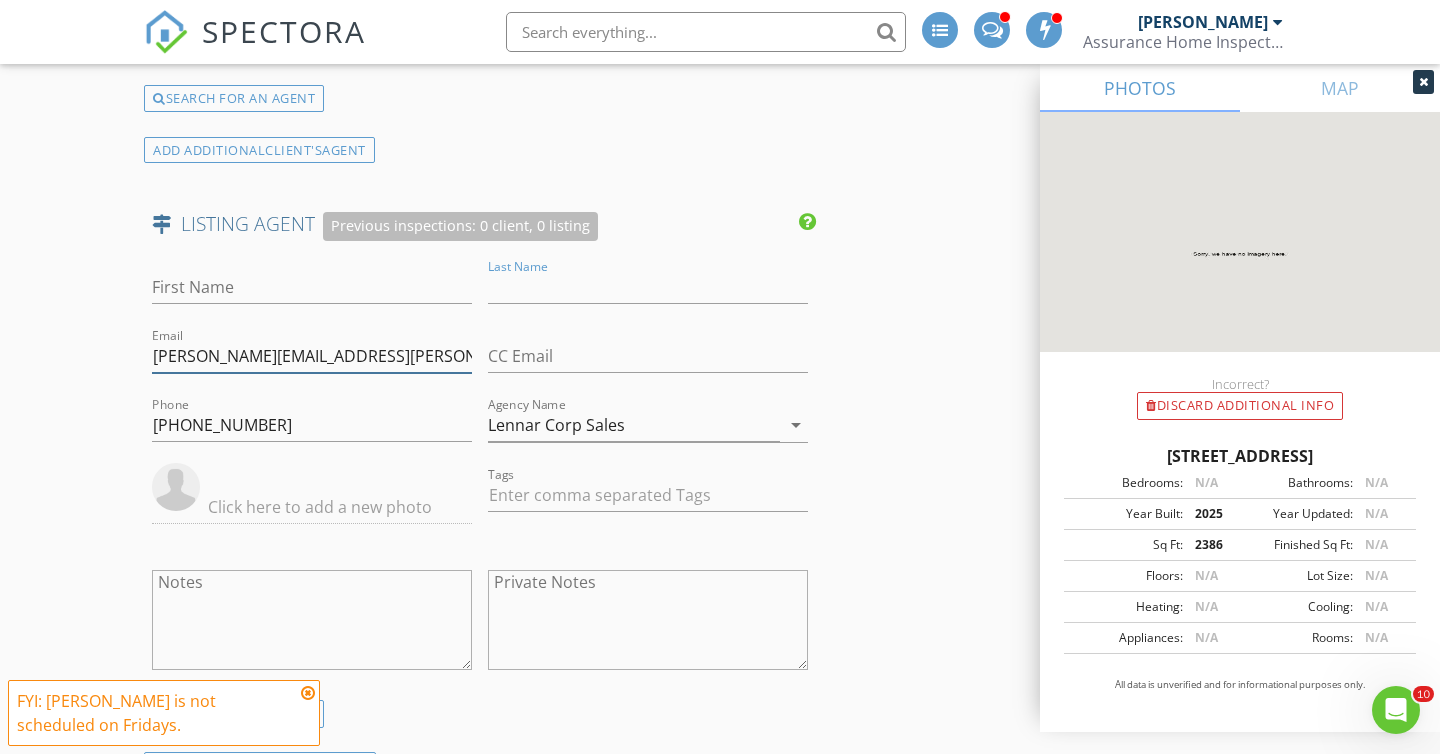 click on "stephan.hite@lennar.com" at bounding box center (312, 356) 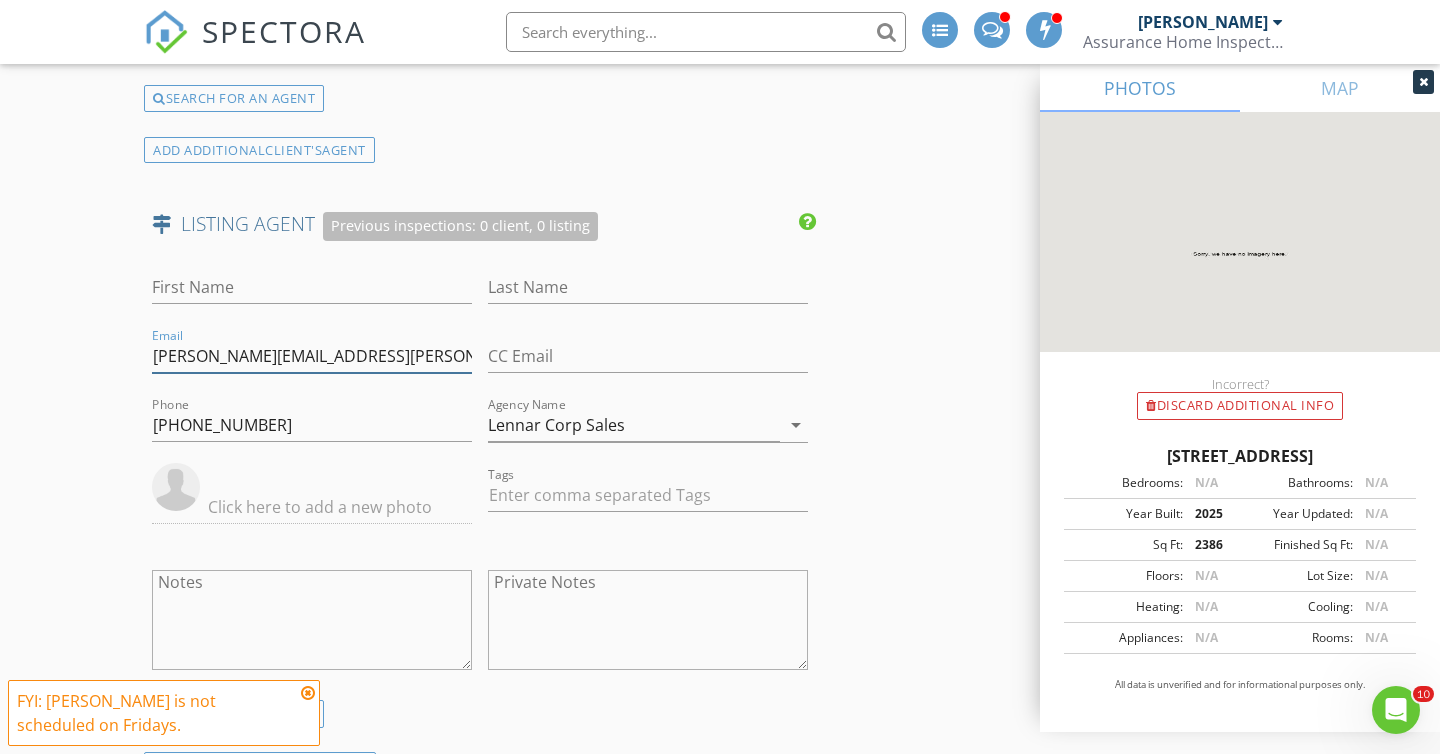 click on "stephan.hite@lennar.com" at bounding box center [312, 356] 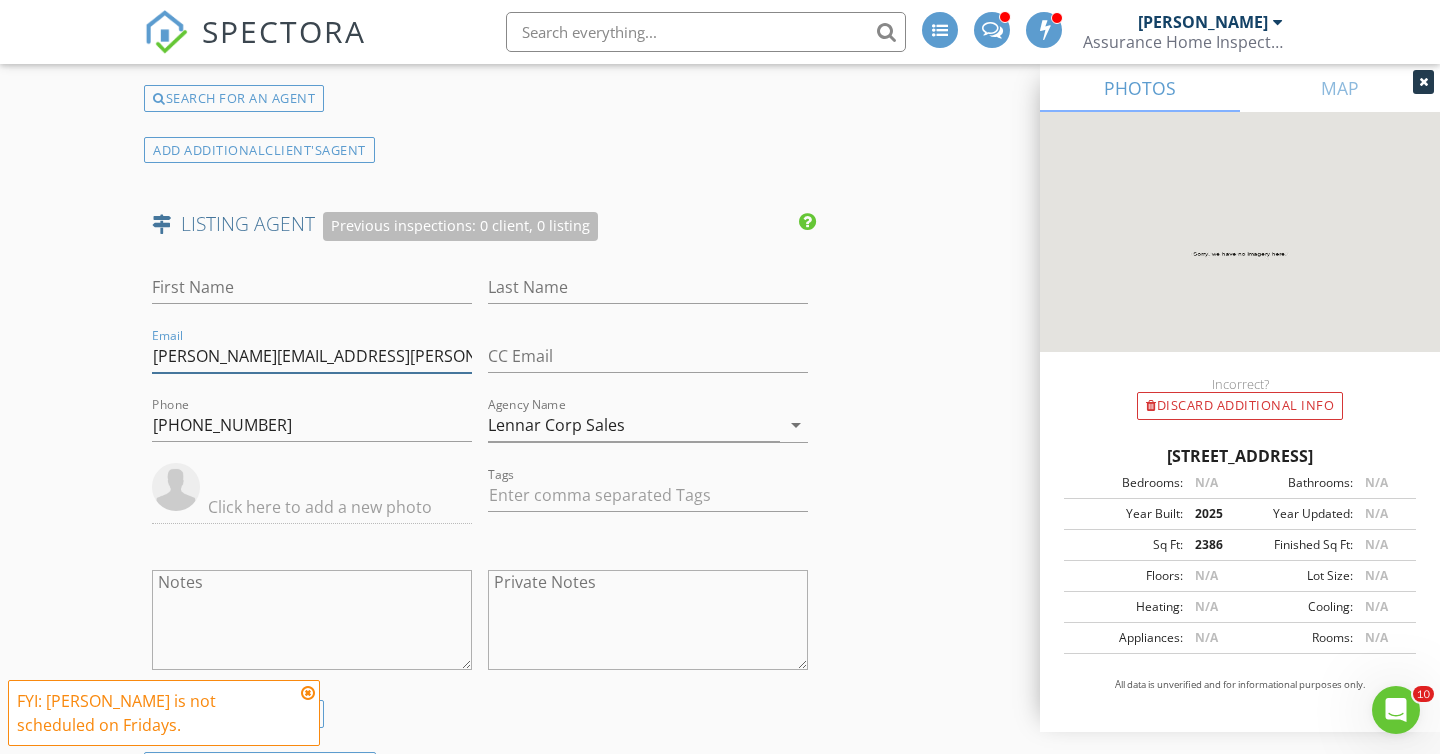 click on "stephan.hite@lennar.com" at bounding box center [312, 356] 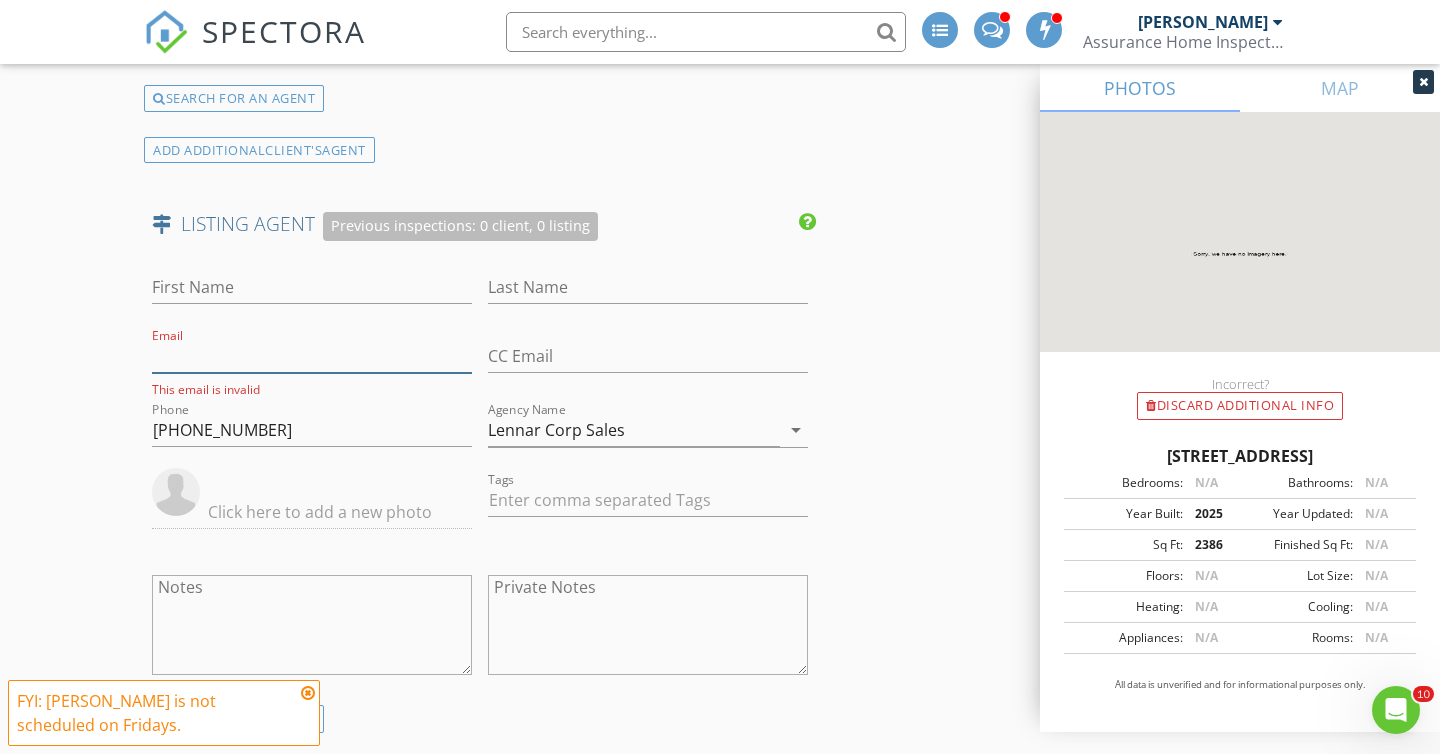 type 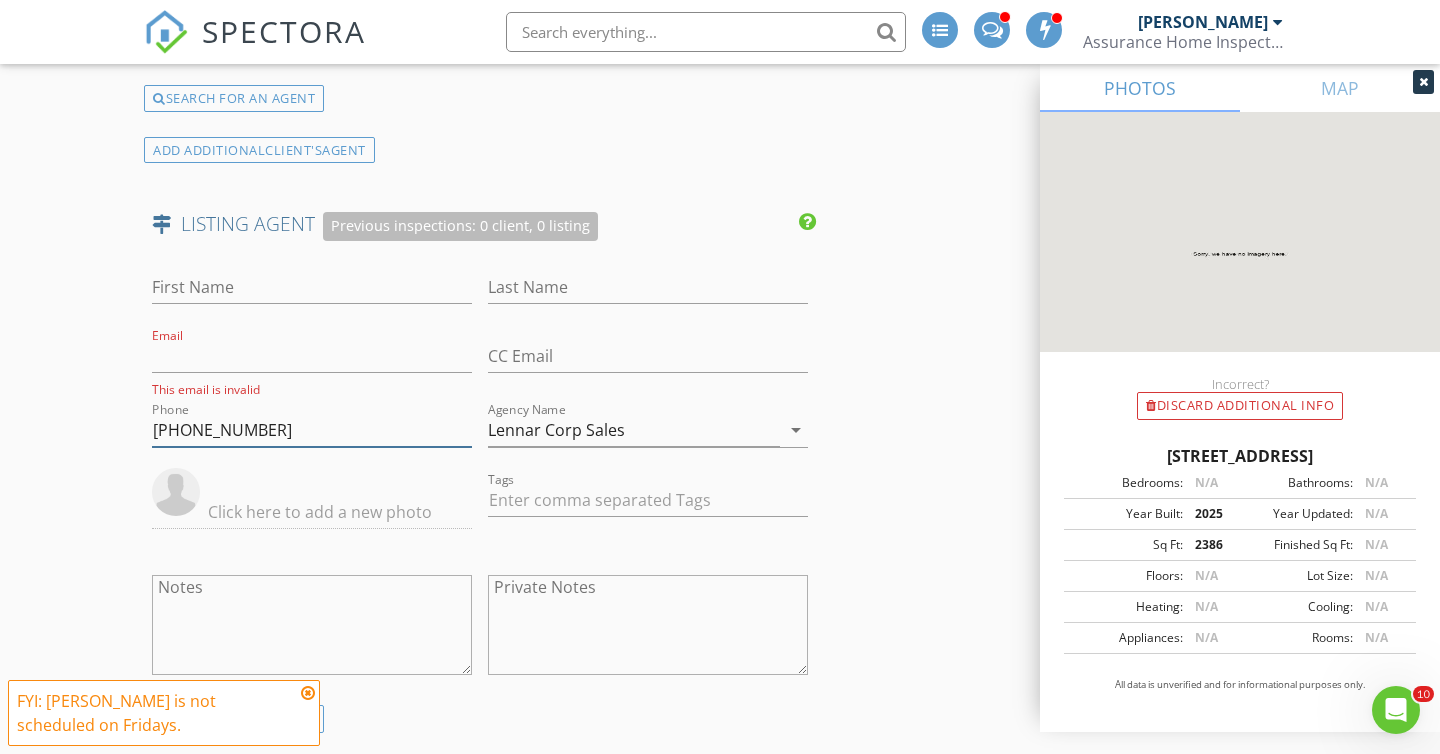 click on "(336) 267-1147" at bounding box center (312, 430) 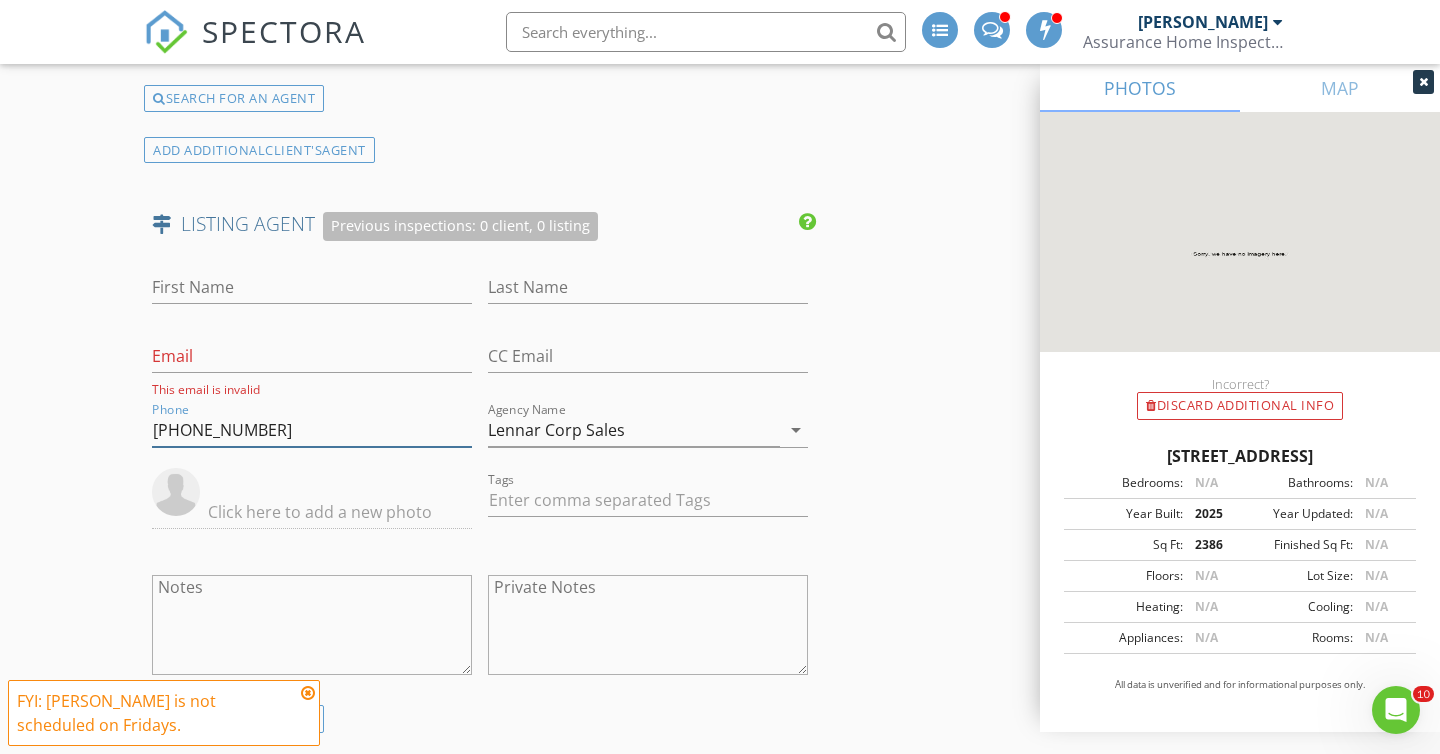 click on "(336) 267-1147" at bounding box center (312, 430) 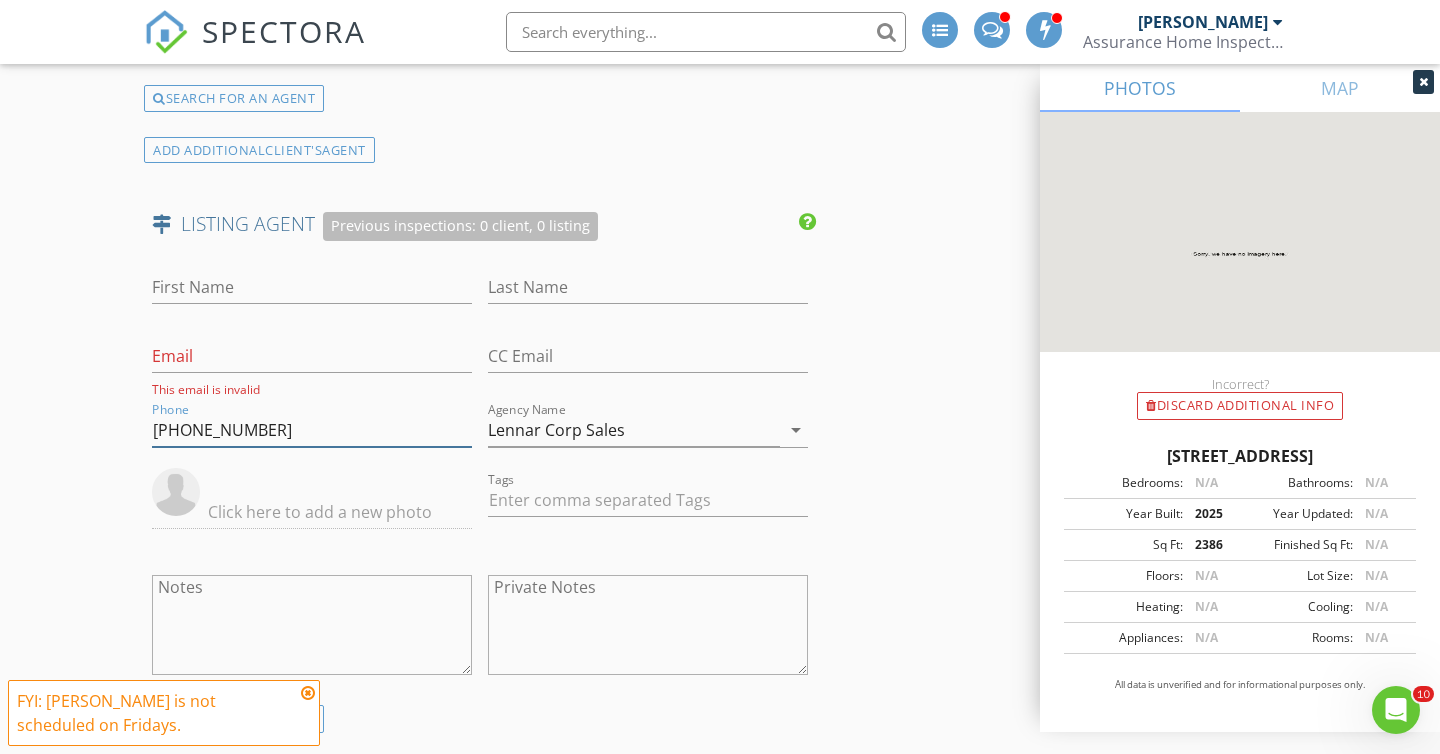 click on "(336) 267-1147" at bounding box center [312, 430] 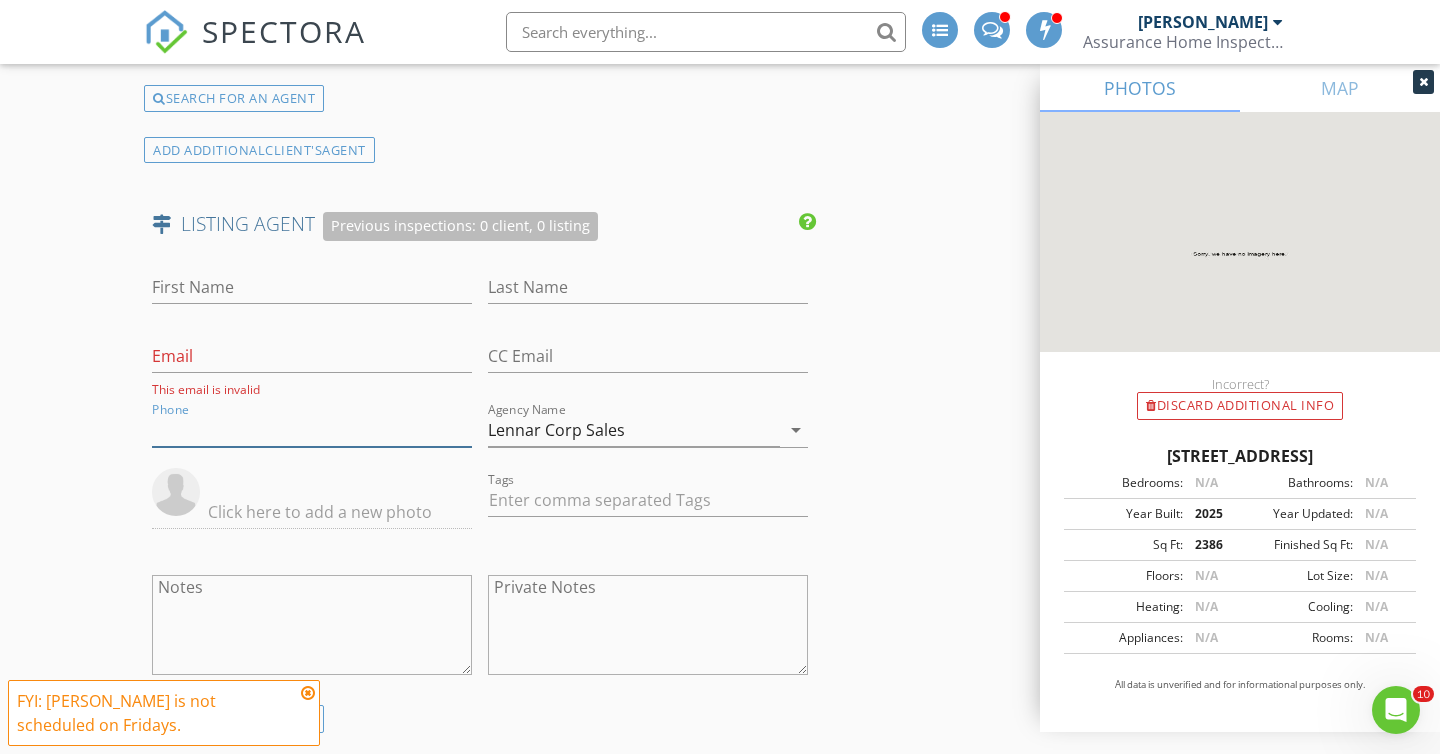 type 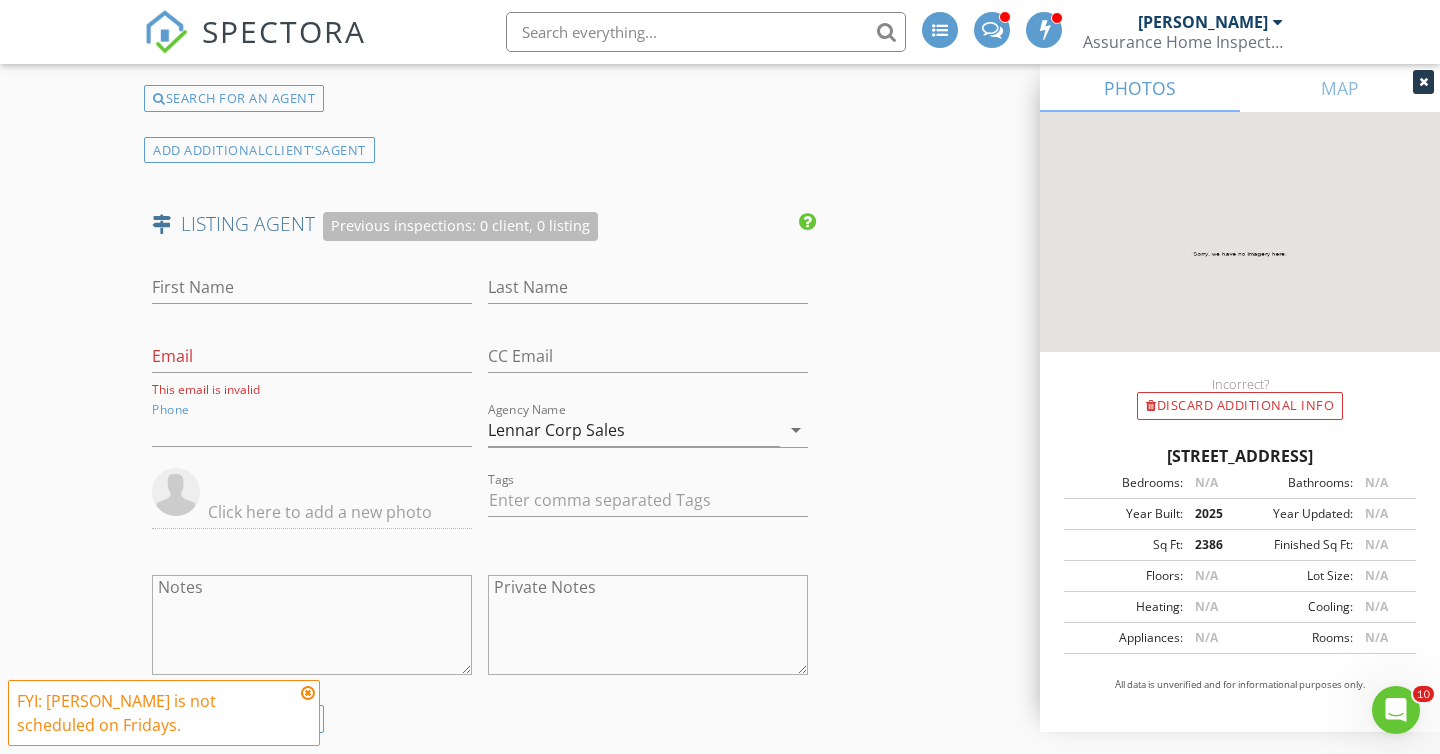 click on "Agency Name Lennar Corp Sales arrow_drop_down" at bounding box center (648, 441) 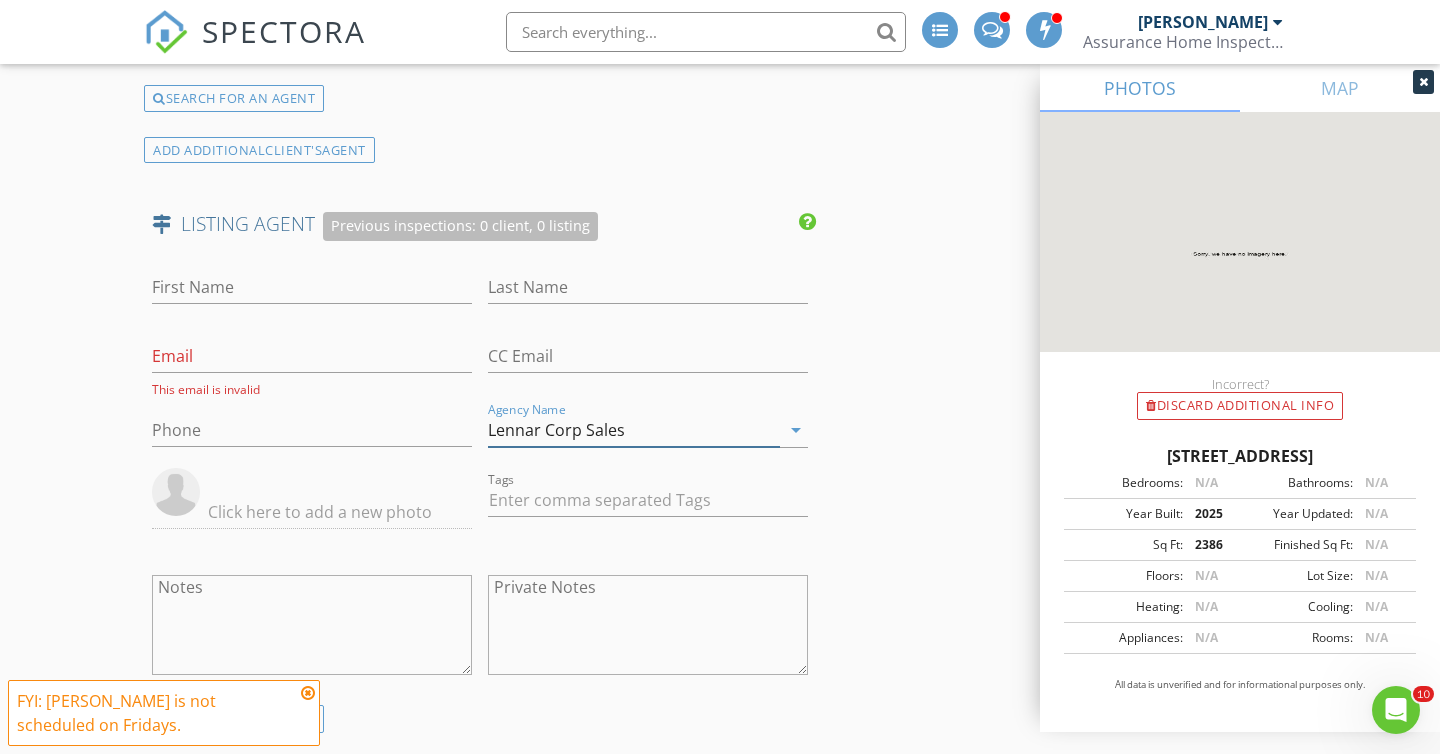 click on "Lennar Corp Sales" at bounding box center (634, 430) 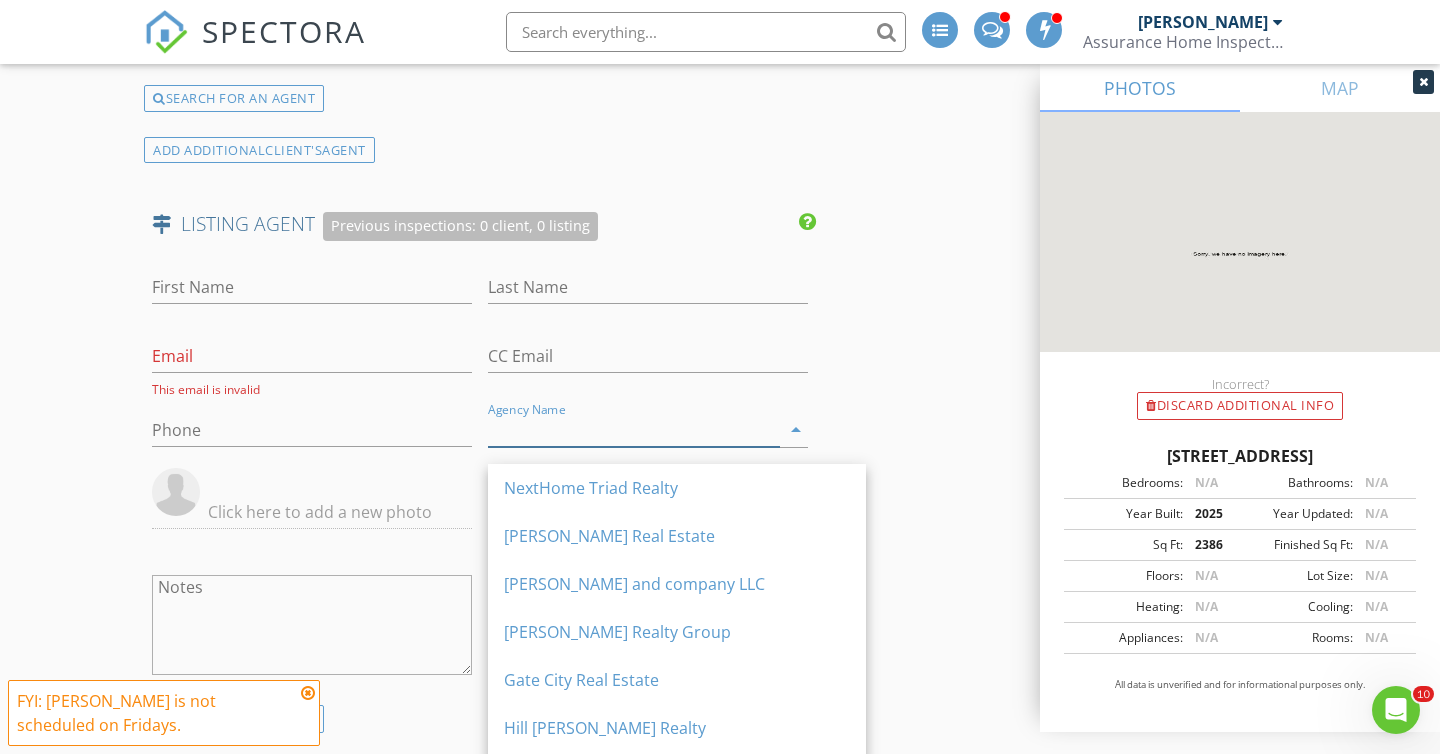 type 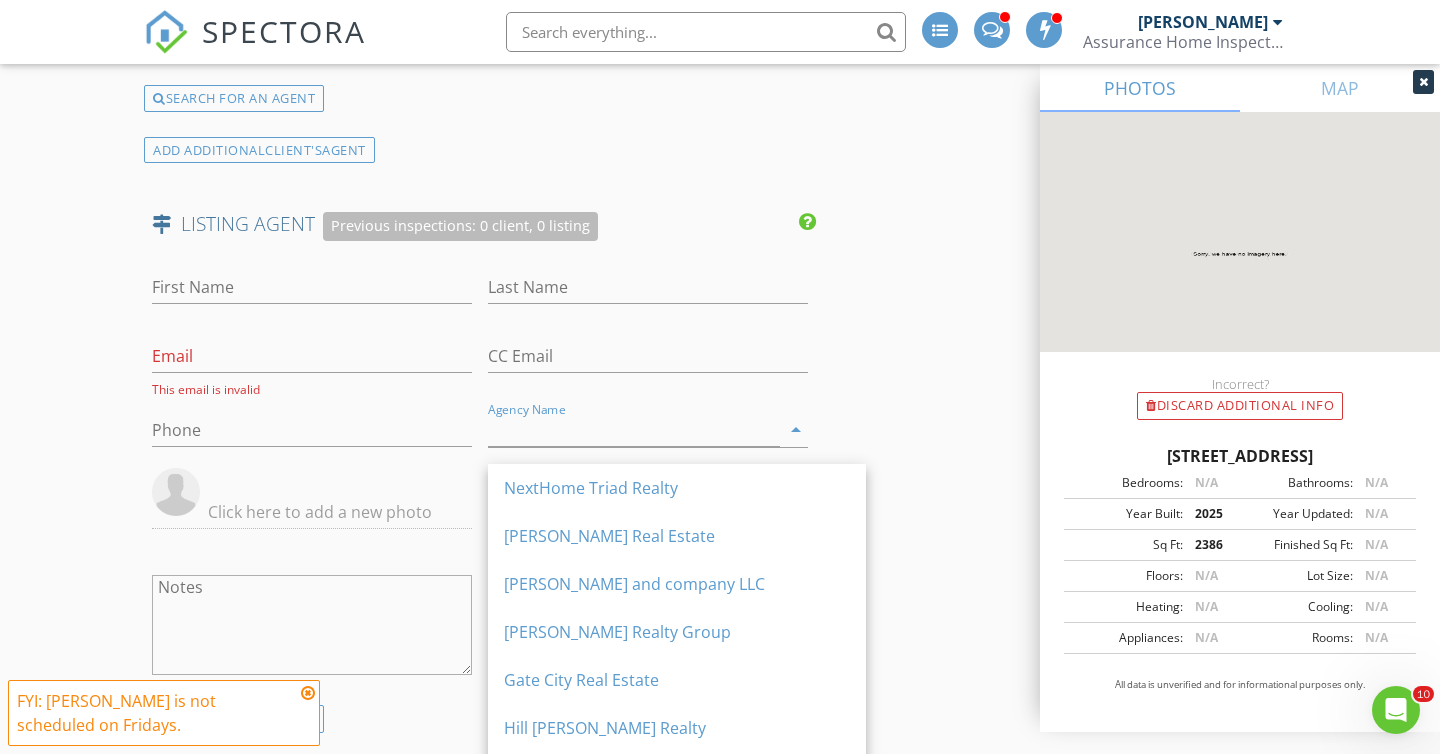 click on "Reorder / Copy
check_box_outline_blank Copy Reports From Original Inspection   check_box_outline_blank Copy Signed Agreements From Original Inspection
INSPECTOR(S)
check_box_outline_blank   Adam Santiago     check_box_outline_blank   Amador Francisco     check_box_outline_blank   Bo Reeves     check_box_outline_blank   Hunter McBride     check_box_outline_blank   John Neiers     check_box_outline_blank   Justin Cain     check_box_outline_blank   Kyle Mckeel     check_box   Matthew Childers   PRIMARY   check_box_outline_blank   Matt Kearney     check_box_outline_blank   Michael Mangum     check_box_outline_blank   Randy Parrish     check_box_outline_blank   Ryan Moore     check_box_outline_blank   Scott Johnson     check_box_outline_blank   Trey Waters     check_box_outline_blank   Wade Falls     check_box_outline_blank   Radon Tech     check_box_outline_blank   David Corbett     Matthew Childers arrow_drop_down   check_box_outline_blank" at bounding box center [720, -23] 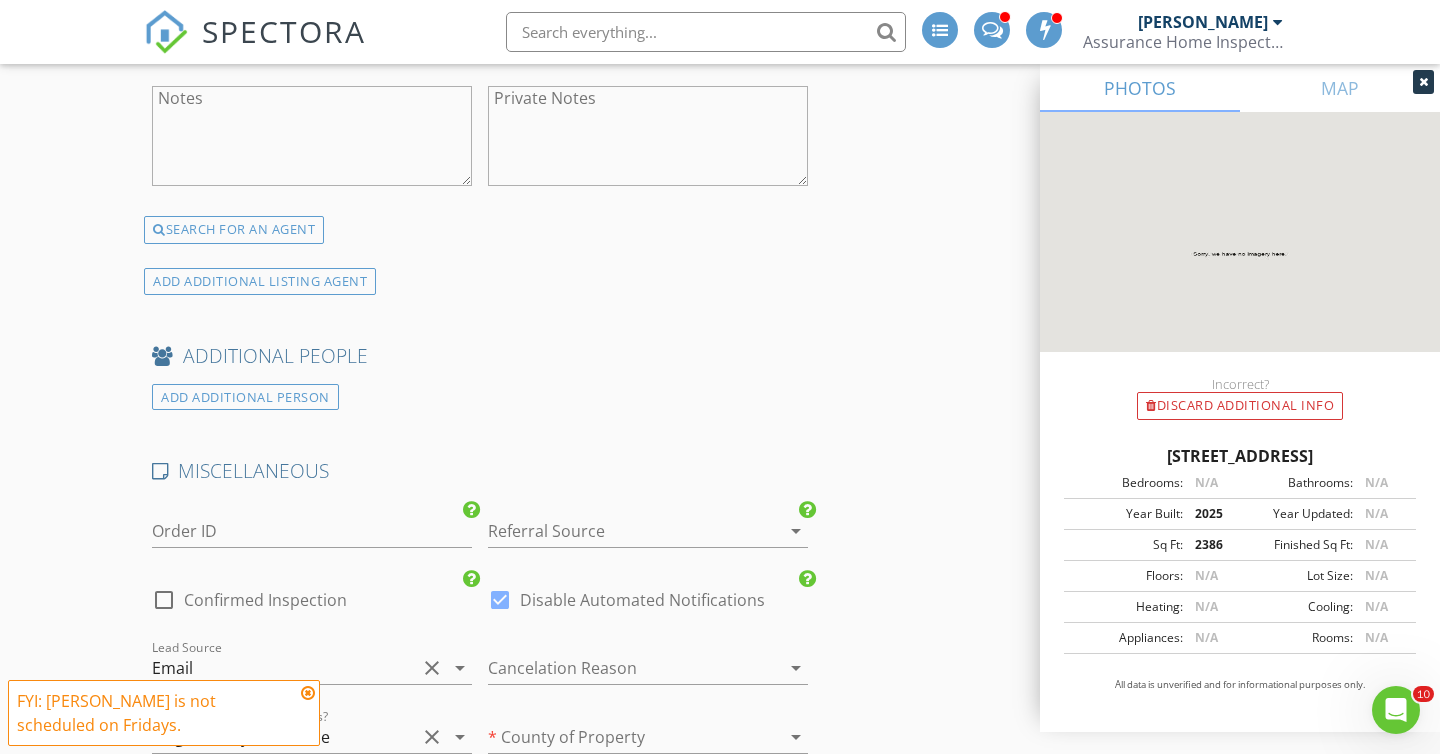 scroll, scrollTop: 3722, scrollLeft: 0, axis: vertical 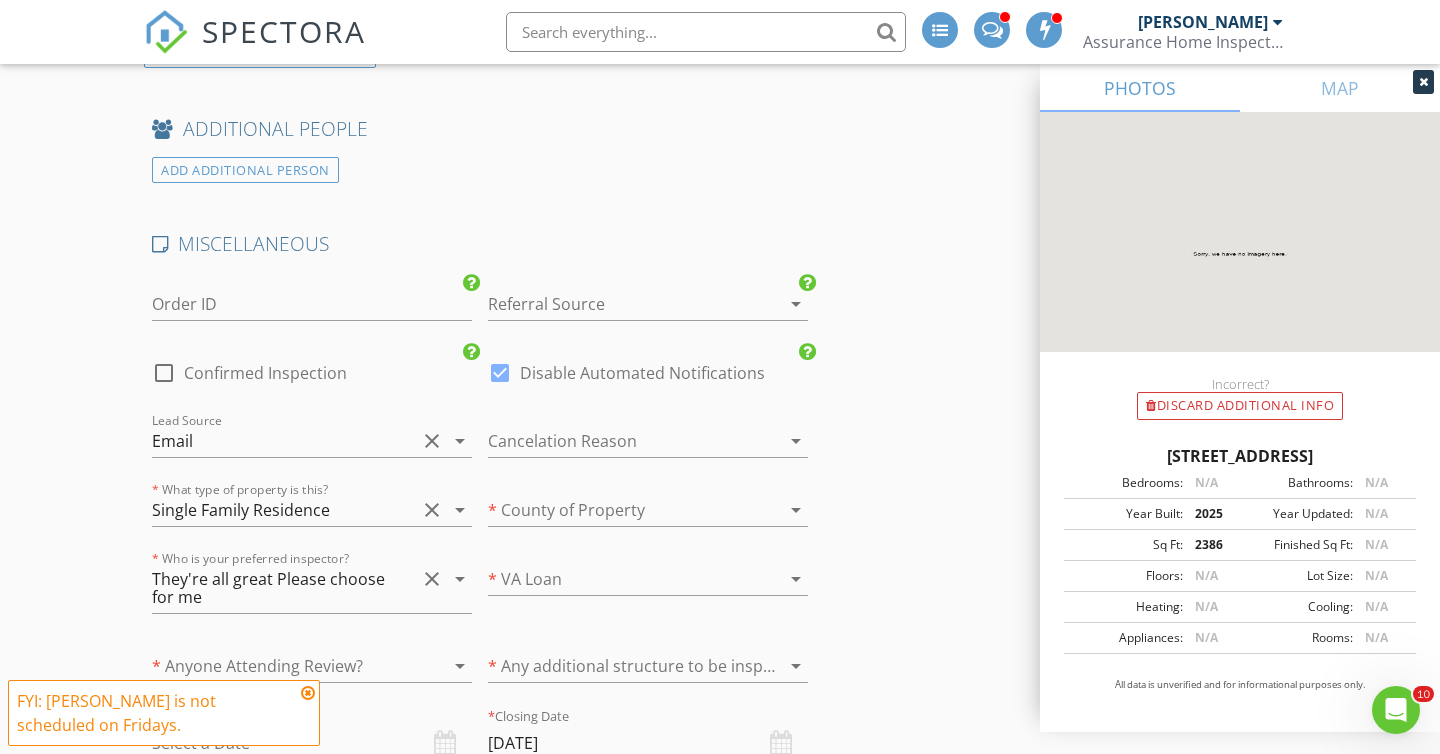 click on "Confirmed Inspection" at bounding box center (265, 373) 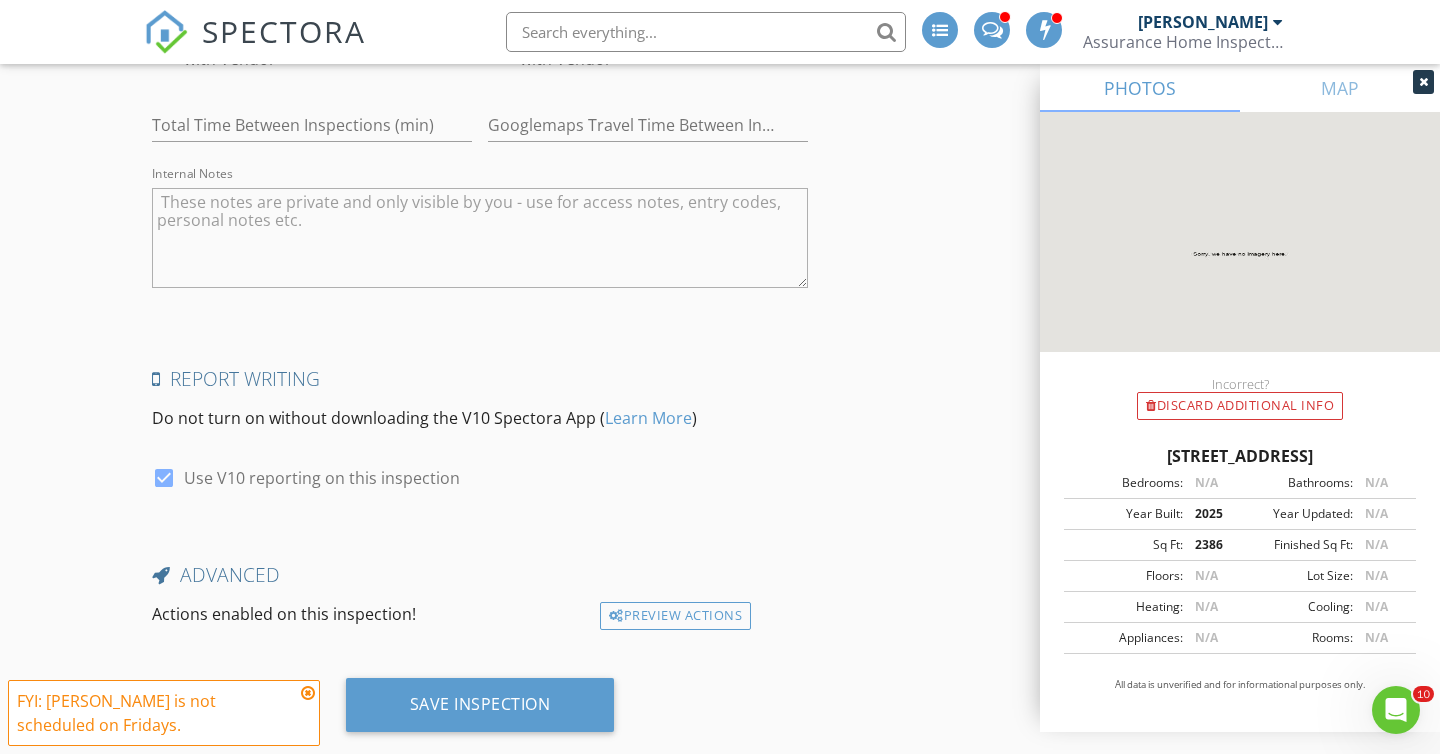 scroll, scrollTop: 5068, scrollLeft: 0, axis: vertical 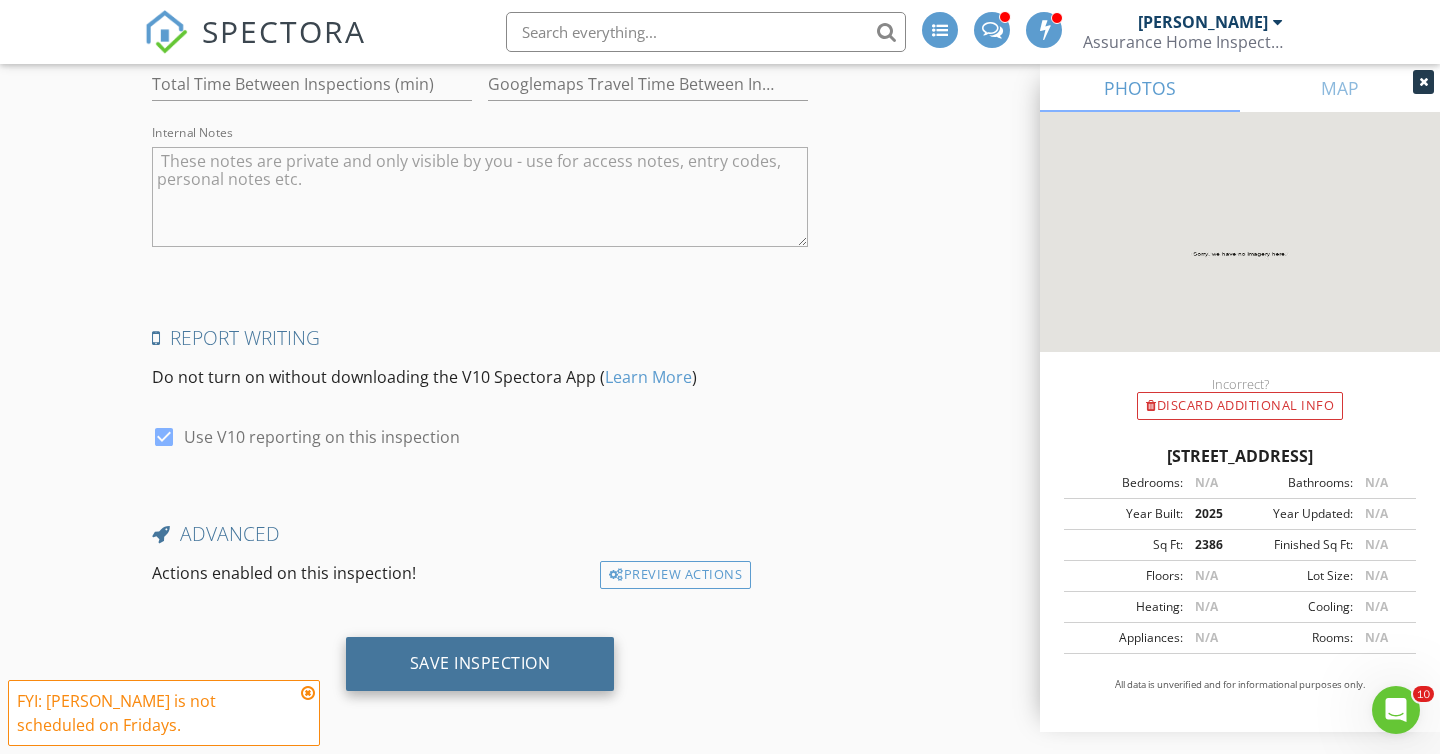 click on "Save Inspection" at bounding box center [480, 663] 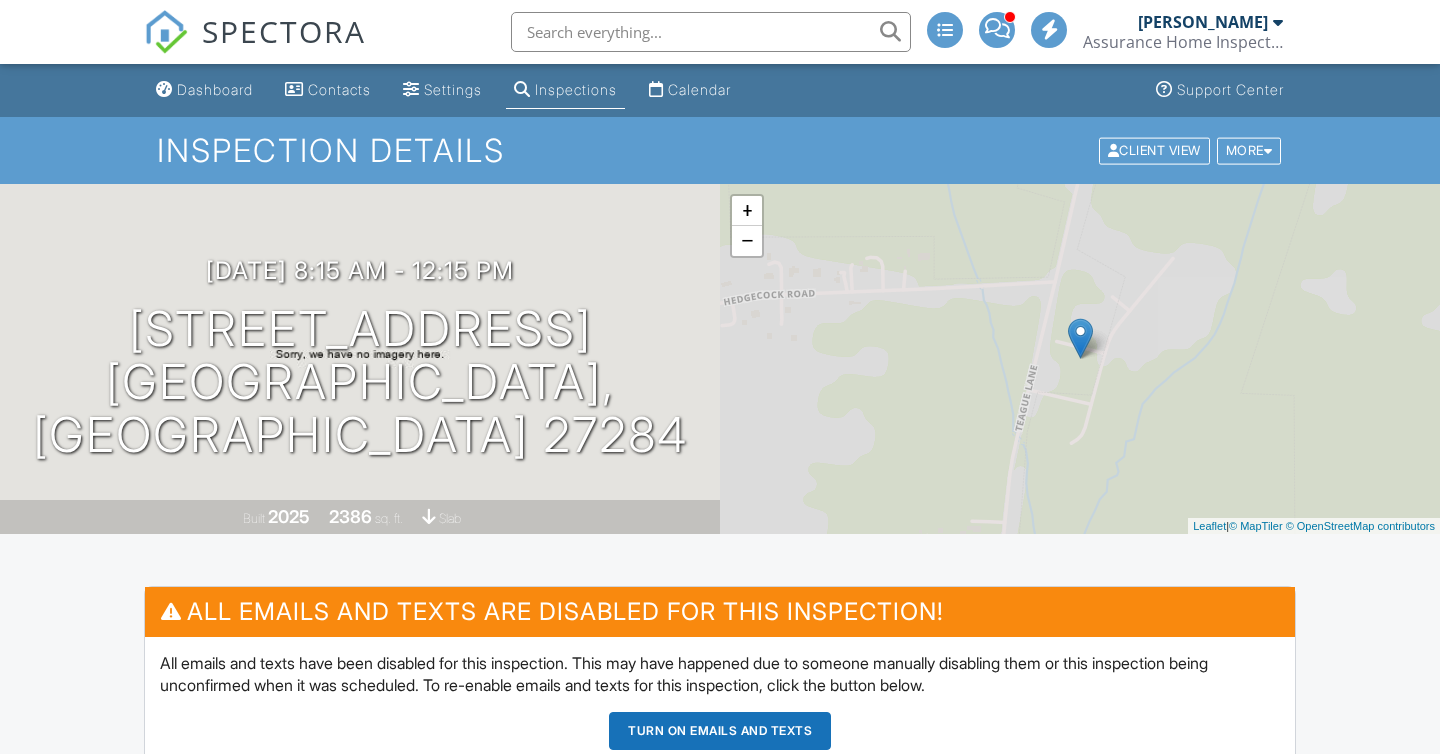 scroll, scrollTop: 0, scrollLeft: 0, axis: both 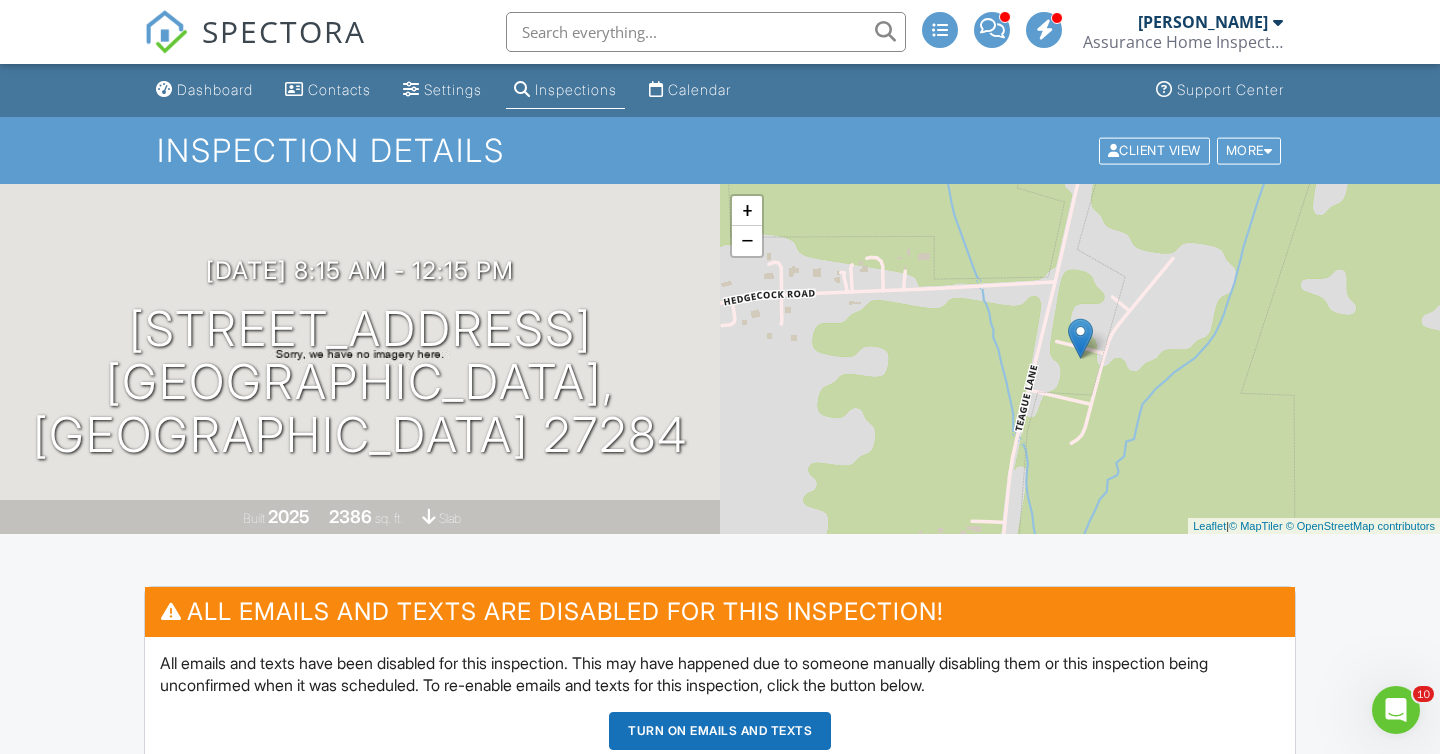 click on "SPECTORA" at bounding box center (284, 31) 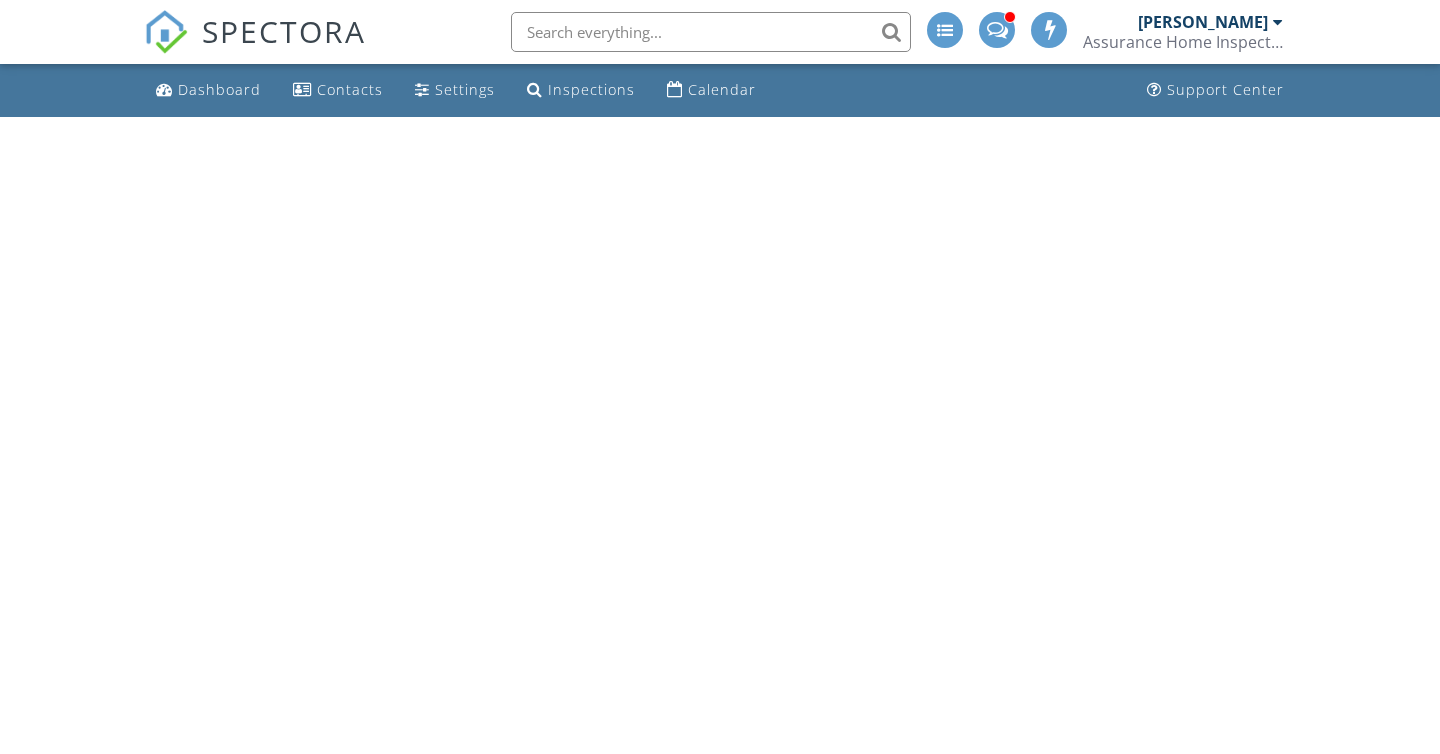 scroll, scrollTop: 0, scrollLeft: 0, axis: both 